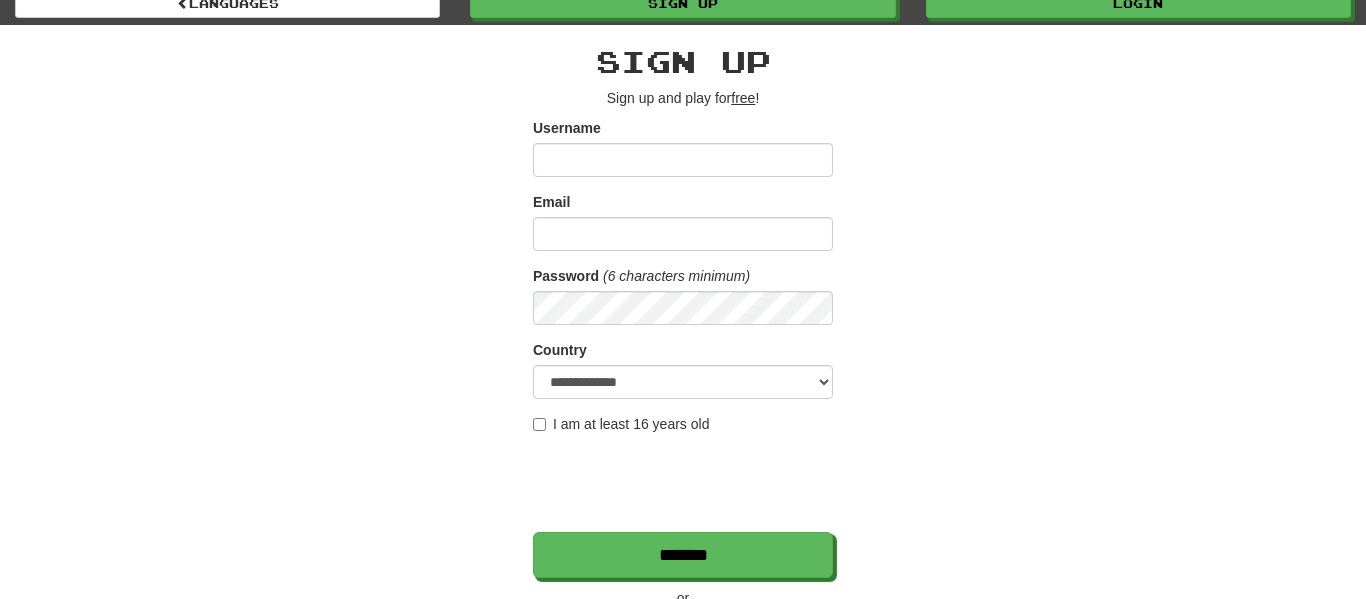 scroll, scrollTop: 0, scrollLeft: 0, axis: both 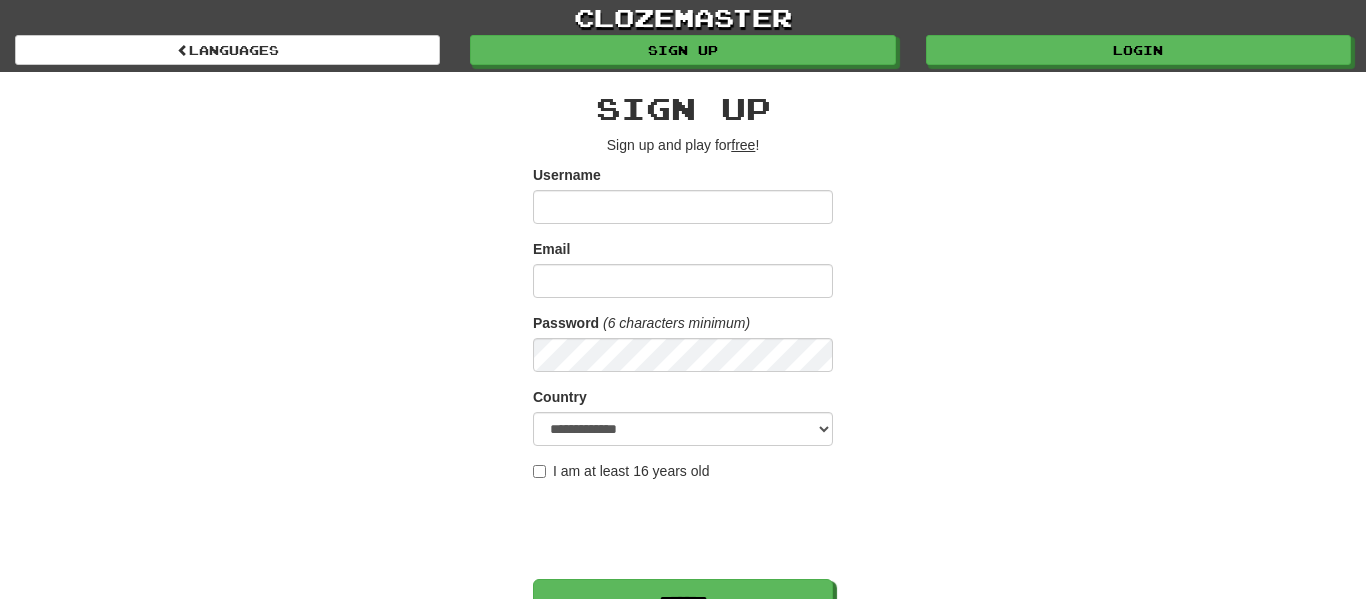 click on "Username" at bounding box center (683, 207) 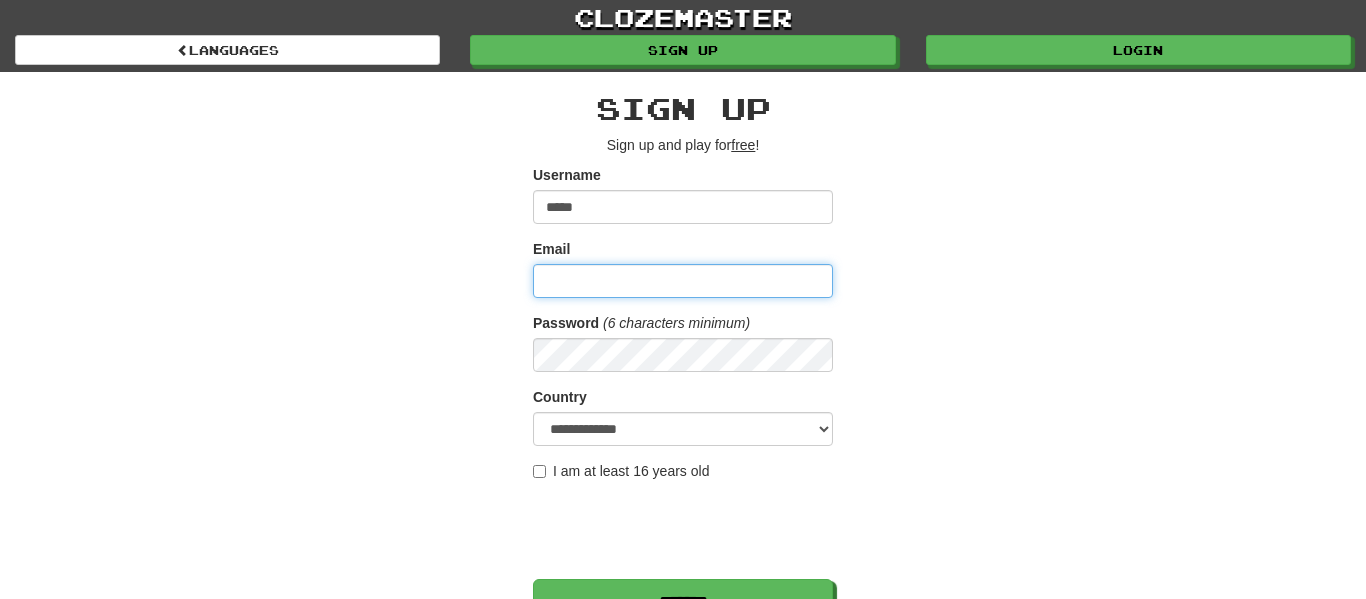 click on "Email" at bounding box center (683, 281) 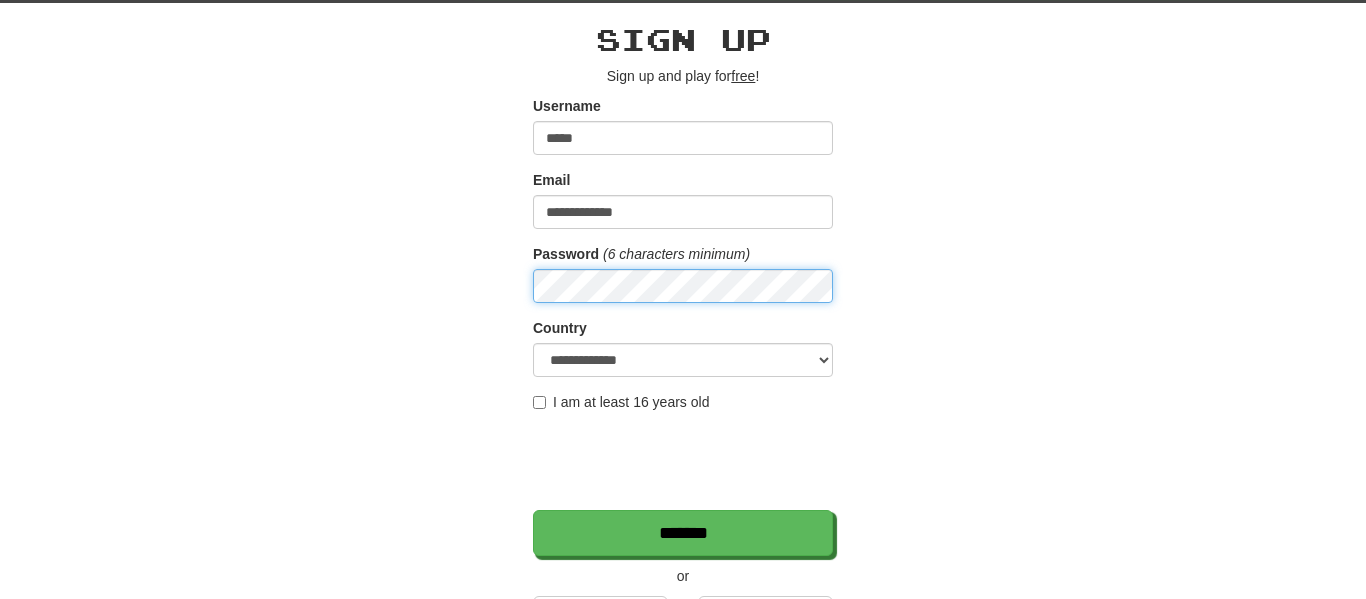 scroll, scrollTop: 72, scrollLeft: 0, axis: vertical 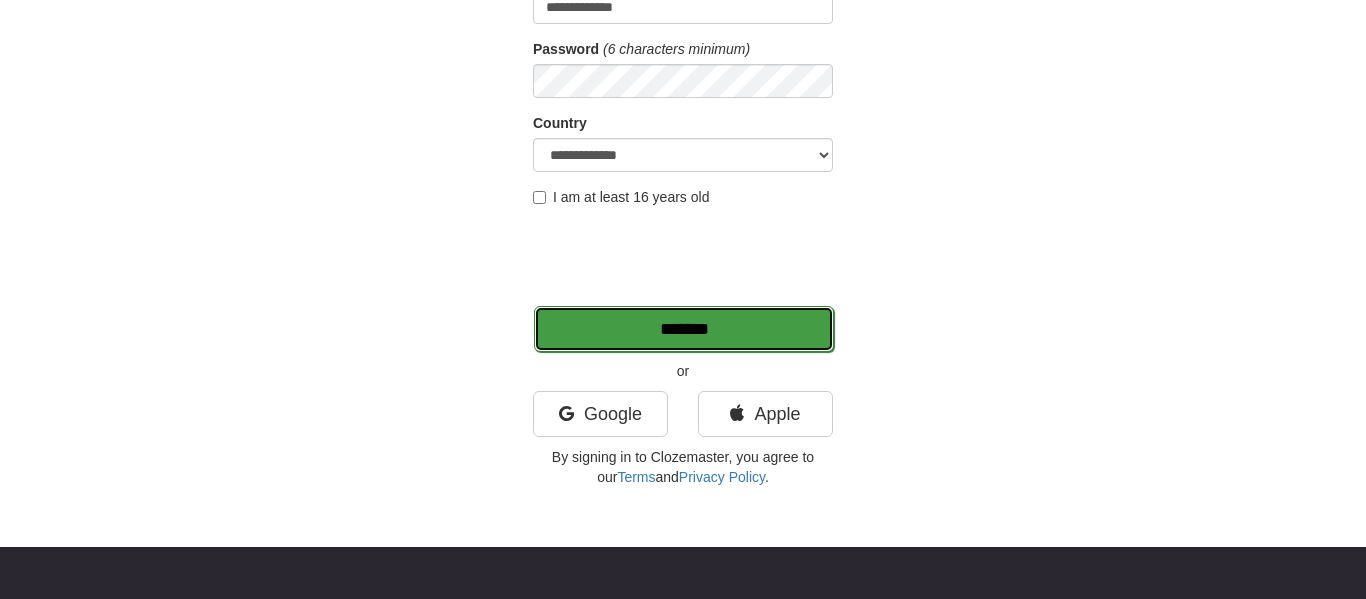 click on "*******" at bounding box center [684, 329] 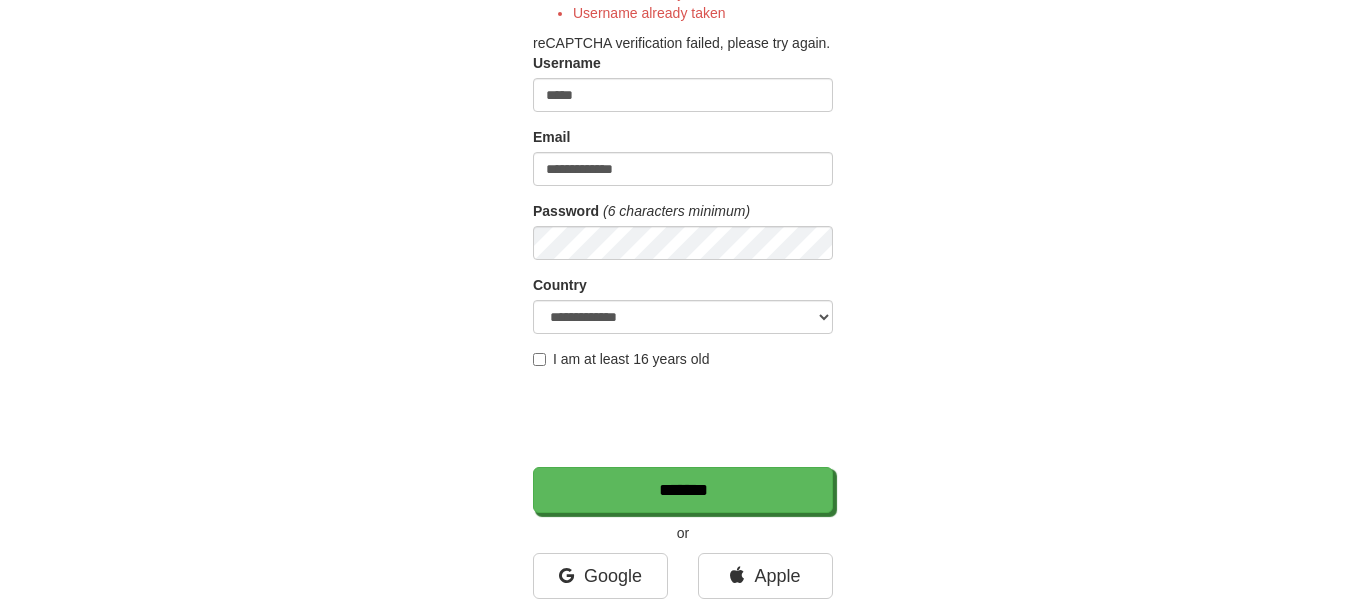 scroll, scrollTop: 269, scrollLeft: 0, axis: vertical 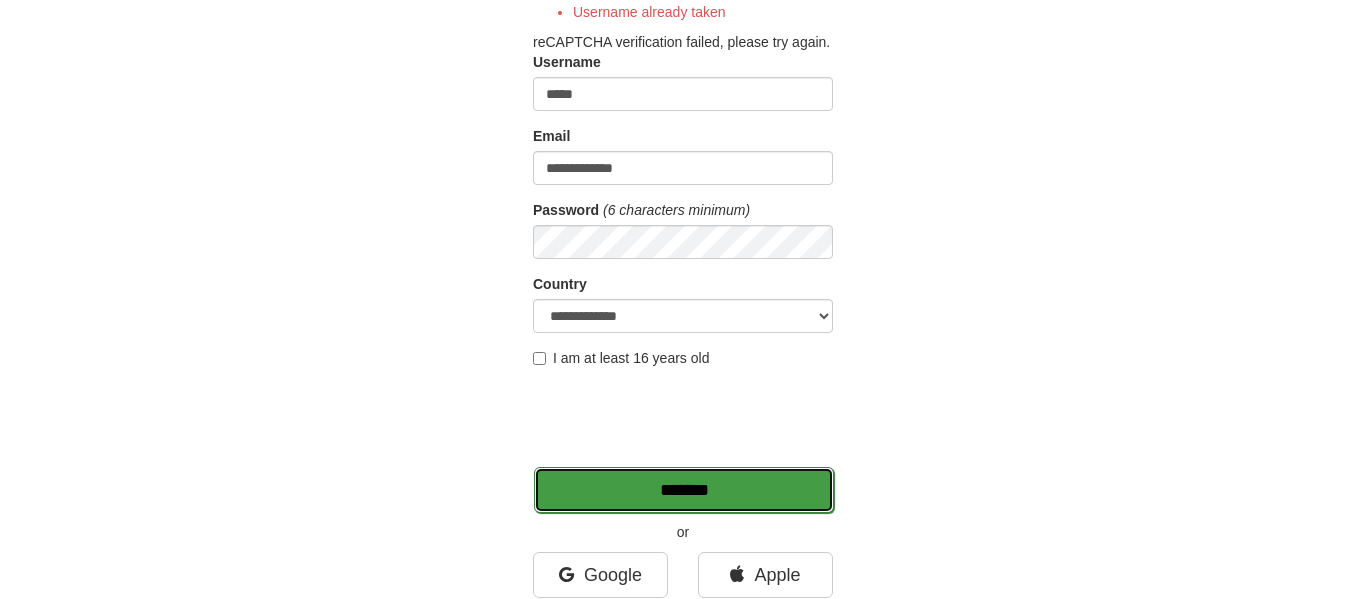 click on "*******" at bounding box center [684, 490] 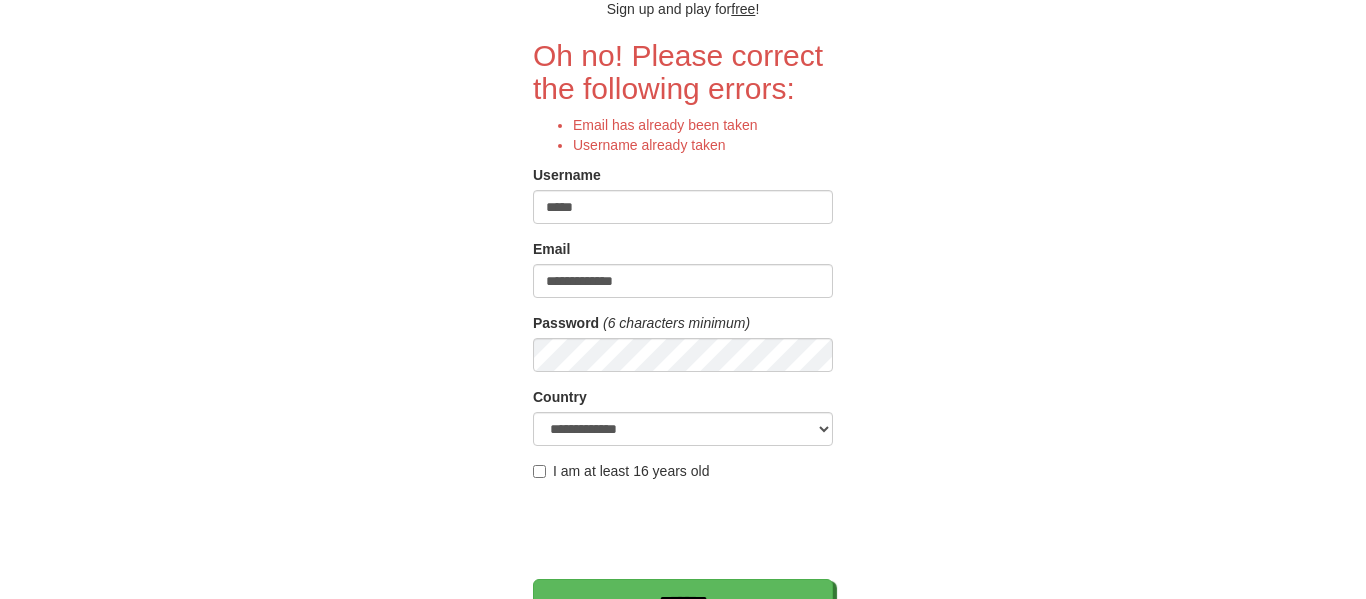 scroll, scrollTop: 0, scrollLeft: 0, axis: both 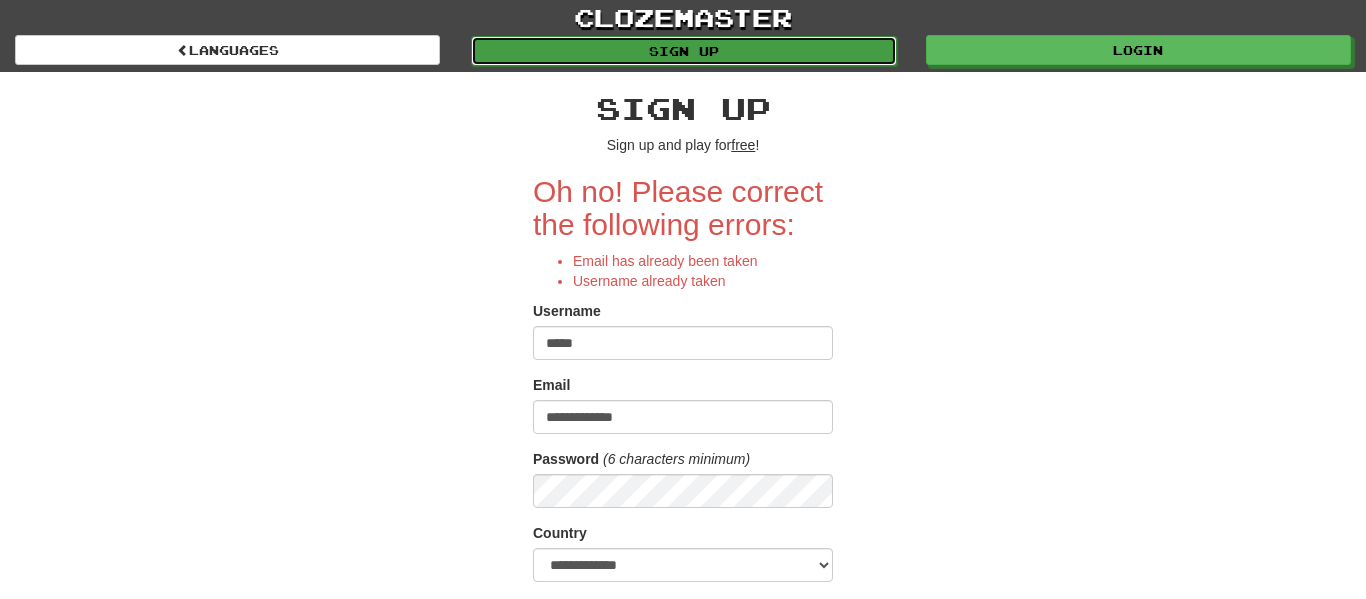 click on "Sign up" at bounding box center [683, 51] 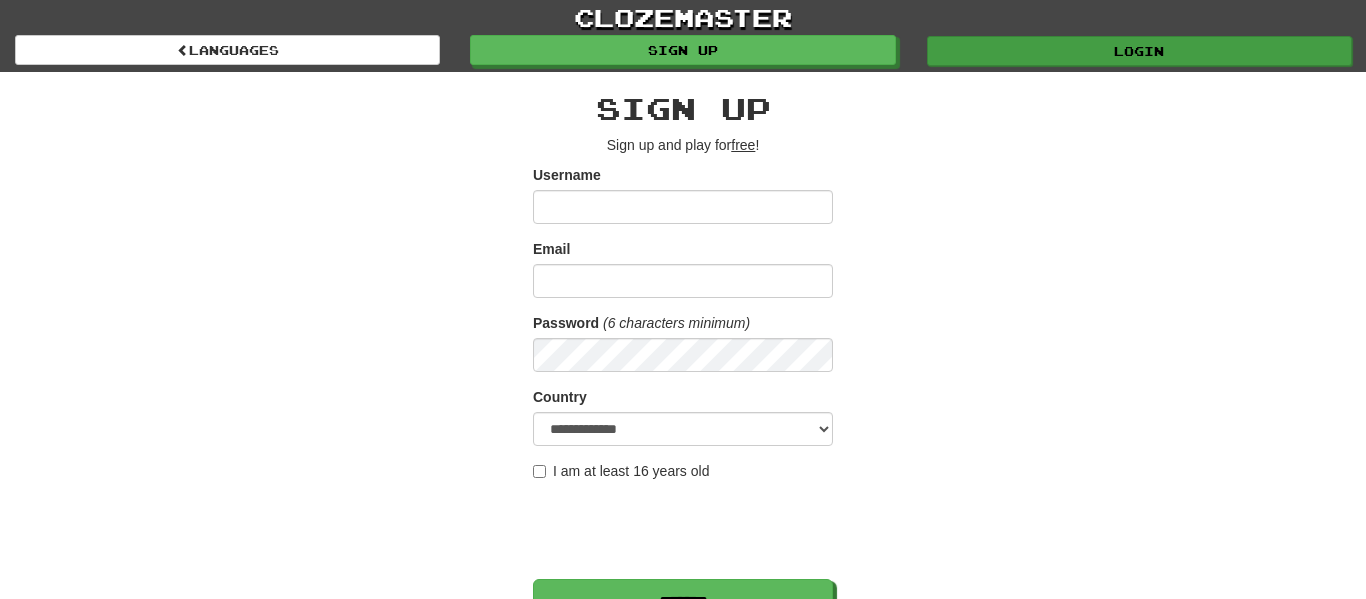 scroll, scrollTop: 0, scrollLeft: 0, axis: both 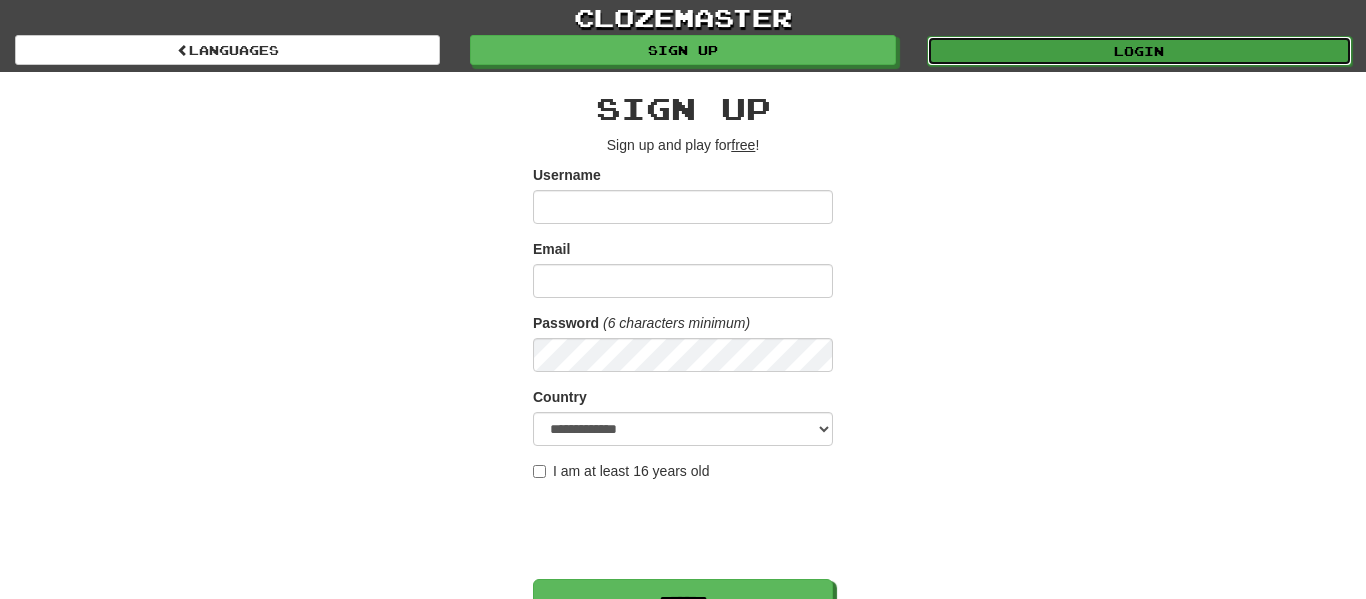 click on "Login" at bounding box center (1139, 51) 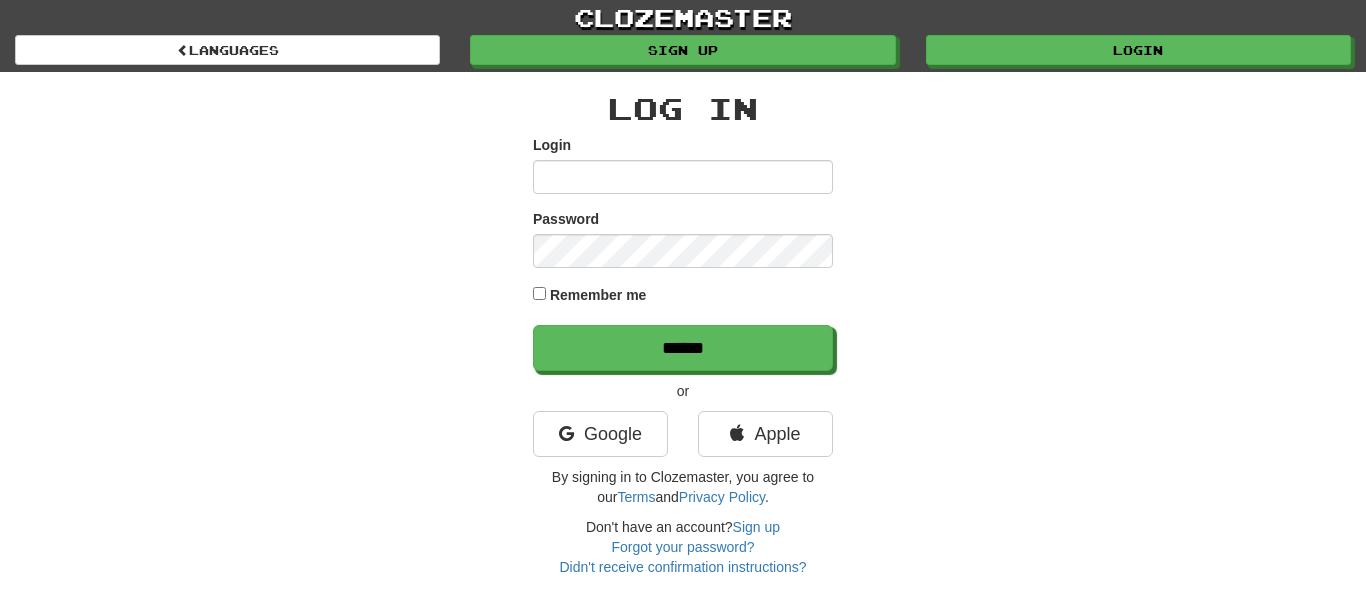 scroll, scrollTop: 0, scrollLeft: 0, axis: both 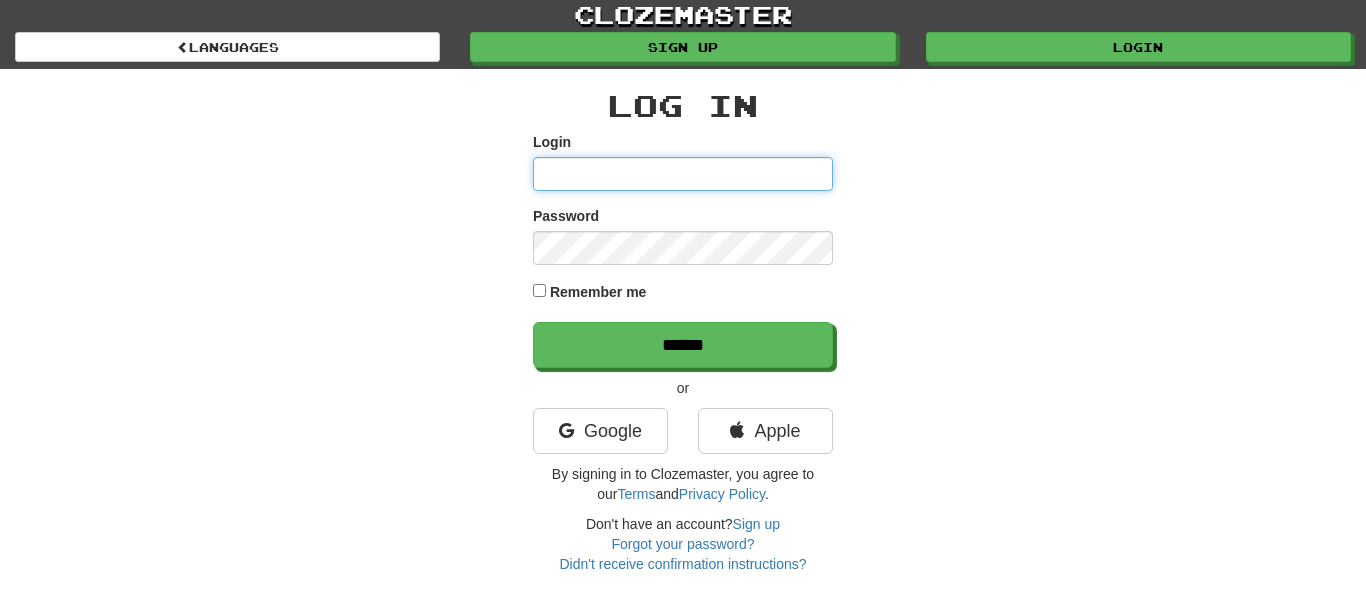 click on "Login" at bounding box center (683, 174) 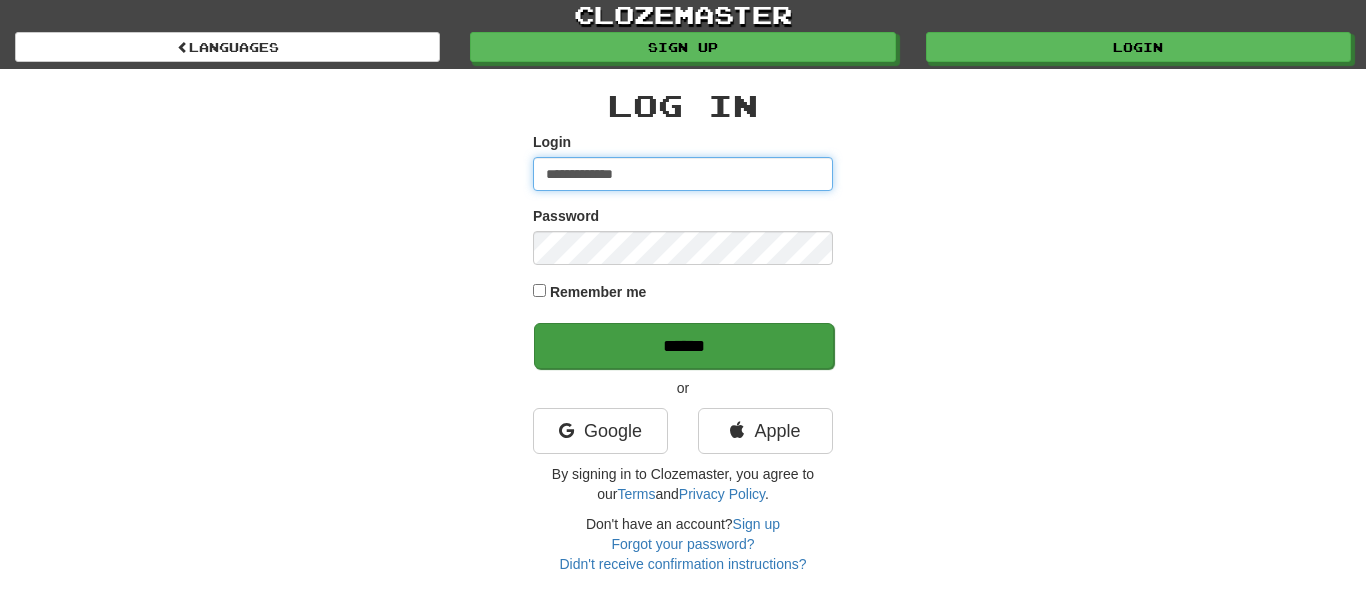 type on "**********" 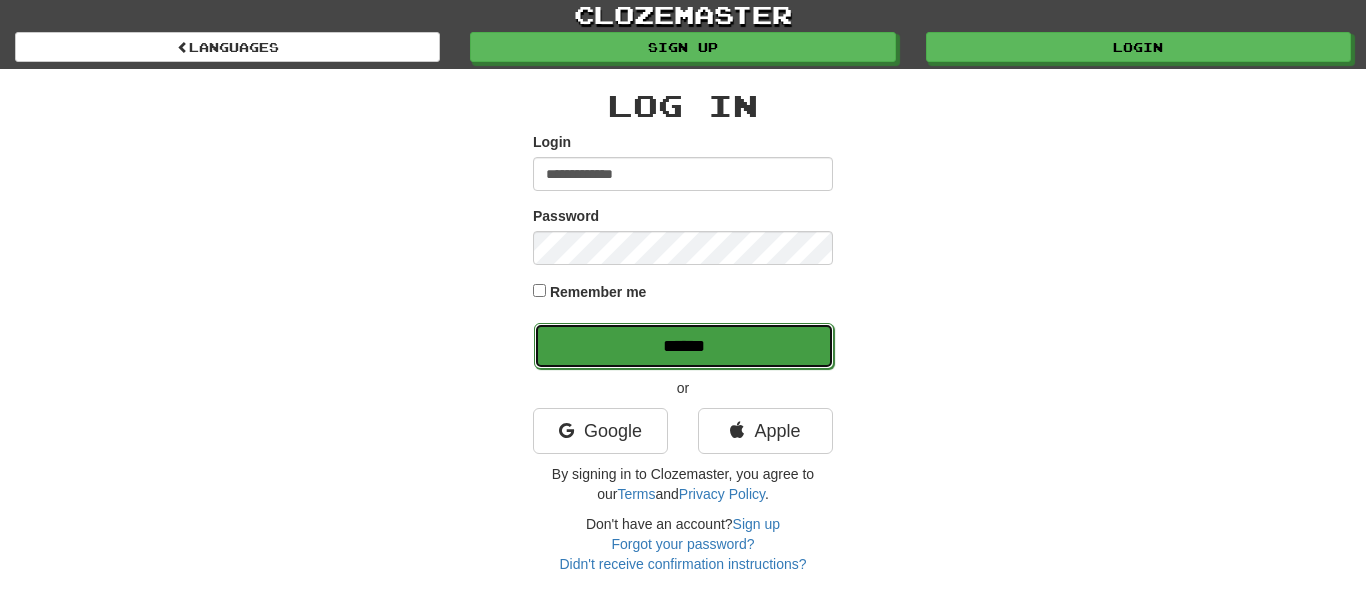 click on "******" at bounding box center [684, 346] 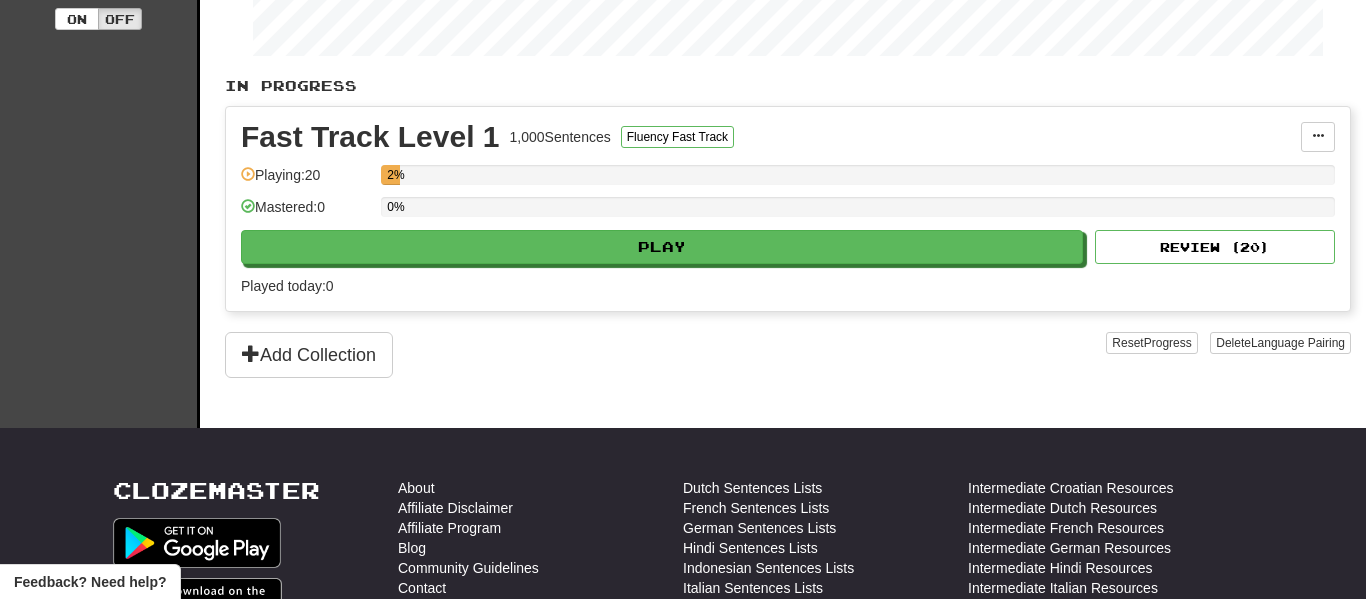 scroll, scrollTop: 400, scrollLeft: 0, axis: vertical 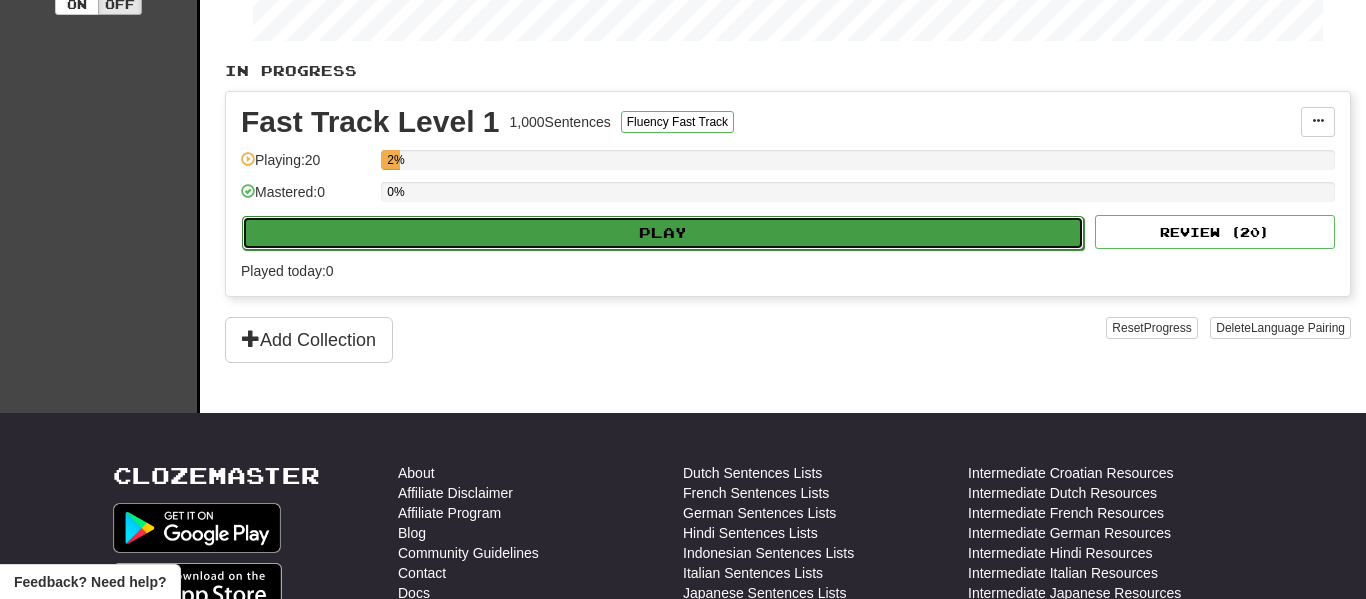 click on "Play" at bounding box center (663, 233) 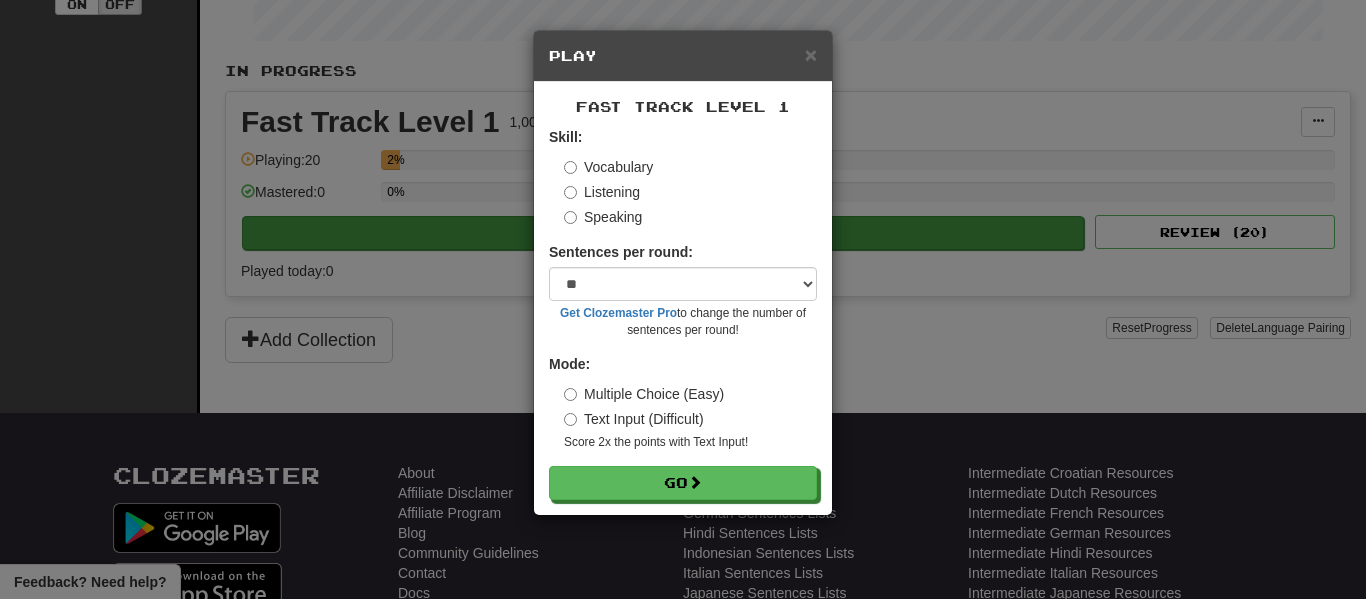 scroll, scrollTop: 87, scrollLeft: 0, axis: vertical 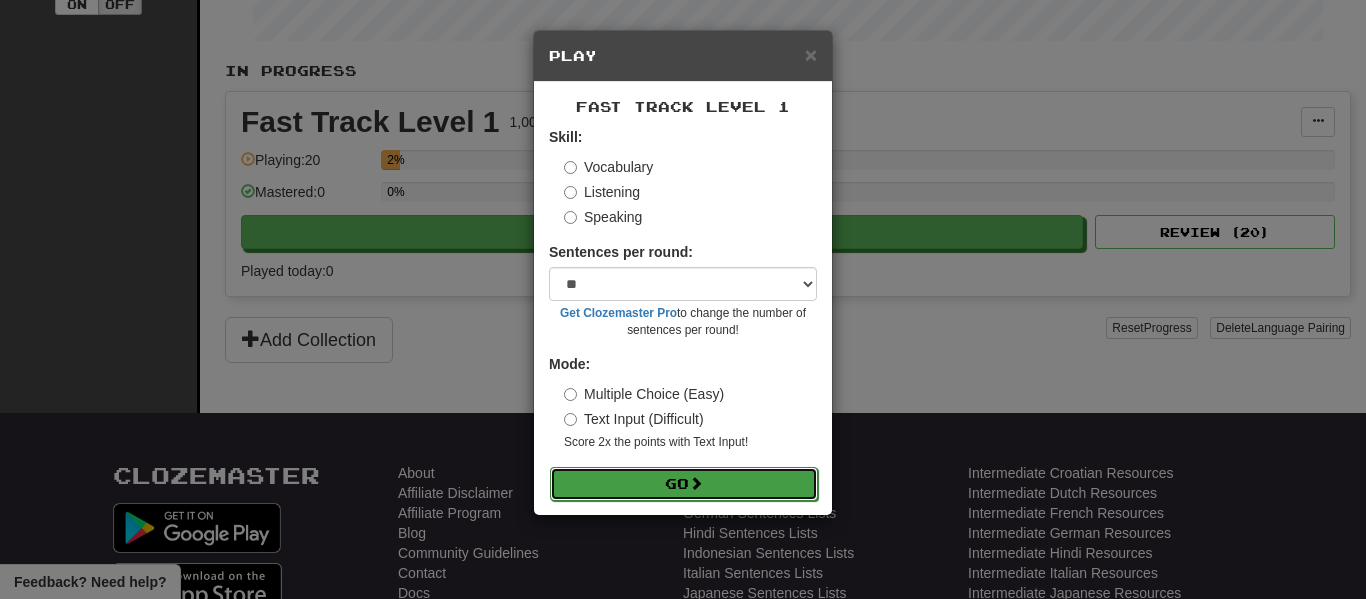 click on "Go" at bounding box center (684, 484) 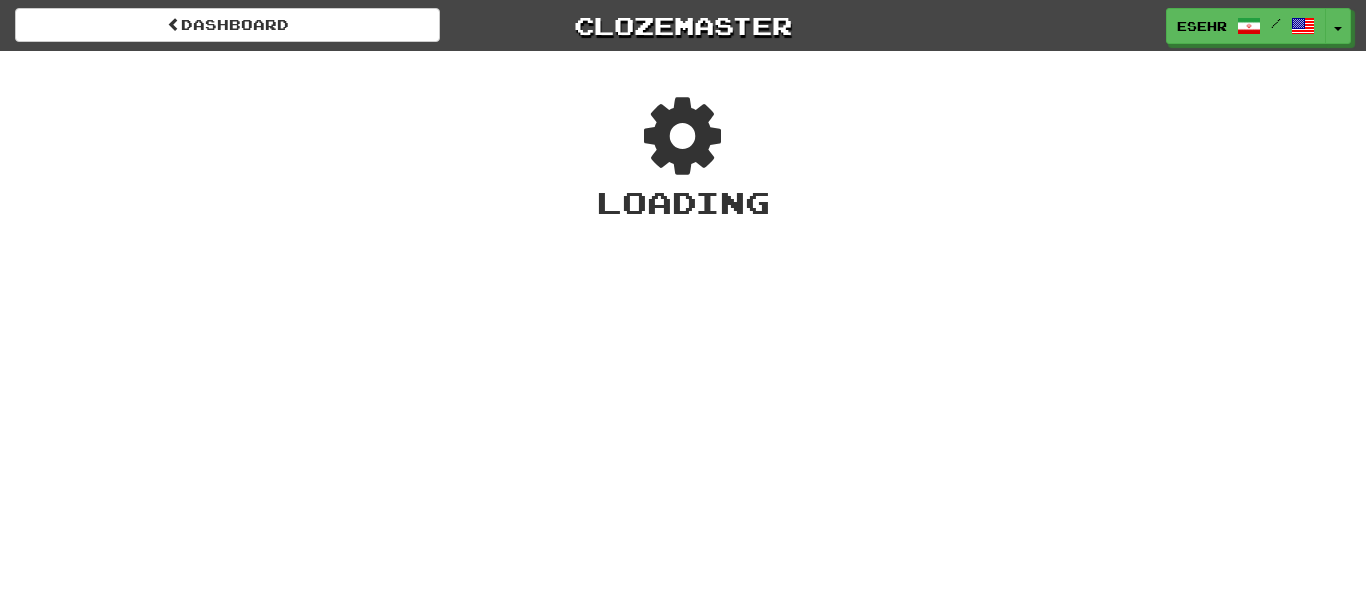 scroll, scrollTop: 0, scrollLeft: 0, axis: both 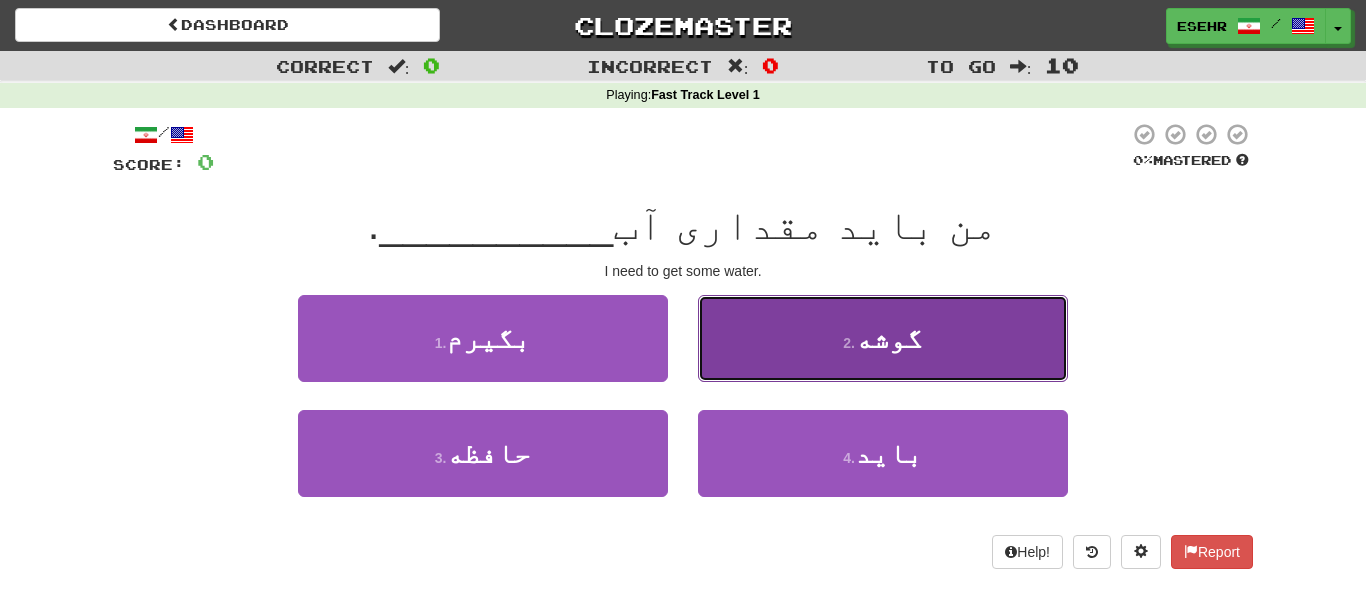 click on "2 .  گوشه" at bounding box center [883, 338] 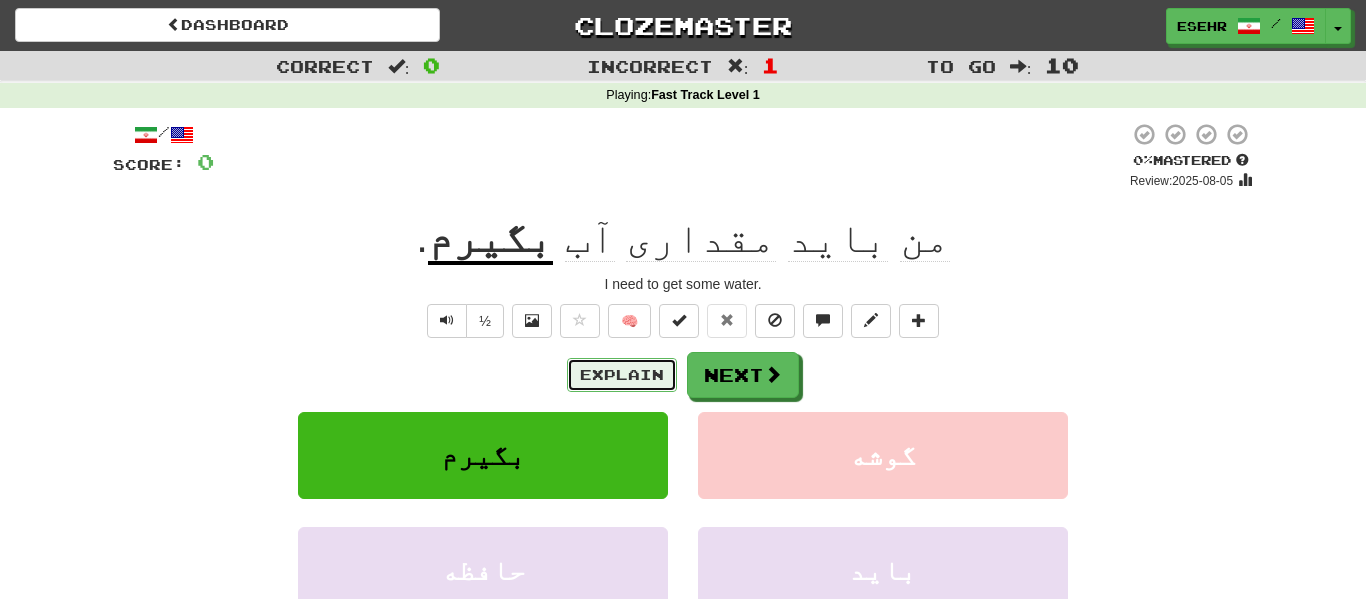click on "Explain" at bounding box center [622, 375] 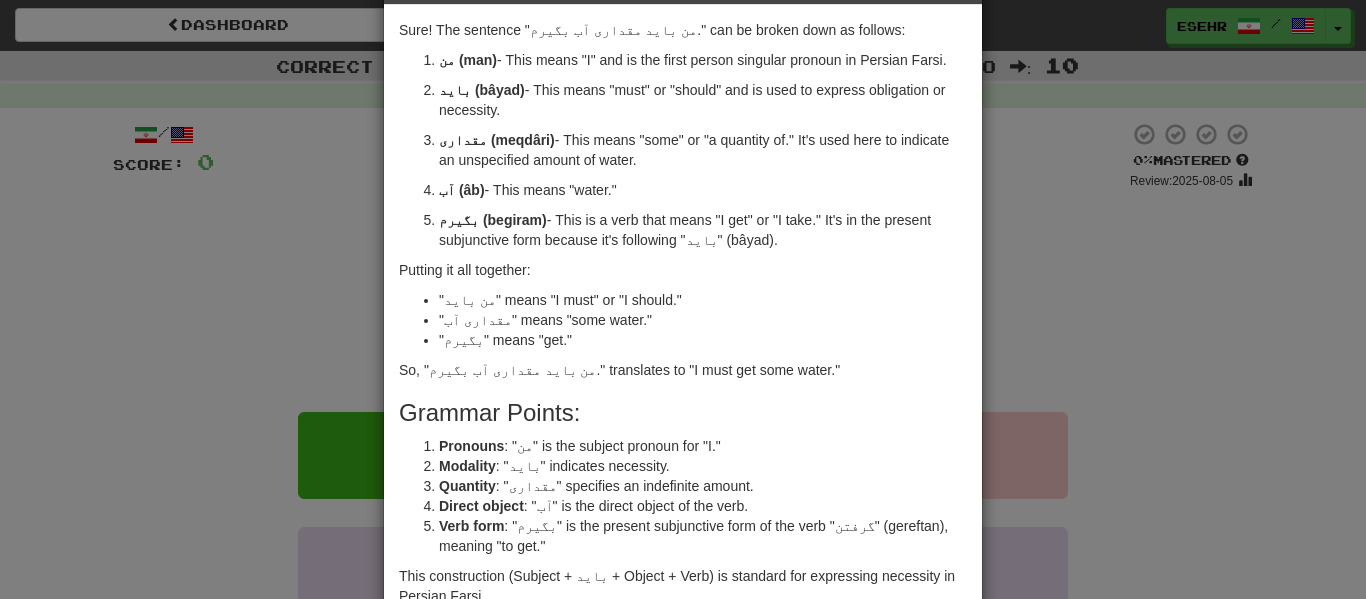 scroll, scrollTop: 79, scrollLeft: 0, axis: vertical 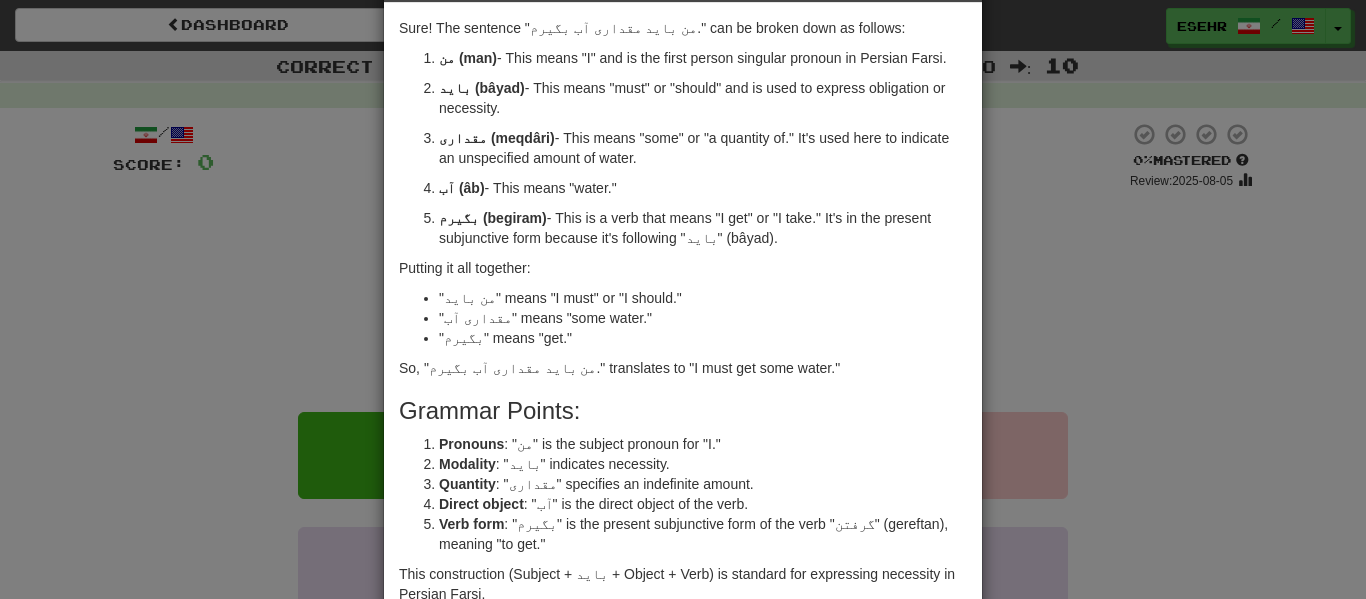 click on "× Explanation Sure! The sentence "من باید مقداری آب بگیرم." can be broken down as follows:
من (man)  - This means "I" and is the first person singular pronoun in Persian Farsi.
باید (bâyad)  - This means "must" or "should" and is used to express obligation or necessity.
مقداری (meqdâri)  - This means "some" or "a quantity of." It's used here to indicate an unspecified amount of water.
آب (âb)  - This means "water."
بگیرم (begiram)  - This is a verb that means "I get" or "I take." It's in the present subjunctive form because it's following "باید" (bâyad).
Putting it all together:
"من باید" means "I must" or "I should."
"مقداری آب" means "some water."
"بگیرم" means "get."
So, "من باید مقداری آب بگیرم." translates to "I must get some water."
Grammar Points:
Pronouns : "من" is the subject pronoun for "I."
Modality : "باید" indicates necessity.
Quantity
Verb form" at bounding box center (683, 299) 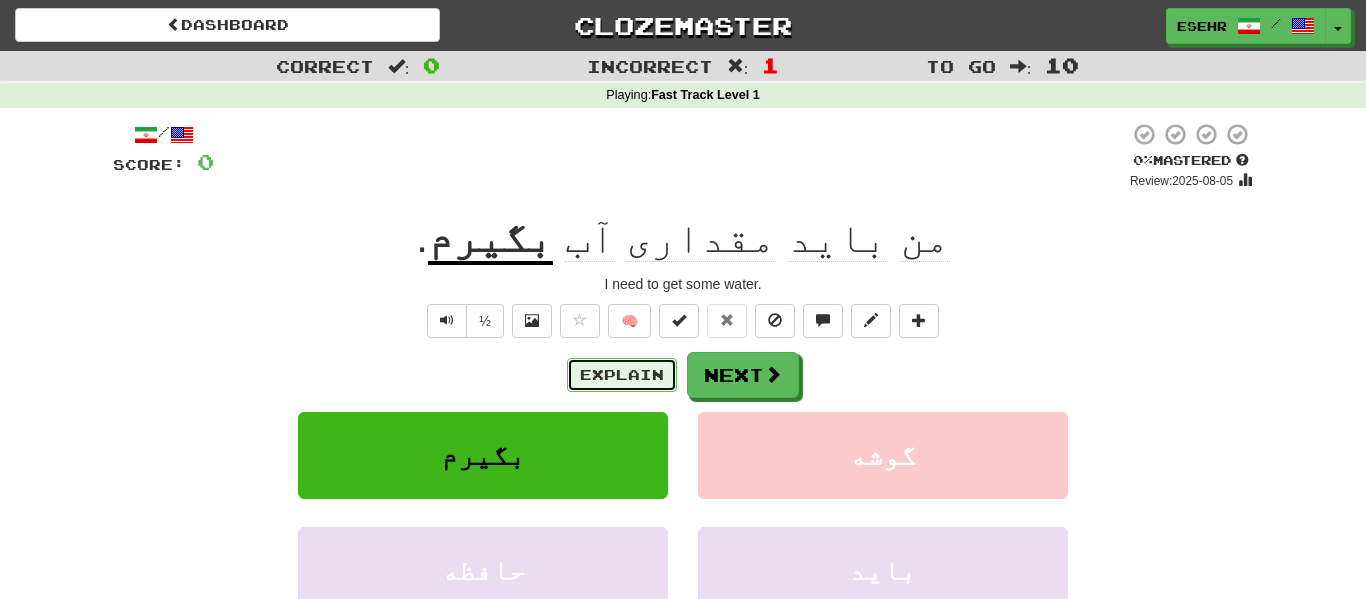 click on "Explain" at bounding box center (622, 375) 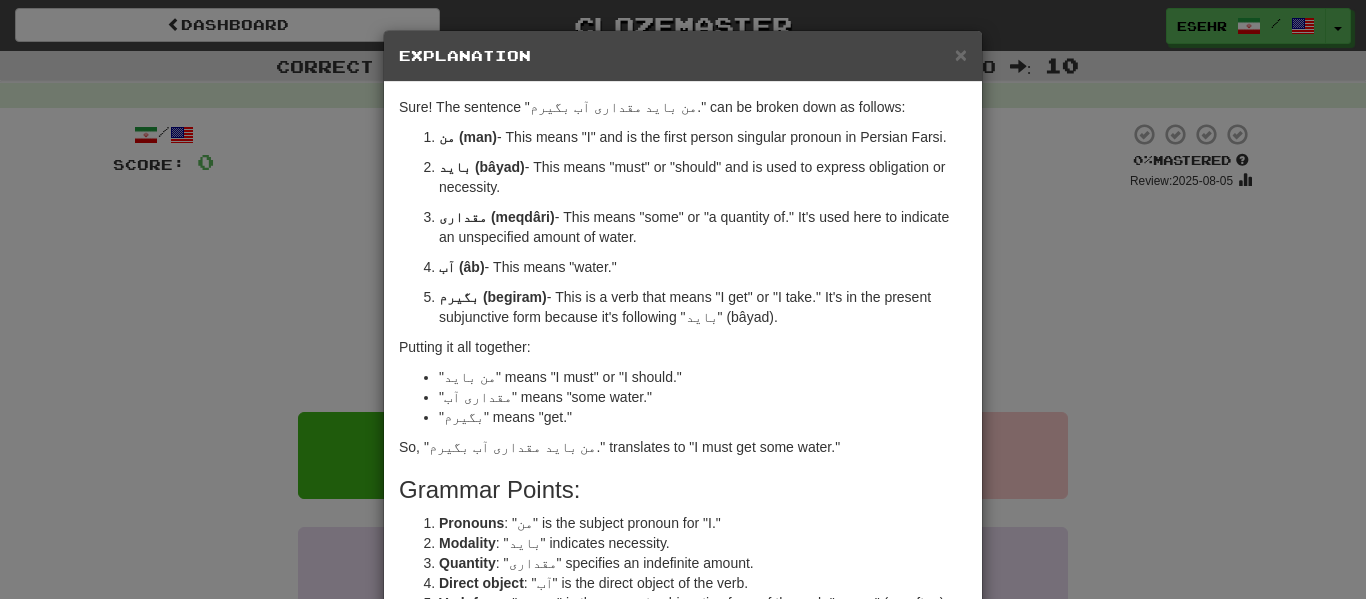 click on "× Explanation Sure! The sentence "من باید مقداری آب بگیرم." can be broken down as follows:
من (man)  - This means "I" and is the first person singular pronoun in Persian Farsi.
باید (bâyad)  - This means "must" or "should" and is used to express obligation or necessity.
مقداری (meqdâri)  - This means "some" or "a quantity of." It's used here to indicate an unspecified amount of water.
آب (âb)  - This means "water."
بگیرم (begiram)  - This is a verb that means "I get" or "I take." It's in the present subjunctive form because it's following "باید" (bâyad).
Putting it all together:
"من باید" means "I must" or "I should."
"مقداری آب" means "some water."
"بگیرم" means "get."
So, "من باید مقداری آب بگیرم." translates to "I must get some water."
Grammar Points:
Pronouns : "من" is the subject pronoun for "I."
Modality : "باید" indicates necessity.
Quantity
Verb form" at bounding box center (683, 299) 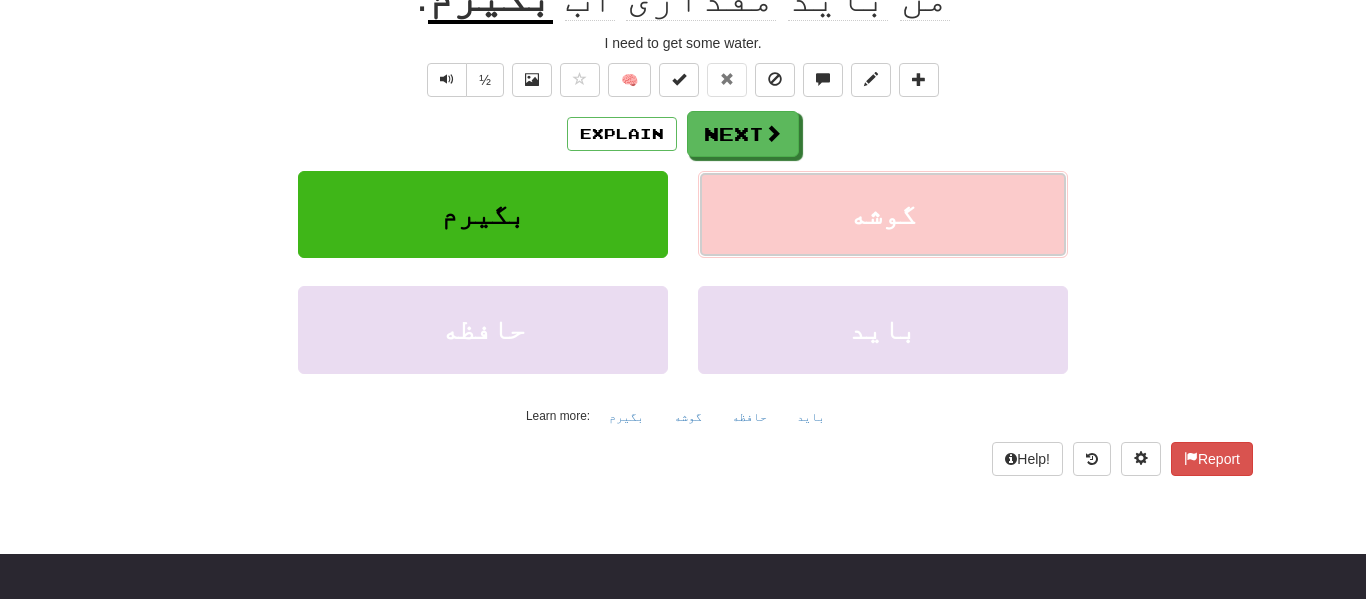 click on "گوشه" at bounding box center [883, 214] 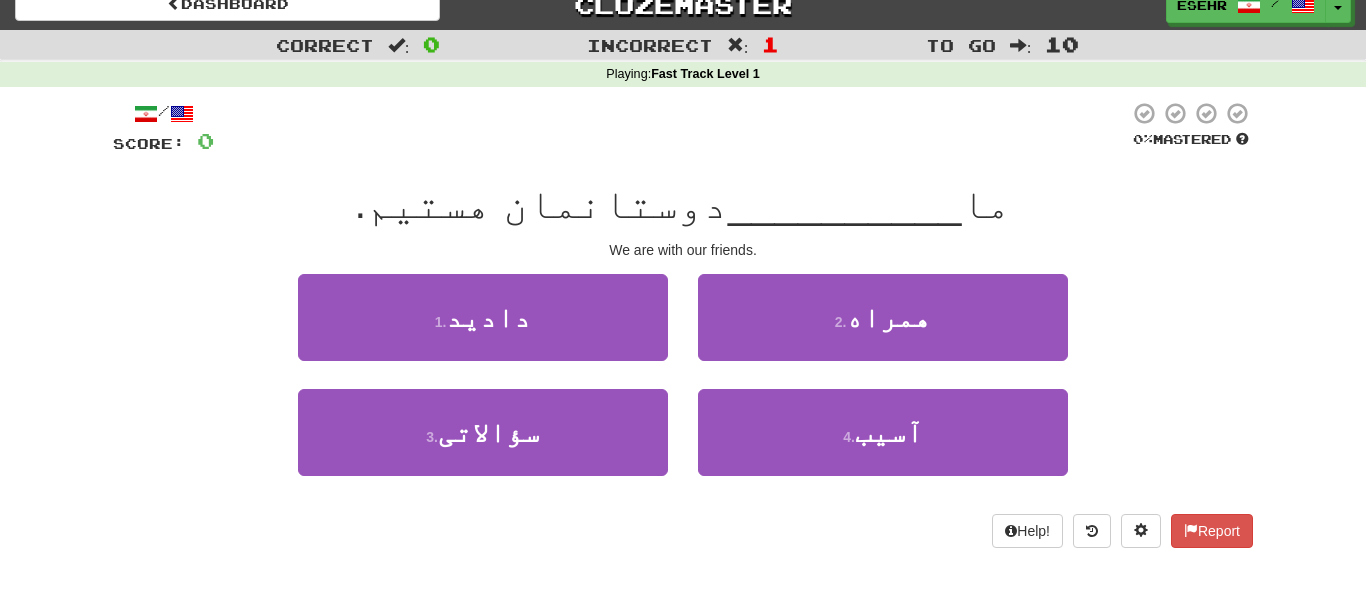 scroll, scrollTop: 0, scrollLeft: 0, axis: both 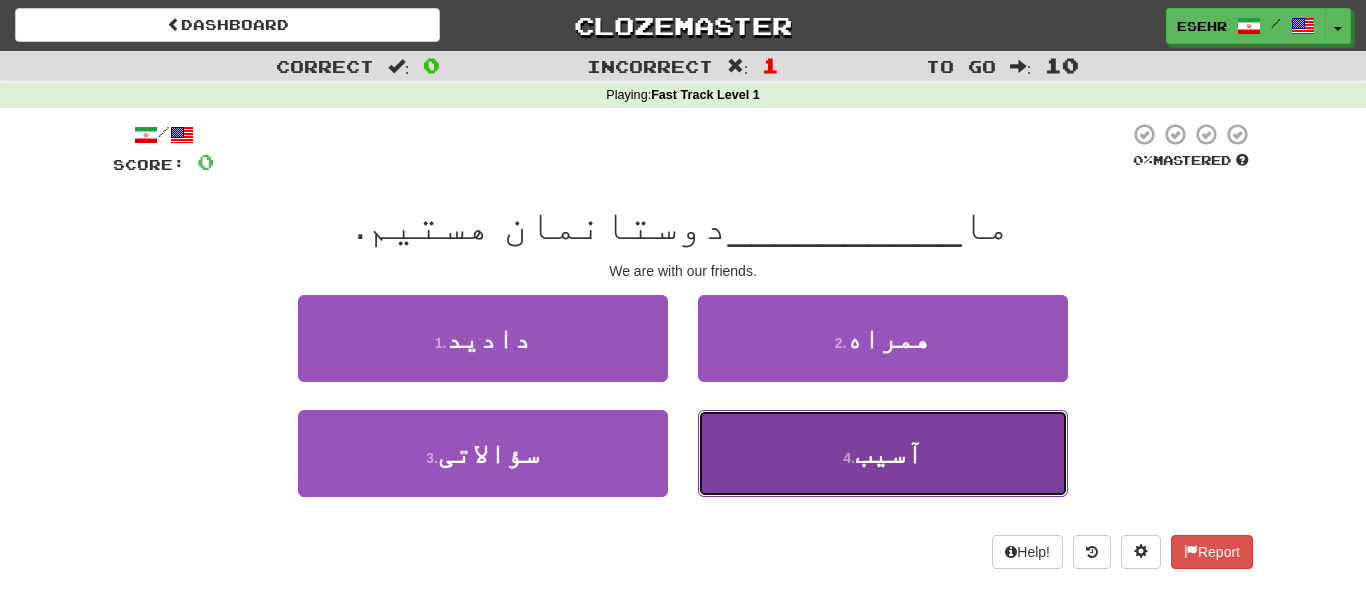 click on "4 .  آسیب" at bounding box center [883, 453] 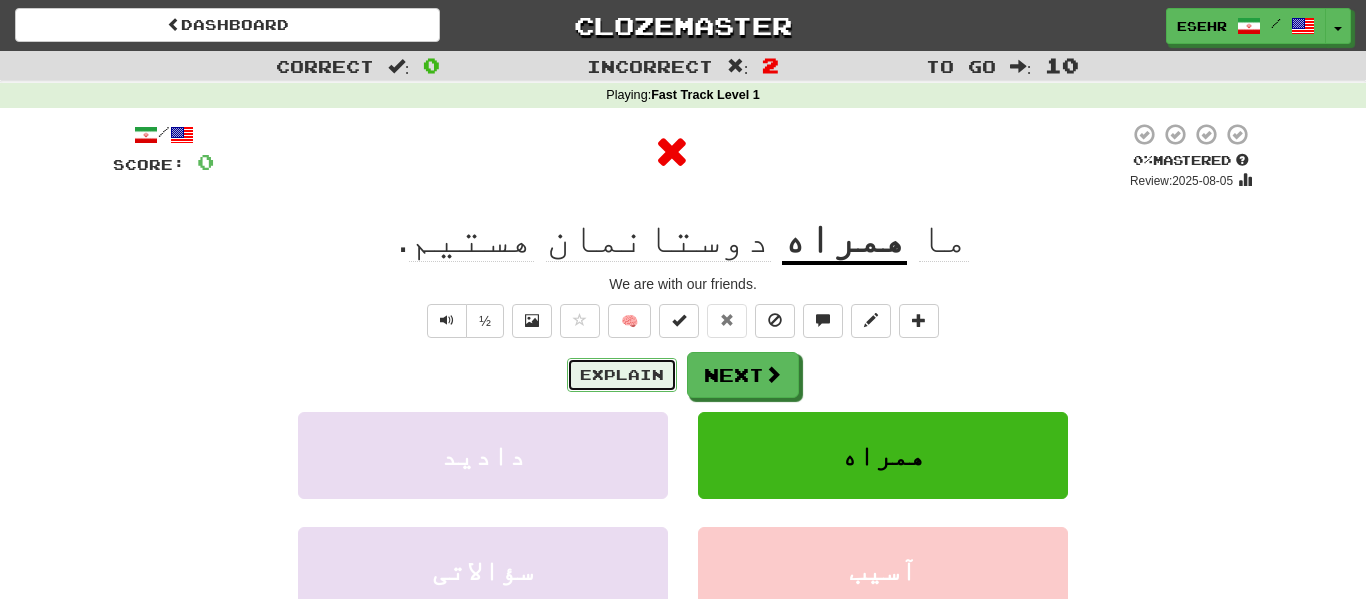 click on "Explain" at bounding box center [622, 375] 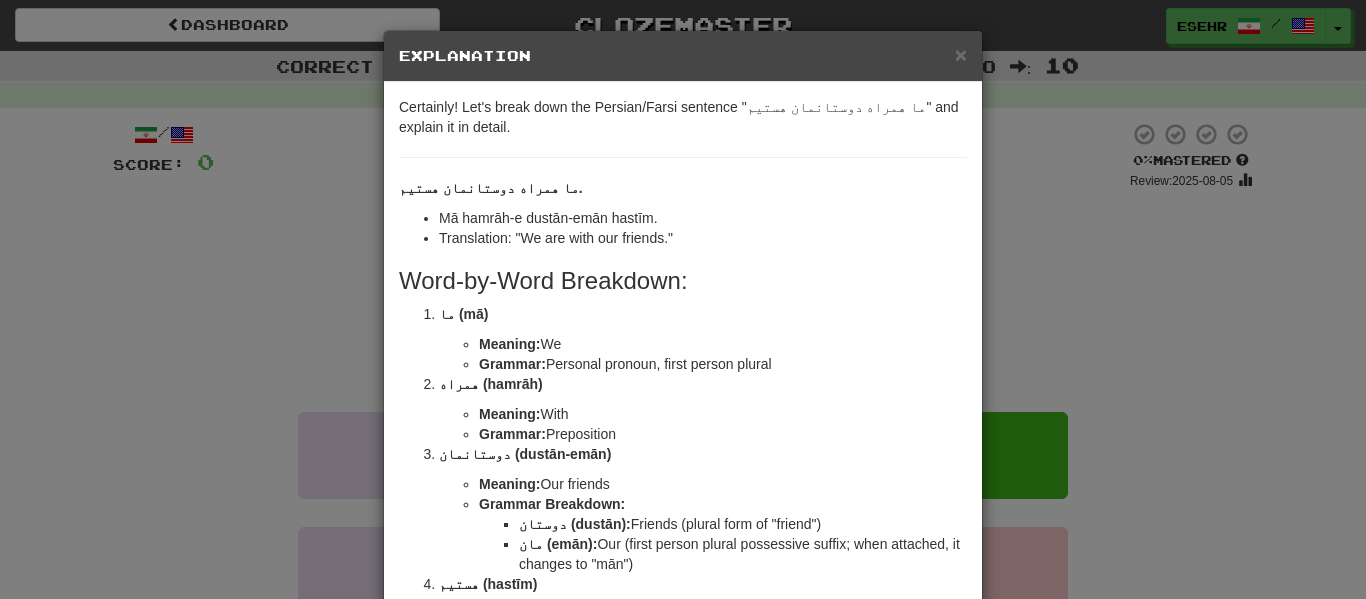 click on "× Explanation Certainly! Let's break down the Persian/Farsi sentence "ما همراه دوستانمان هستیم" and explain it in detail.
ما همراه دوستانمان هستیم.
Transliteration: Mā hamrāh-e dustān-emān hastīm.
Translation: "We are with our friends."
Word-by-Word Breakdown:
ما (mā)
Meaning:  We
Grammar:  Personal pronoun, first person plural
همراه (hamrāh)
Meaning:  With
Grammar:  Preposition
دوستانمان (dustān-emān)
Meaning:  Our friends
Grammar Breakdown:
دوستان (dustān):  Friends (plural form of "friend")
مان (emān):  Our (first person plural possessive suffix; when attached, it changes to "mān")
هستیم (hastīm)
Meaning:  Are
Grammar:  Verb, first person plural present form of "to be" (بودن; "budan")
Grammar and Sentence Structure:
Personal Pronoun (ما) : The sentence starts with "ما" indicating that the subject of the sentence is "we."" at bounding box center [683, 299] 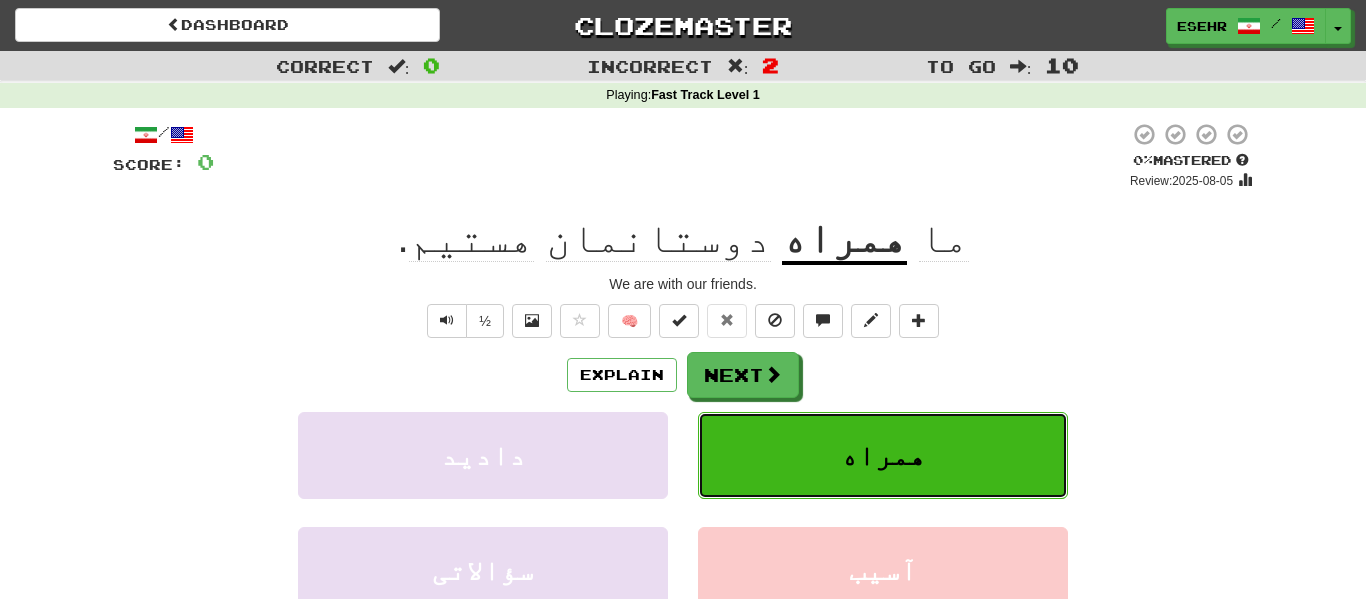 click on "همراه" at bounding box center (883, 455) 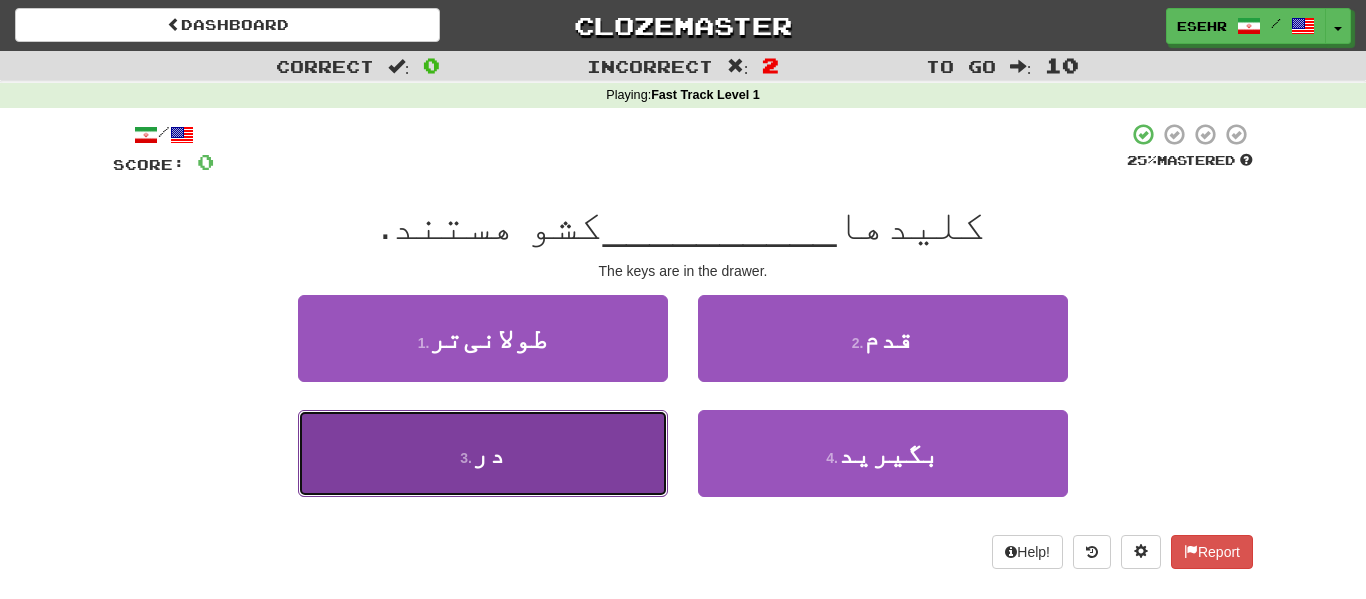 click on "3 .  در" at bounding box center (483, 453) 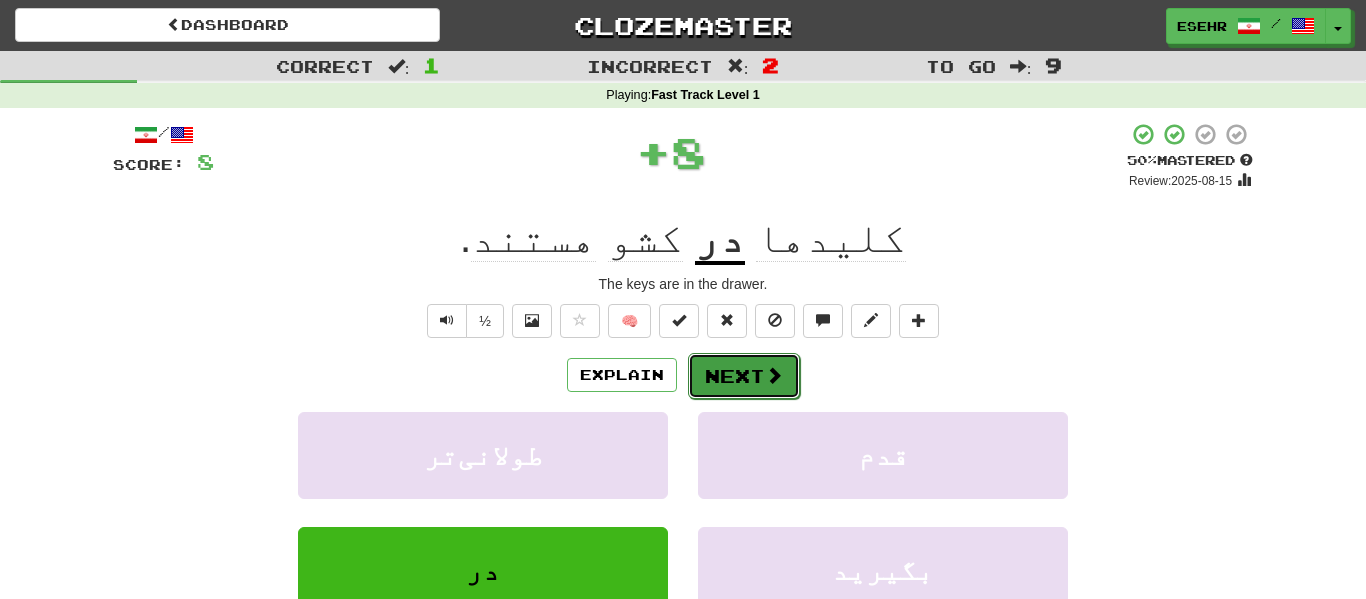 click on "Next" at bounding box center (744, 376) 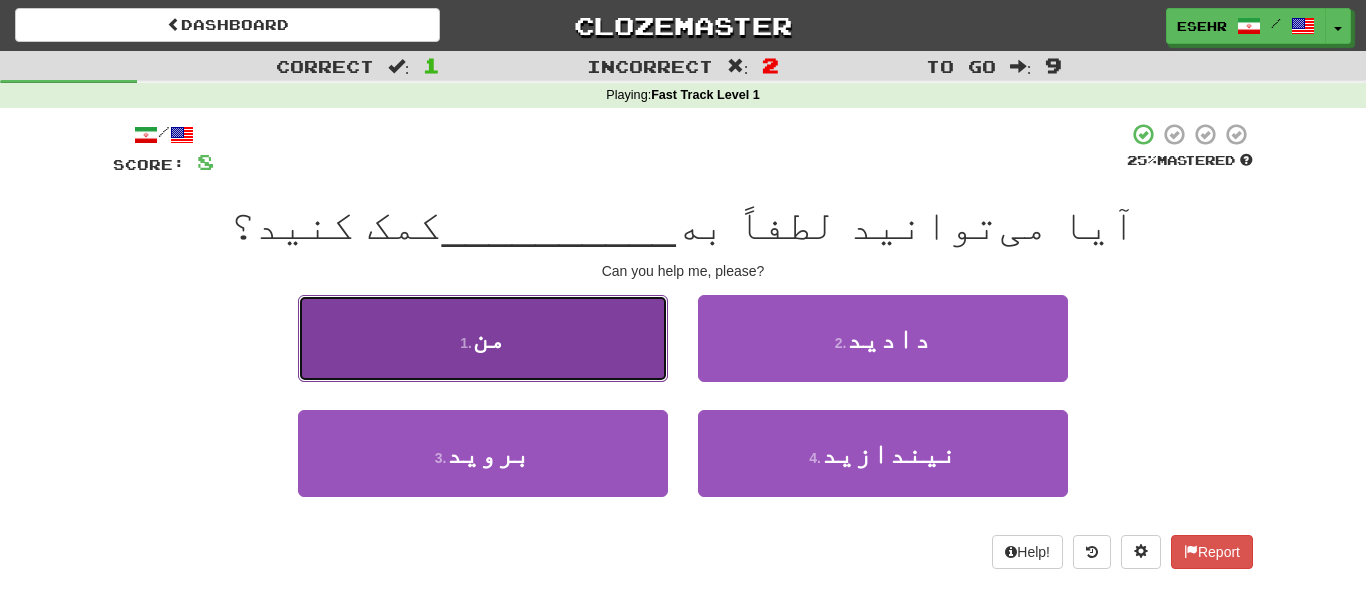 click on "1 .  من" at bounding box center (483, 338) 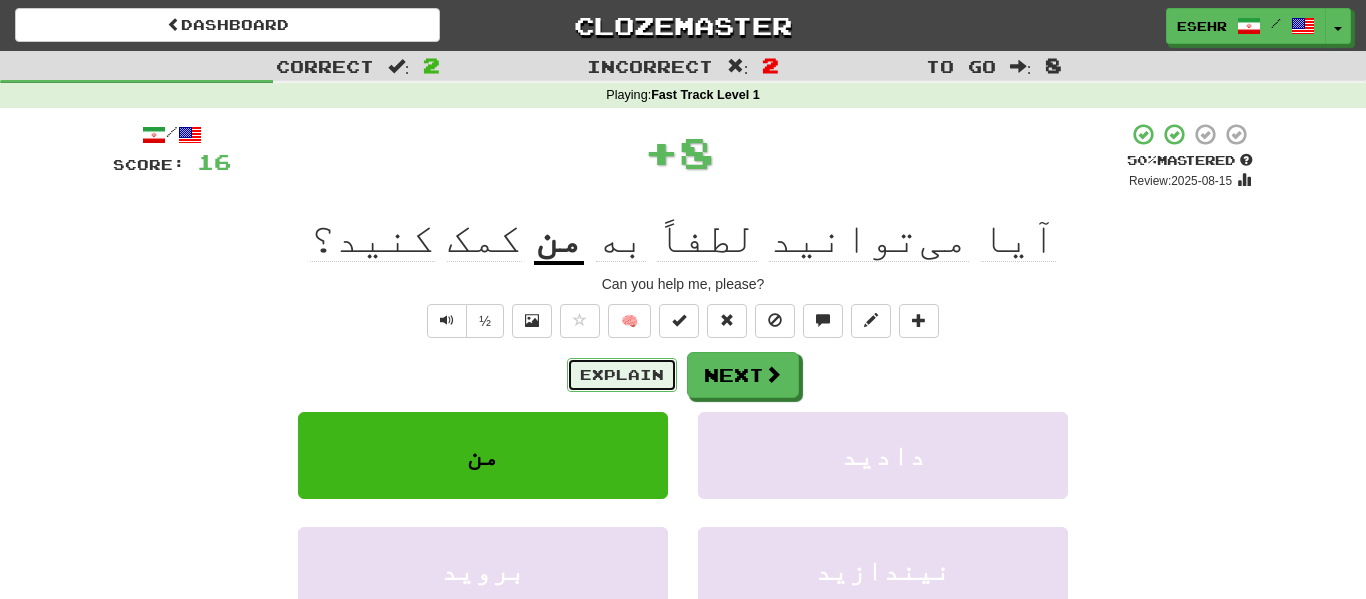 click on "Explain" at bounding box center [622, 375] 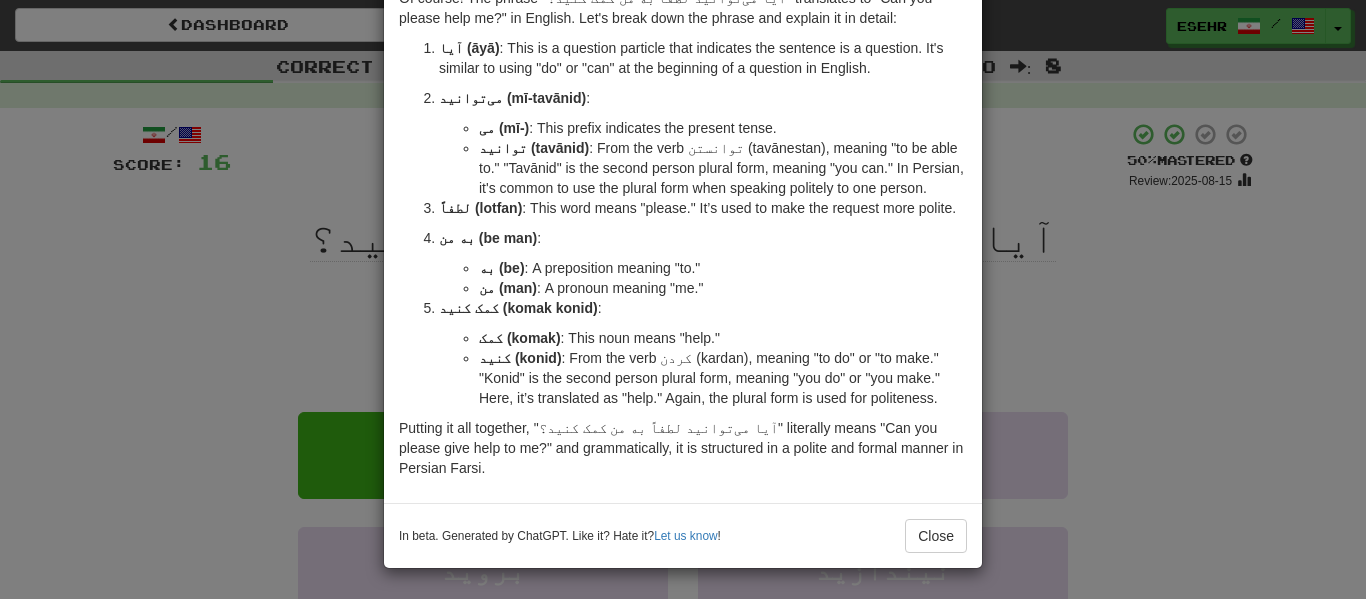 scroll, scrollTop: 330, scrollLeft: 0, axis: vertical 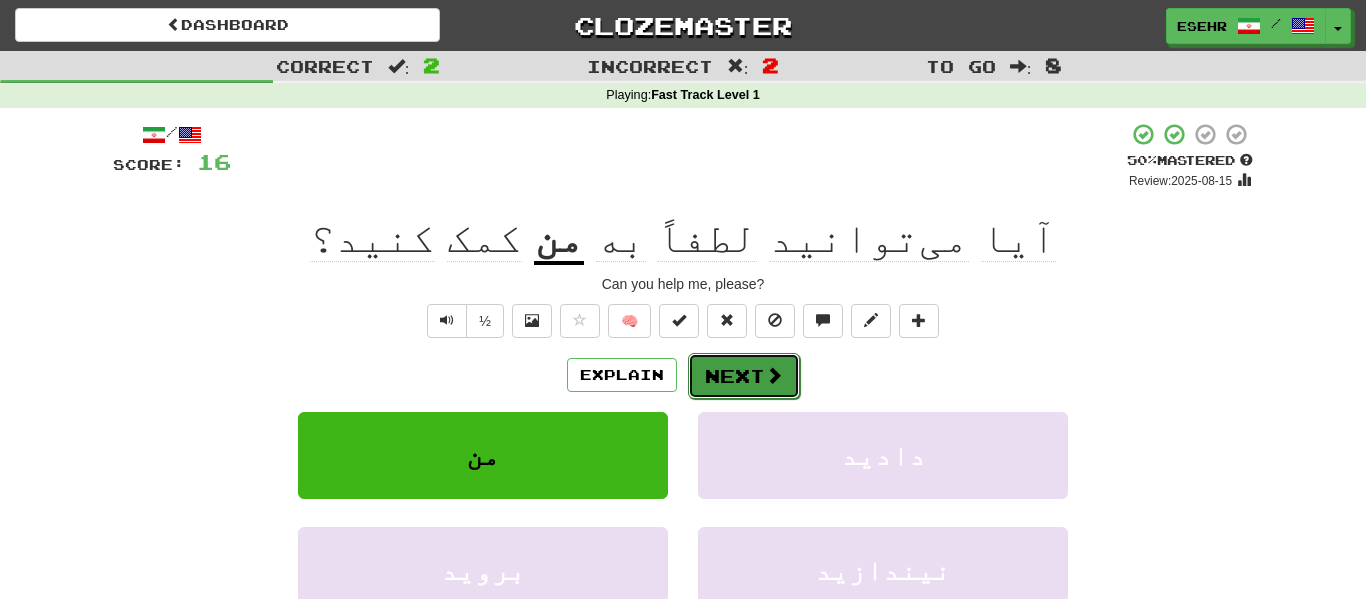 click on "Next" at bounding box center (744, 376) 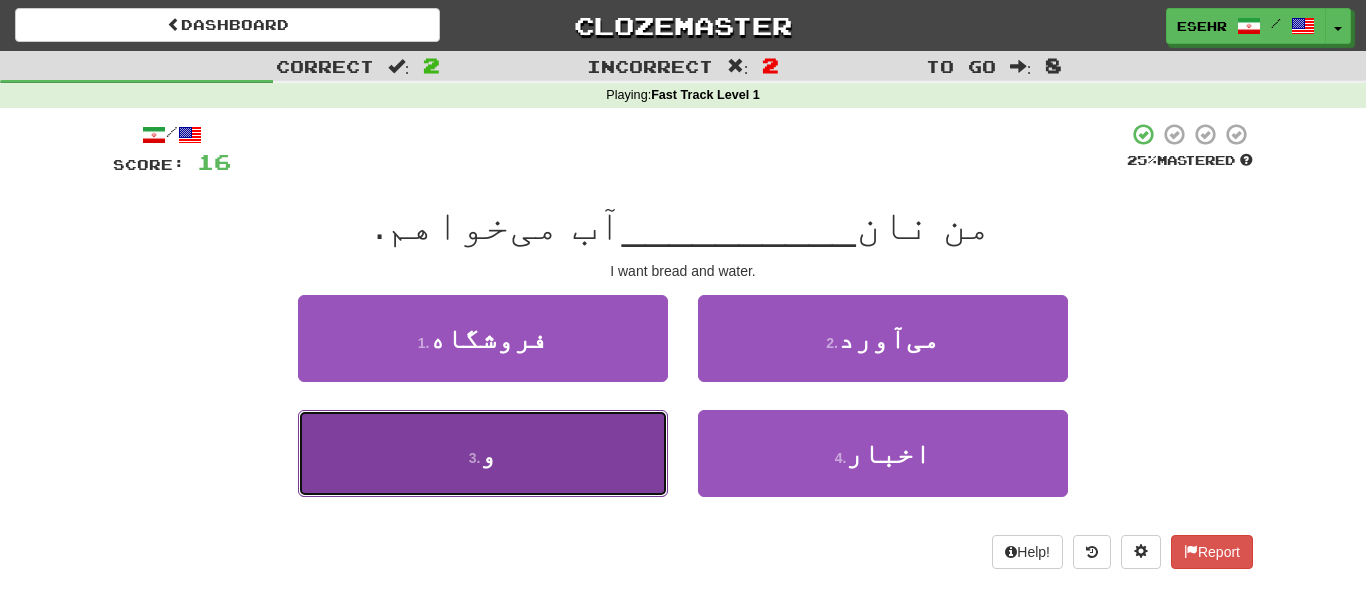 click on "3 .  و" at bounding box center (483, 453) 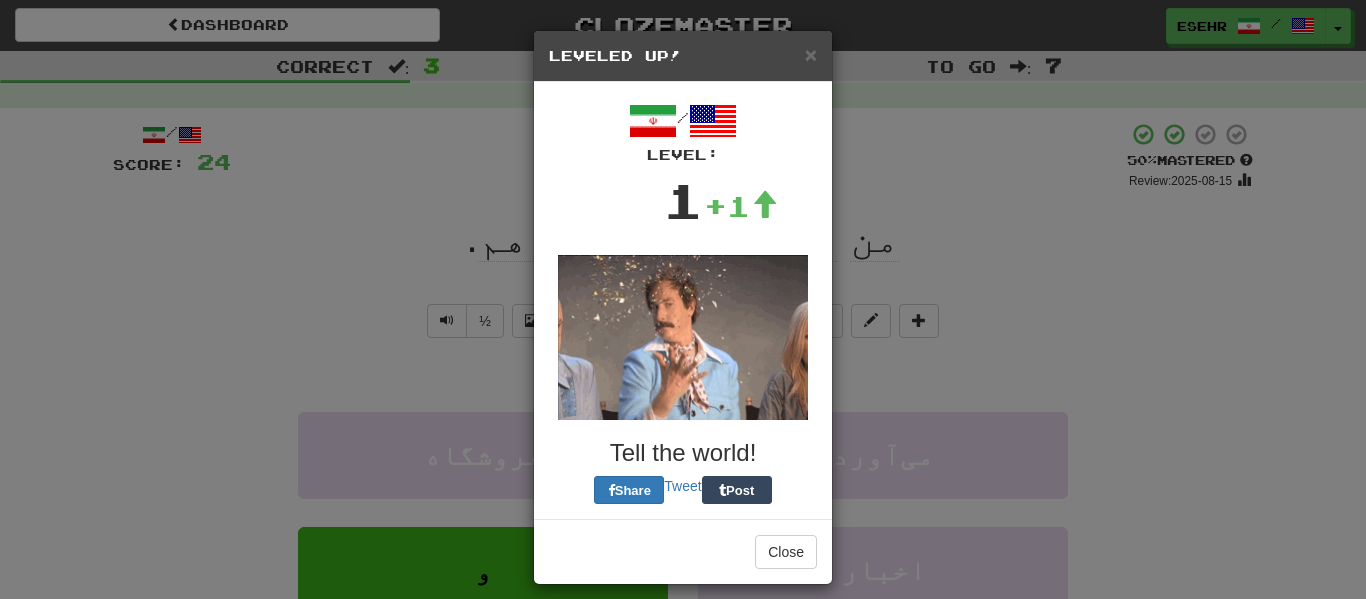 click on "/  Level: 1 +1 Tell the world!  Share Tweet  Post" at bounding box center [683, 300] 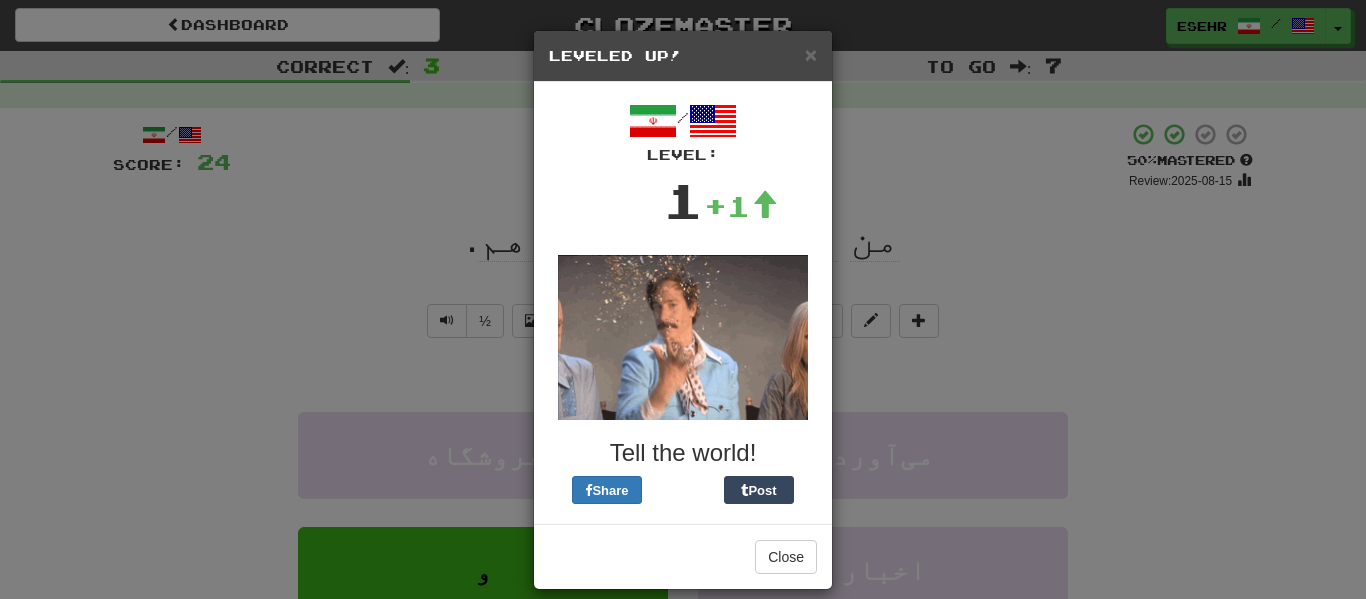scroll, scrollTop: 40, scrollLeft: 0, axis: vertical 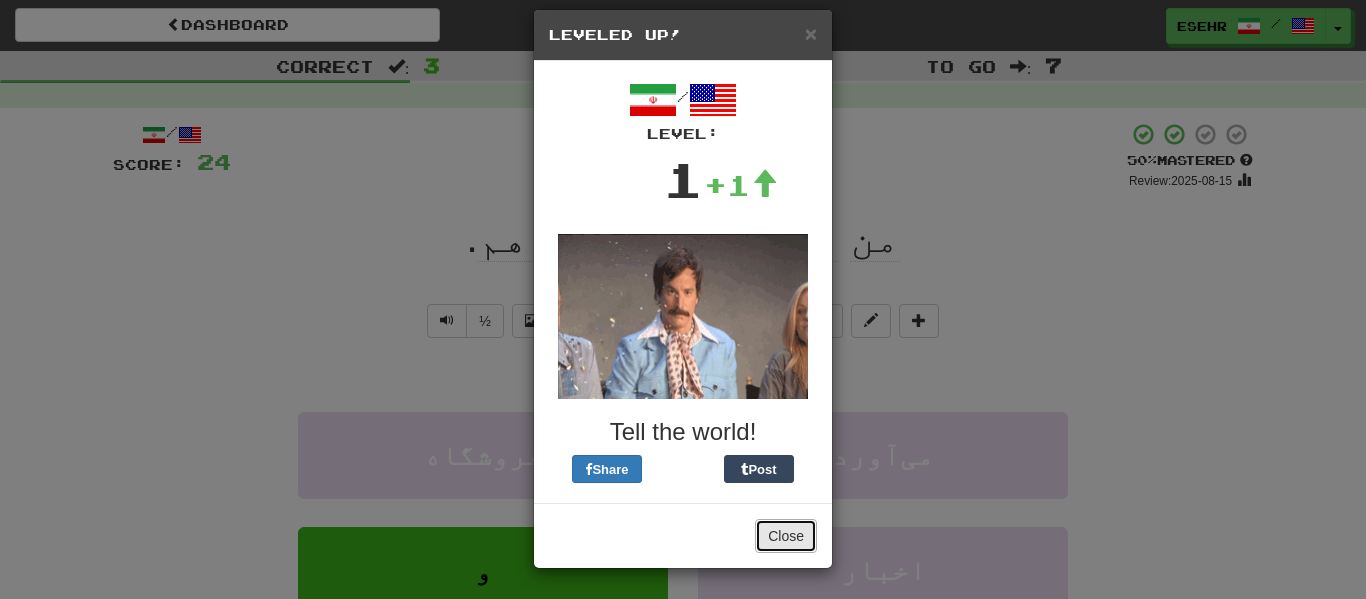 click on "Close" at bounding box center (786, 536) 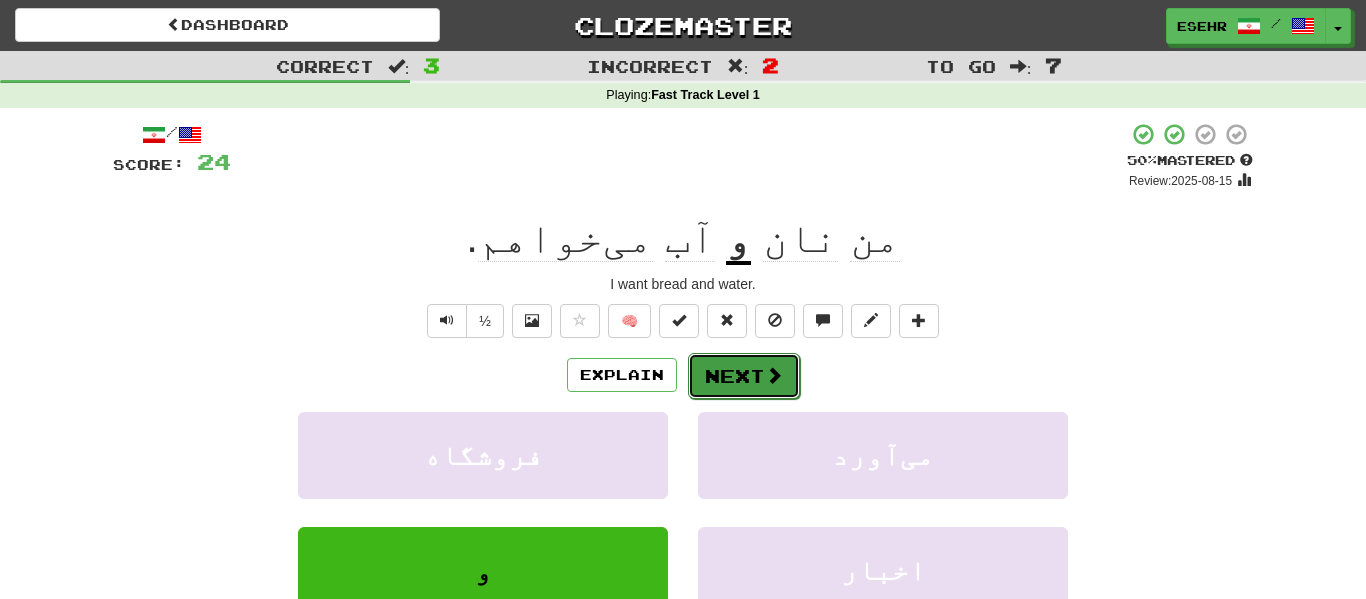 click on "Next" at bounding box center [744, 376] 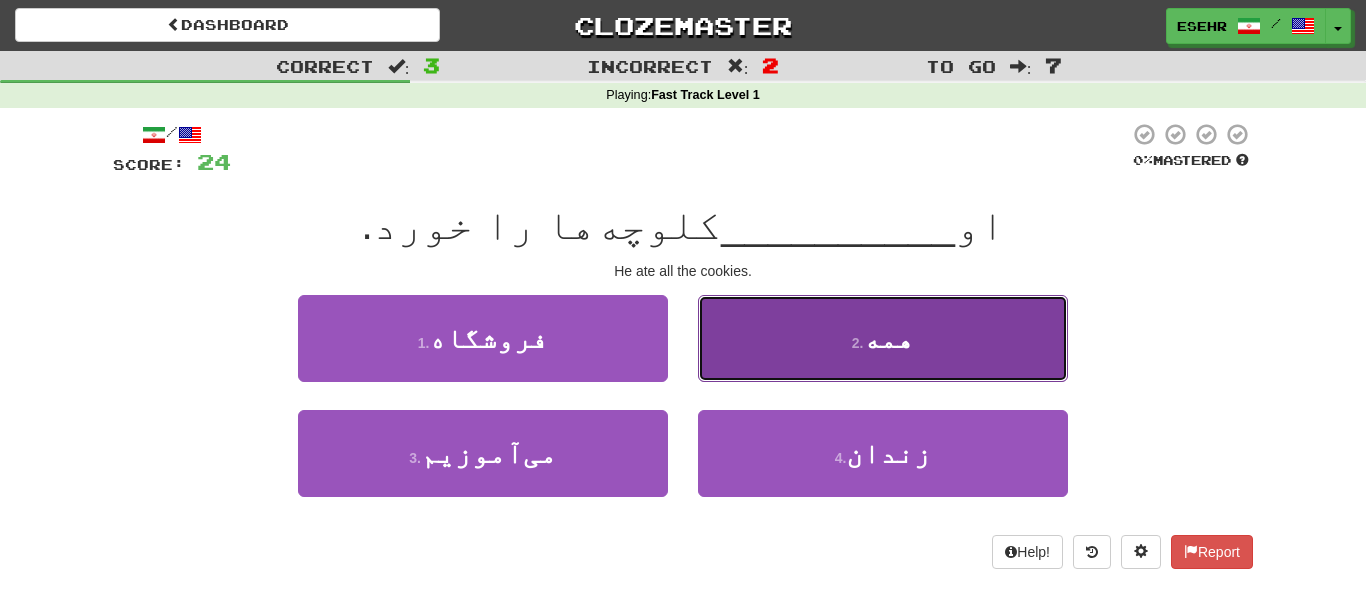 click on "2 .  همه" at bounding box center [883, 338] 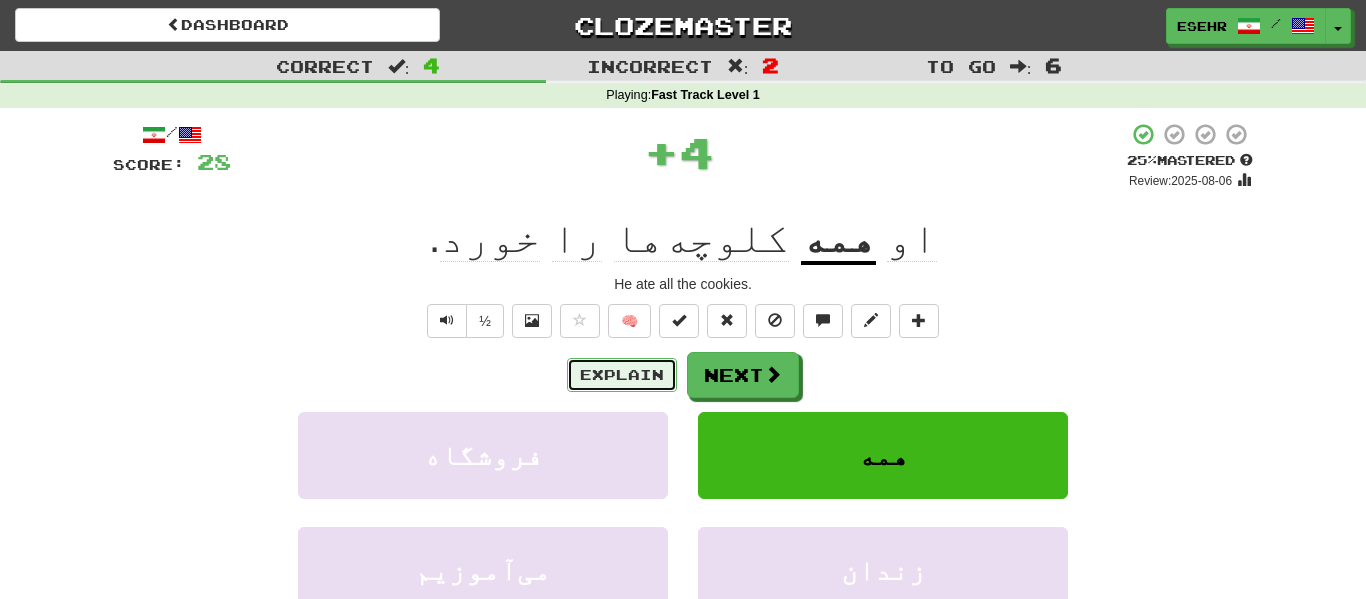 click on "Explain" at bounding box center (622, 375) 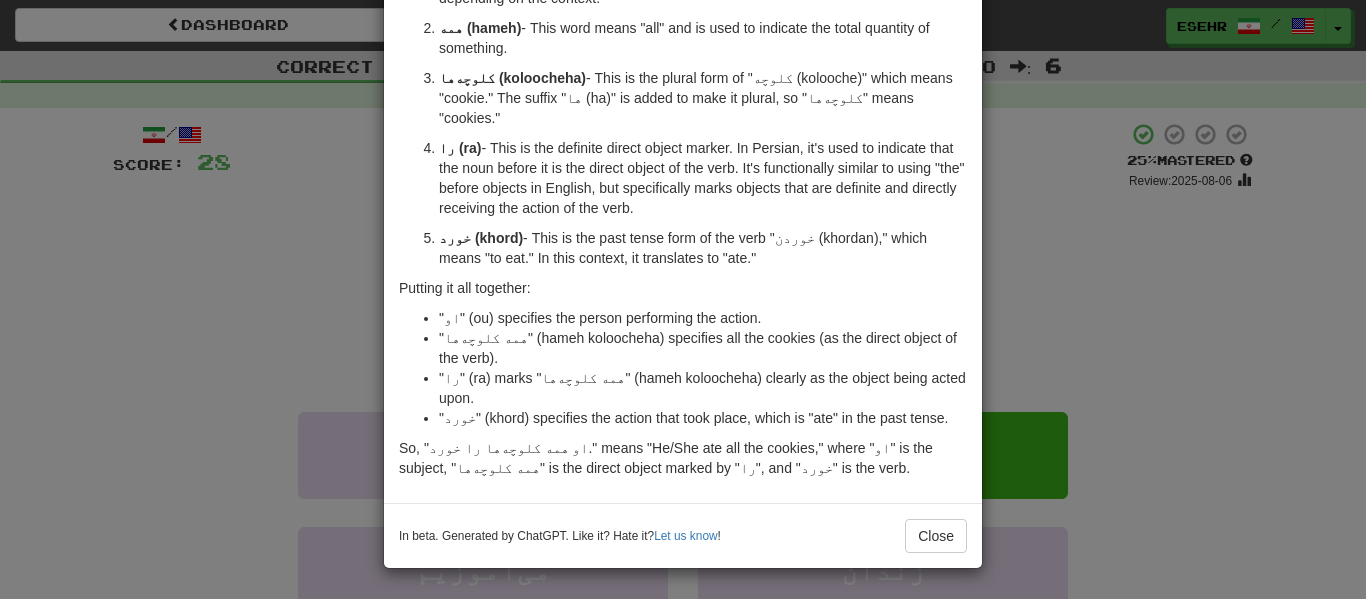 scroll, scrollTop: 456, scrollLeft: 0, axis: vertical 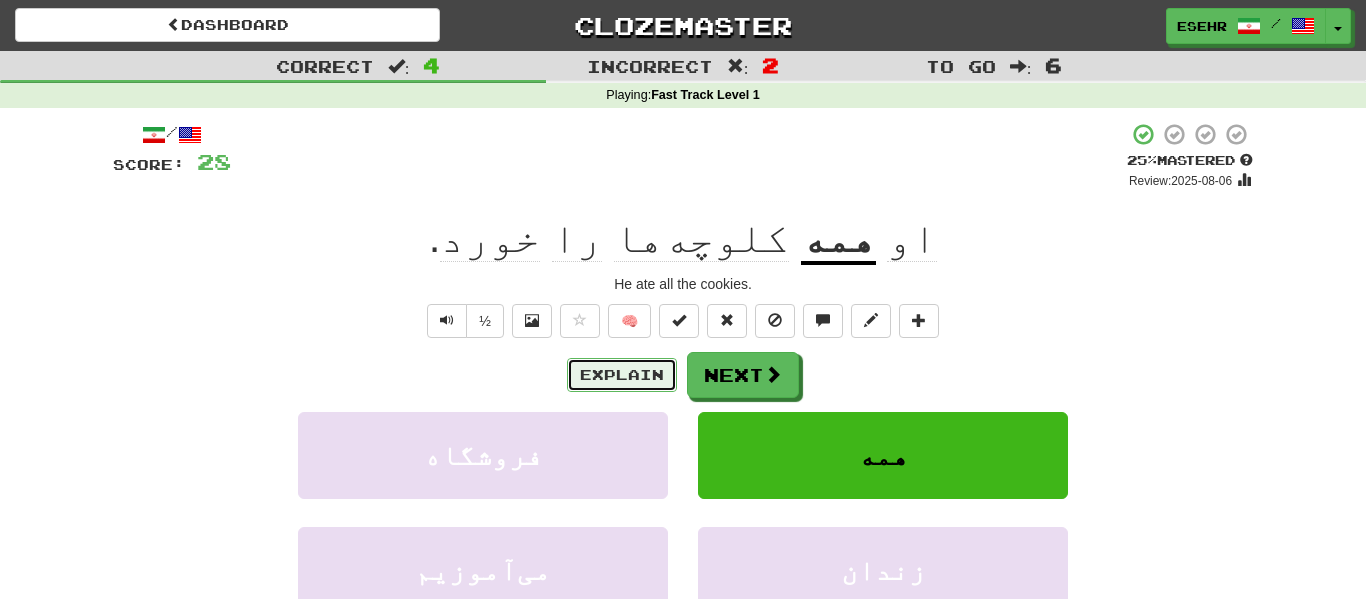click on "Explain" at bounding box center (622, 375) 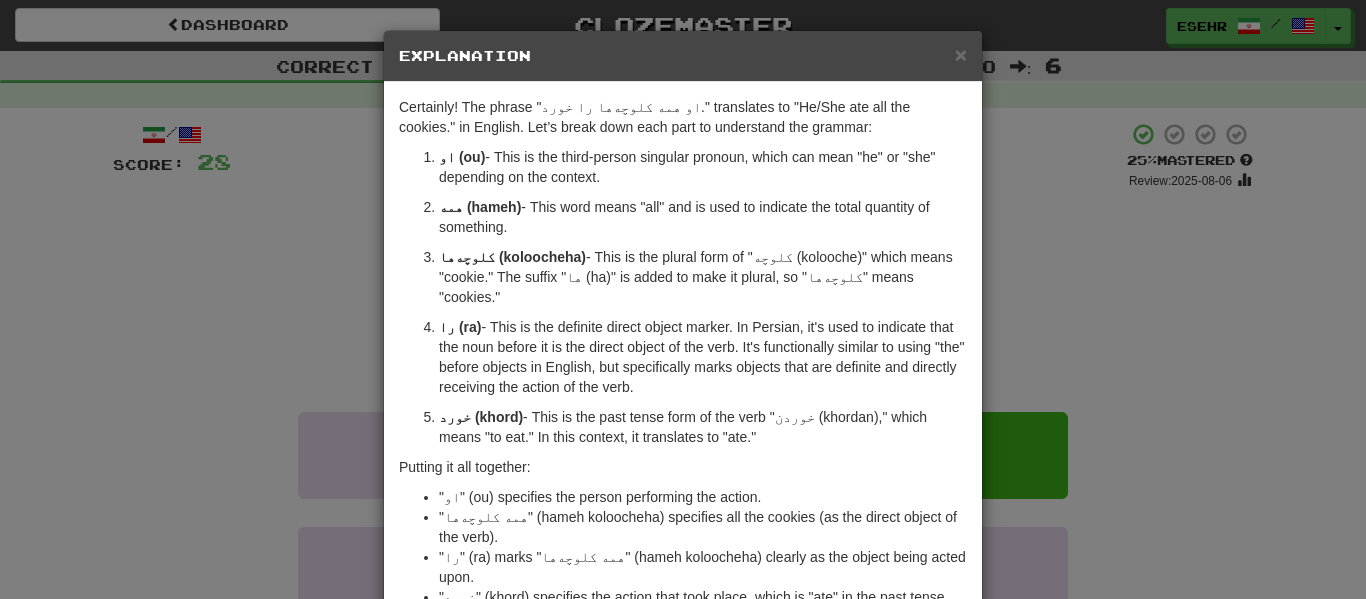 click on "× Explanation Certainly! The phrase "او همه کلوچه‌ها را خورد." translates to "He/She ate all the cookies." in English. Let’s break down each part to understand the grammar:
او (ou)  - This is the third-person singular pronoun, which can mean "he" or "she" depending on the context.
همه (hameh)  - This word means "all" and is used to indicate the total quantity of something.
کلوچه‌ها (koloocheha)  - This is the plural form of "کلوچه (kolooche)" which means "cookie." The suffix "ها (ha)" is added to make it plural, so "کلوچه‌ها" means "cookies."
را (ra)  - This is the definite direct object marker. In Persian, it's used to indicate that the noun before it is the direct object of the verb. It's functionally similar to using "the" before objects in English, but specifically marks objects that are definite and directly receiving the action of the verb.
خورد (khord)
Putting it all together:
Let us know !" at bounding box center (683, 299) 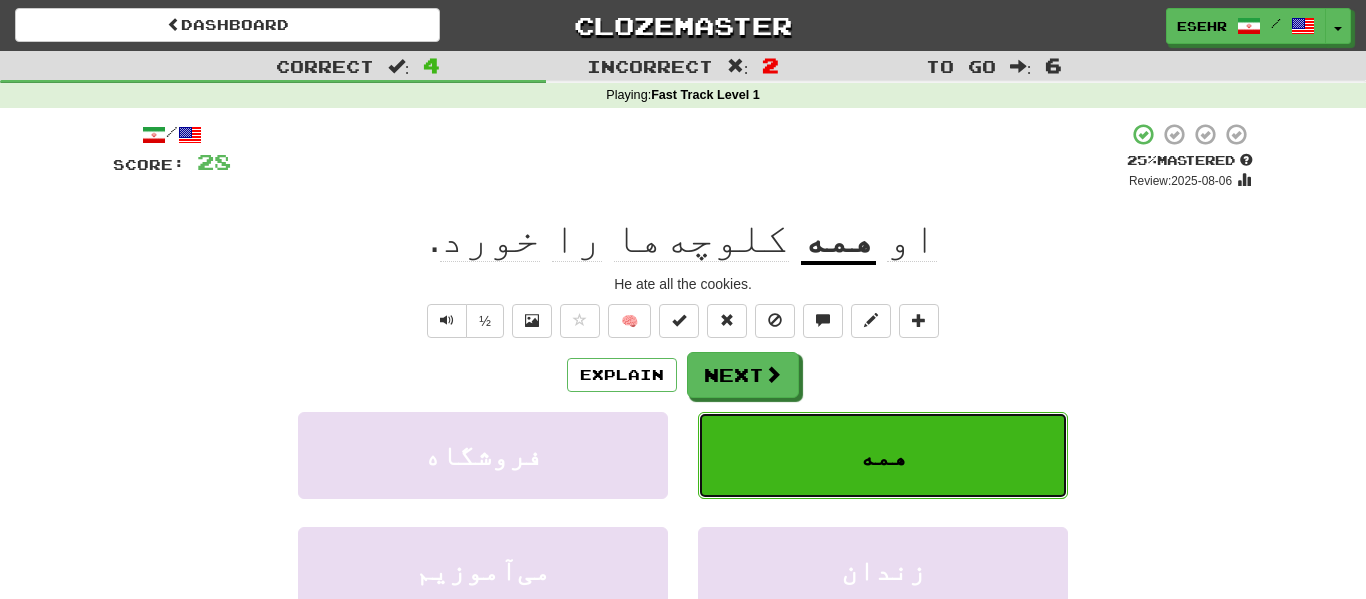 click on "همه" at bounding box center [883, 455] 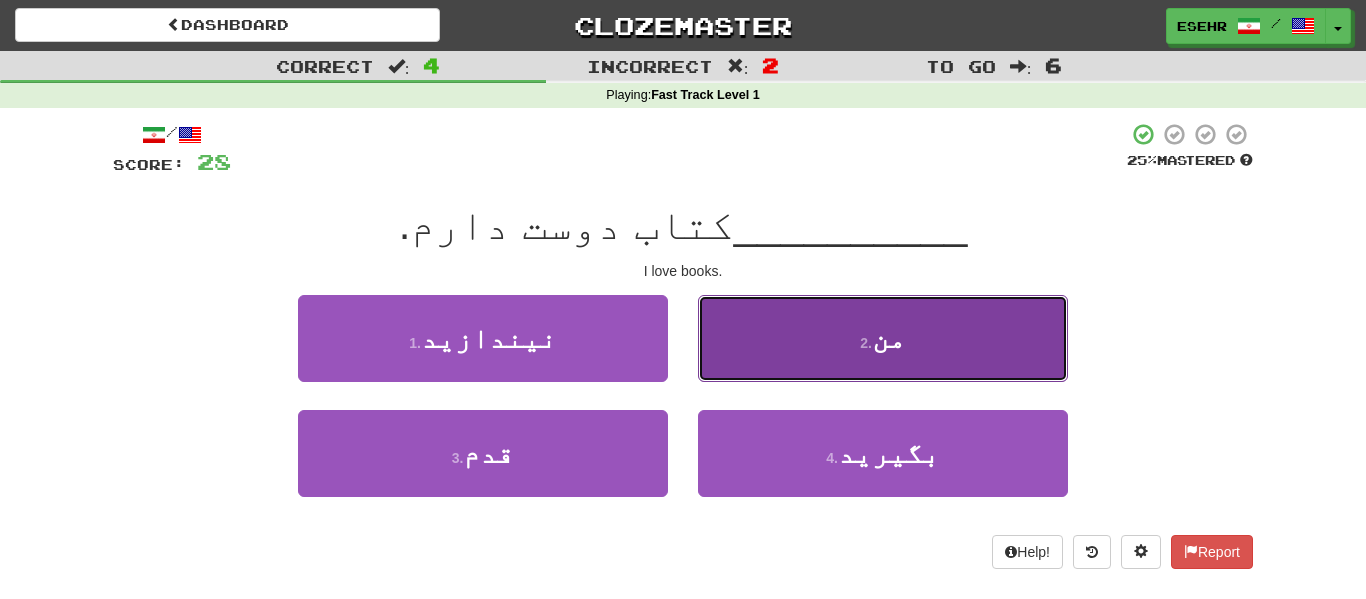 click on "من" at bounding box center (889, 338) 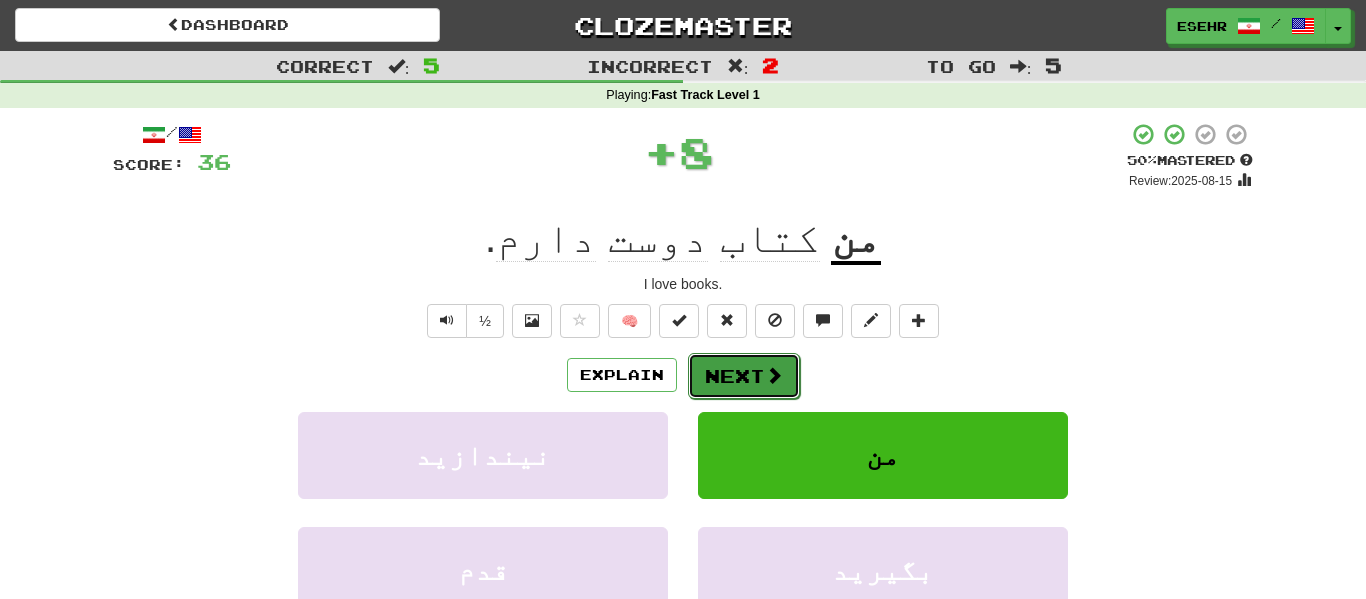 click on "Next" at bounding box center (744, 376) 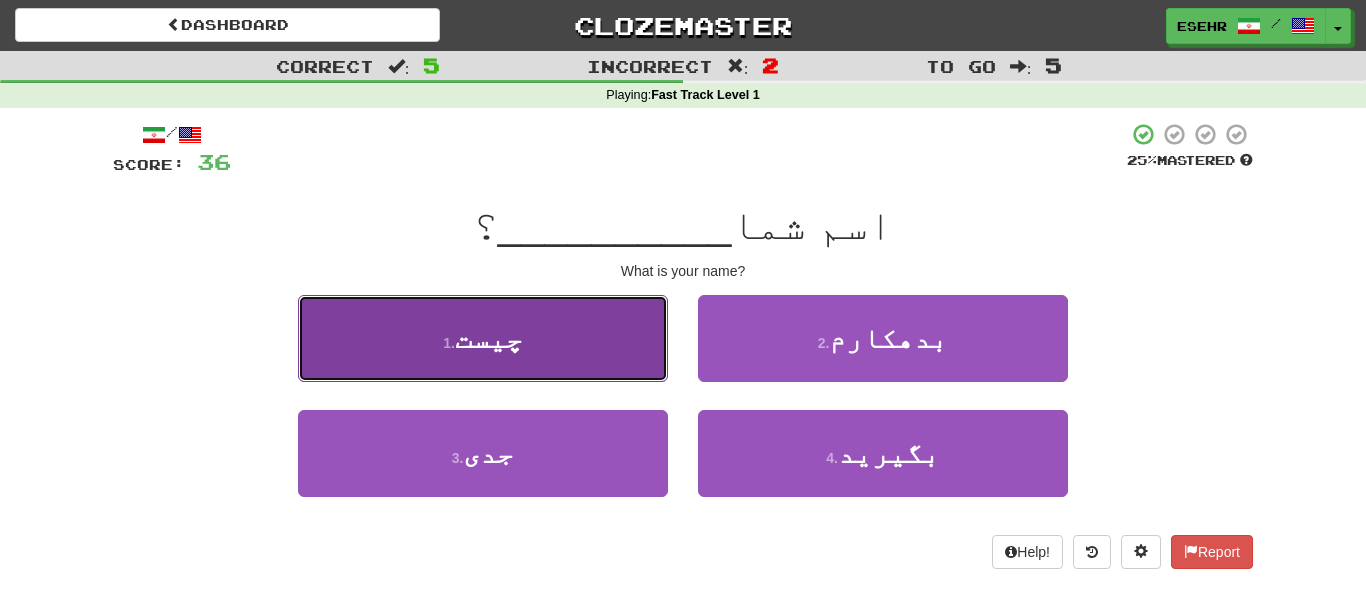 click on "1 .  چیست" at bounding box center (483, 338) 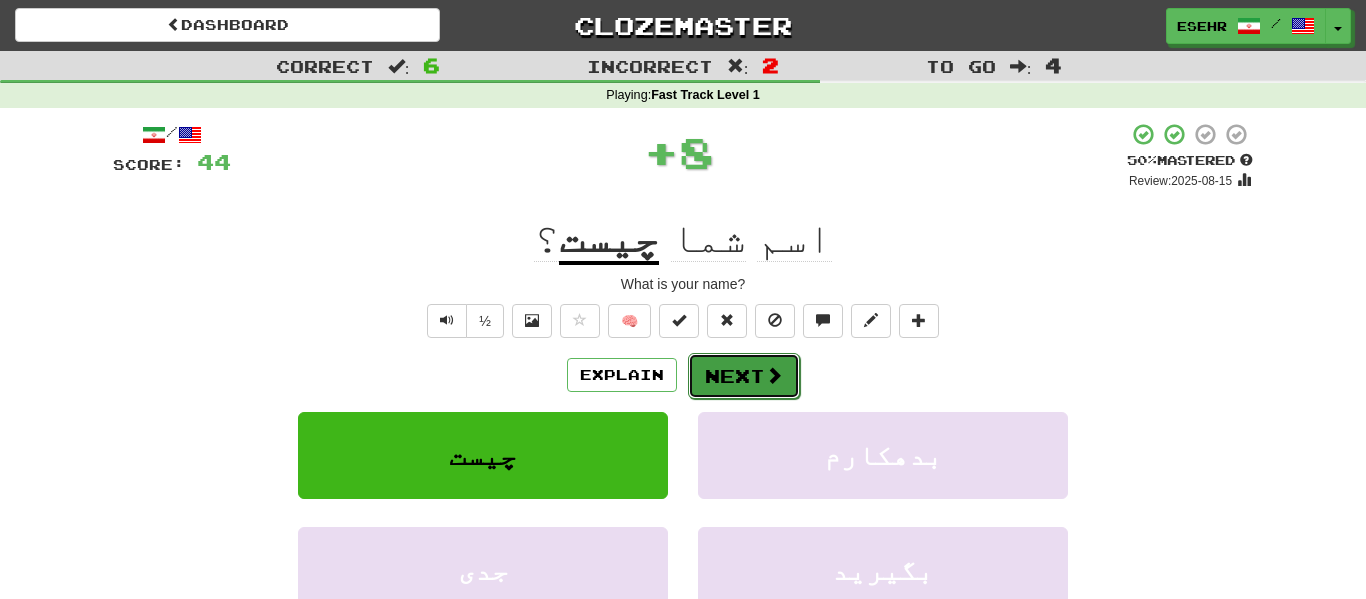 click on "Next" at bounding box center (744, 376) 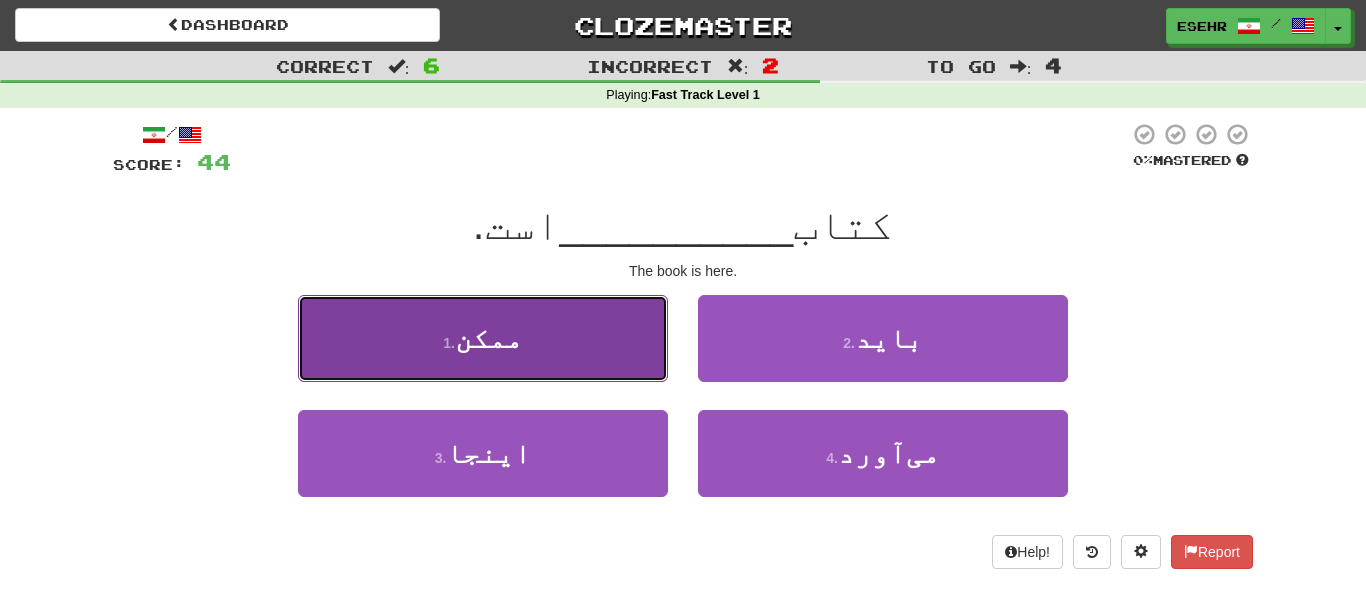 click on "1 .  ممکن" at bounding box center [483, 338] 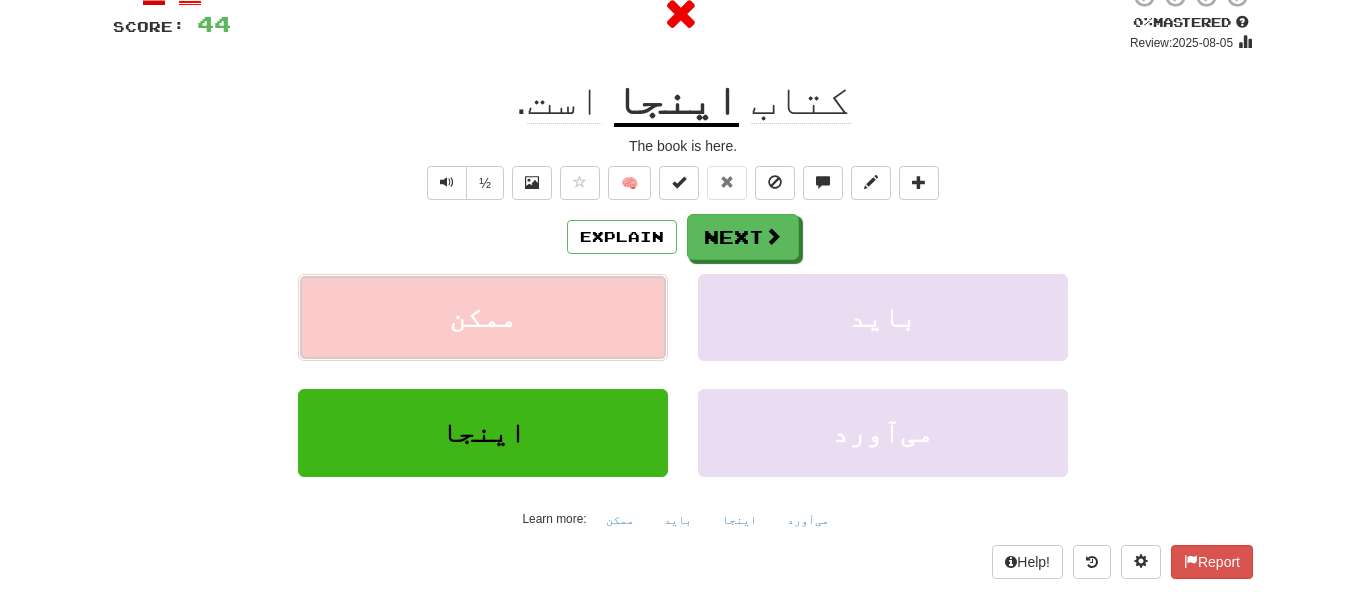 scroll, scrollTop: 139, scrollLeft: 0, axis: vertical 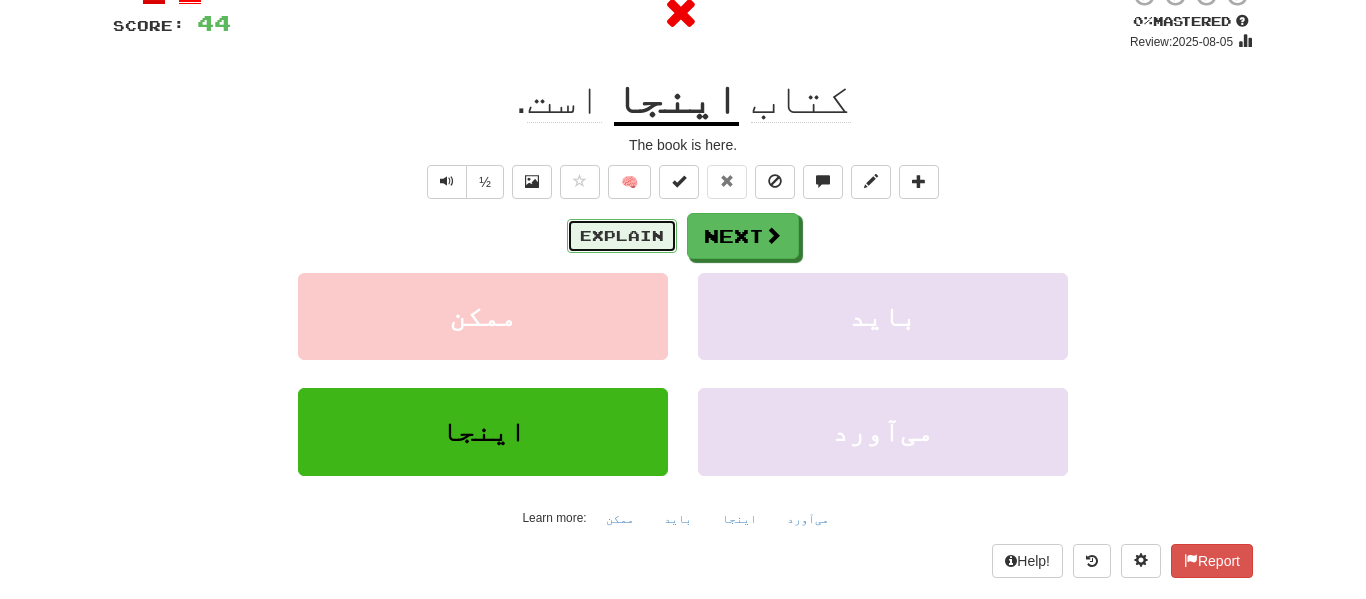 click on "Explain" at bounding box center [622, 236] 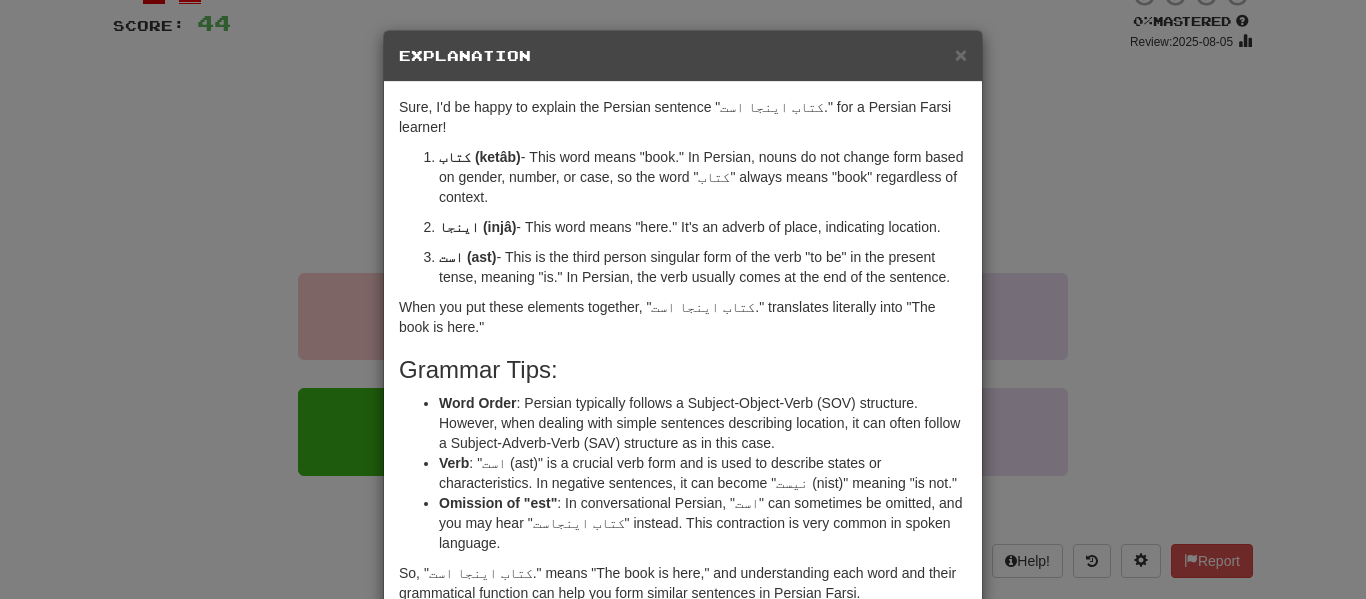 click on "× Explanation Sure, I'd be happy to explain the Persian sentence "کتاب اینجا است." for a Persian Farsi learner!
کتاب (ketâb)  - This word means "book." In Persian, nouns do not change form based on gender, number, or case, so the word "کتاب" always means "book" regardless of context.
اینجا (injâ)  - This word means "here." It's an adverb of place, indicating location.
است (ast)  - This is the third person singular form of the verb "to be" in the present tense, meaning "is." In Persian, the verb usually comes at the end of the sentence.
When you put these elements together, "کتاب اینجا است." translates literally into "The book is here."
Grammar Tips:
Word Order : Persian typically follows a Subject-Object-Verb (SOV) structure. However, when dealing with simple sentences describing location, it can often follow a Subject-Adverb-Verb (SAV) structure as in this case.
Verb
Omission of "est"
Let us know ! Close" at bounding box center (683, 299) 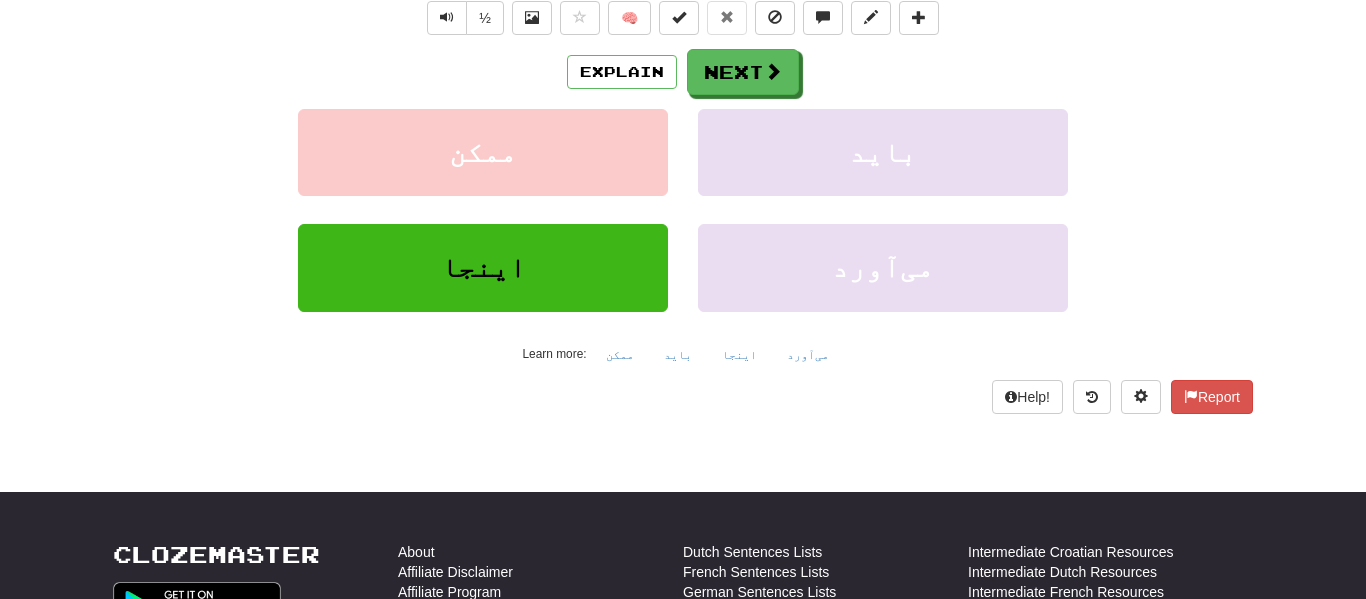 scroll, scrollTop: 0, scrollLeft: 0, axis: both 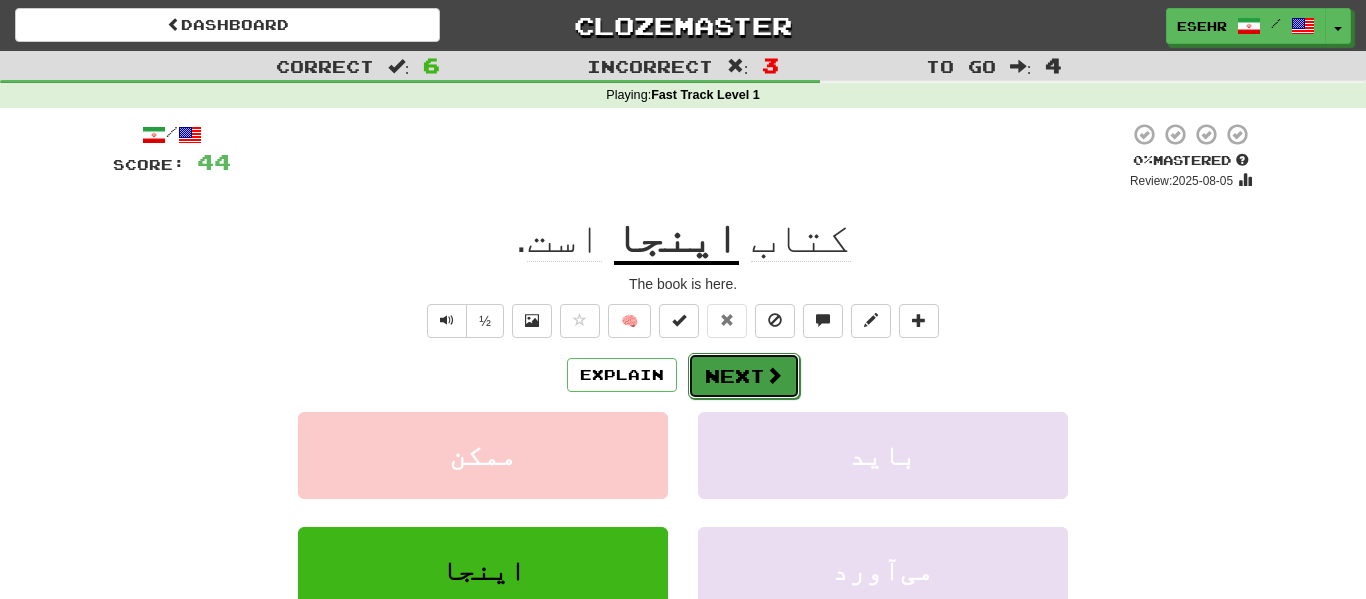 click on "Next" at bounding box center (744, 376) 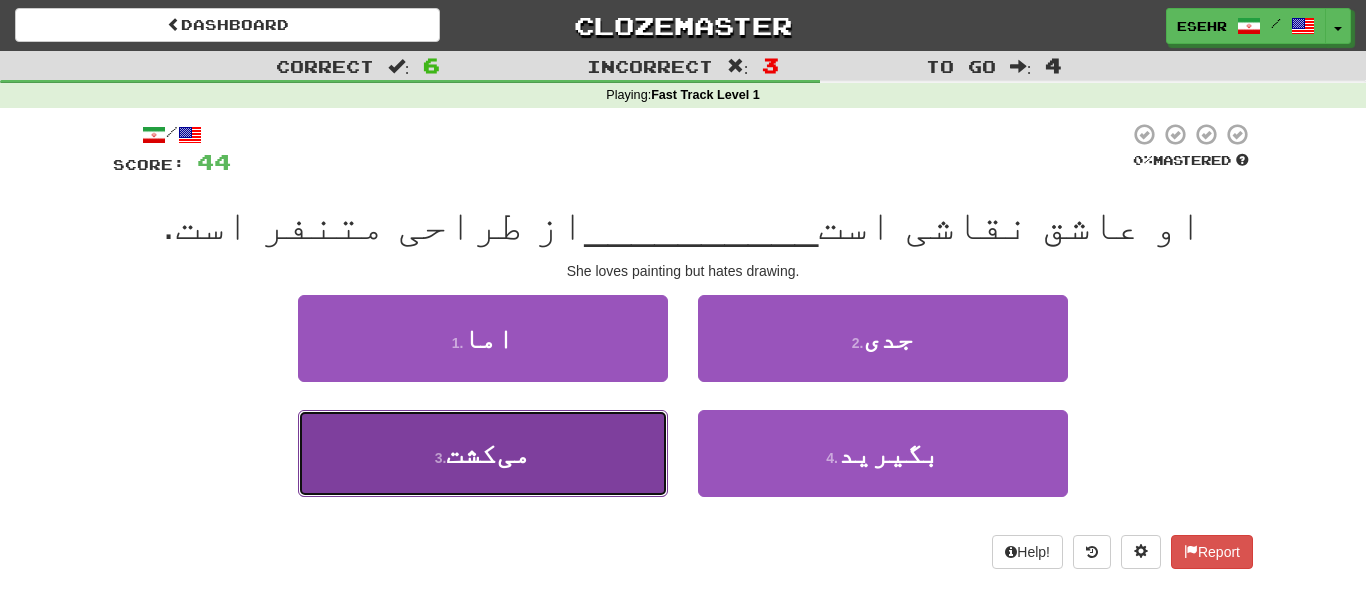 click on "3 .  می‌کشت" at bounding box center [483, 453] 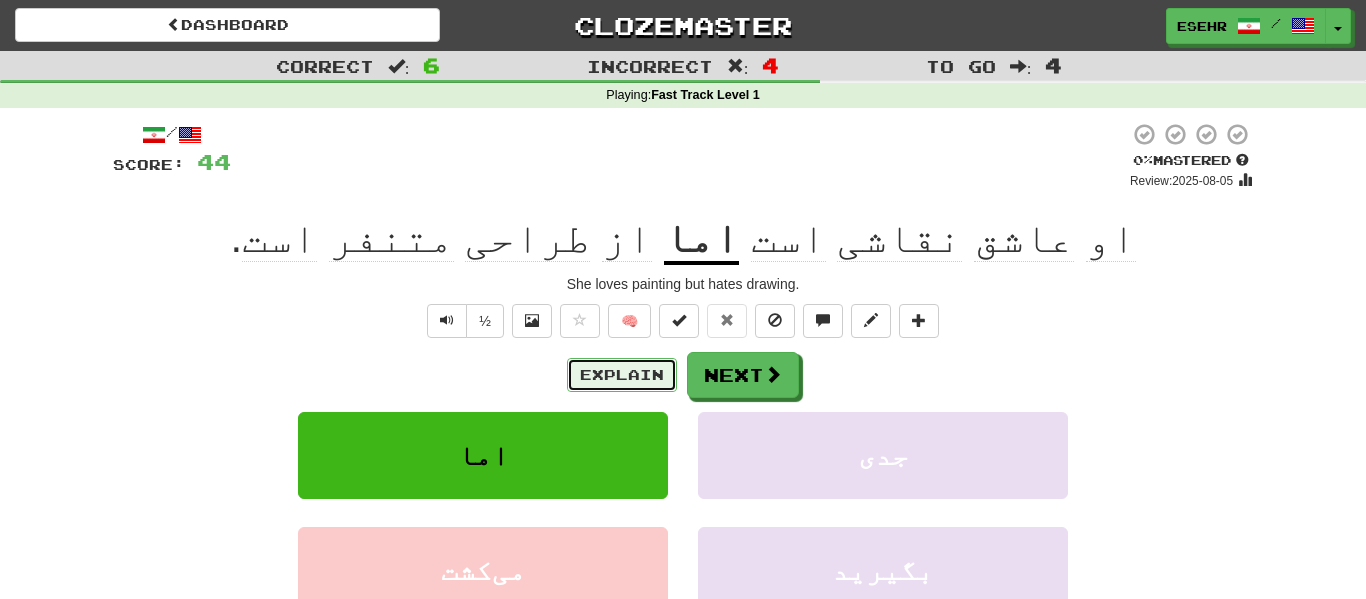 click on "Explain" at bounding box center [622, 375] 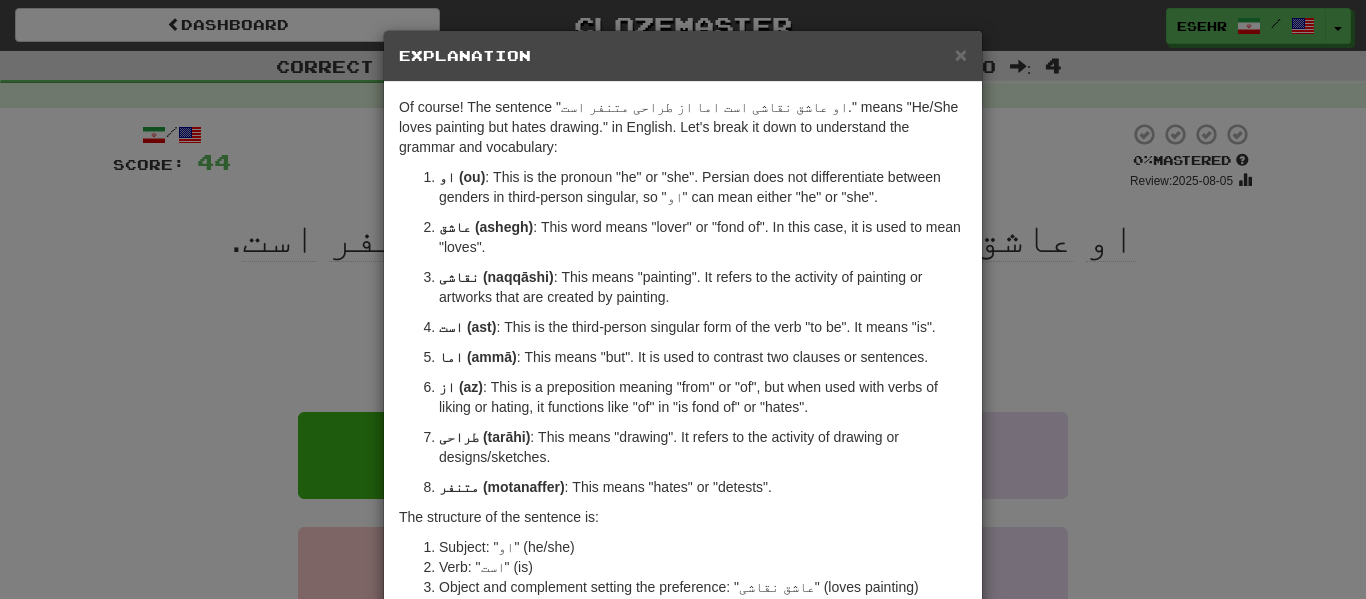 click on "× Explanation Of course! The sentence "او عاشق نقاشی است اما از طراحی متنفر است." means "He/She loves painting but hates drawing." in English. Let's break it down to understand the grammar and vocabulary:
او (ou) : This is the pronoun "he" or "she". Persian does not differentiate between genders in third-person singular, so "او" can mean either "he" or "she".
عاشق (ashegh) : This word means "lover" or "fond of". In this case, it is used to mean "loves".
نقاشی (naqqāshi) : This means "painting". It refers to the activity of painting or artworks that are created by painting.
است (ast) : This is the third-person singular form of the verb "to be". It means "is".
اما (ammā) : This means "but". It is used to contrast two clauses or sentences.
از (az) : This is a preposition meaning "from" or "of", but when used with verbs of liking or hating, it functions like "of" in "is fond of" or "hates".
طراحی (tarāhi)" at bounding box center [683, 299] 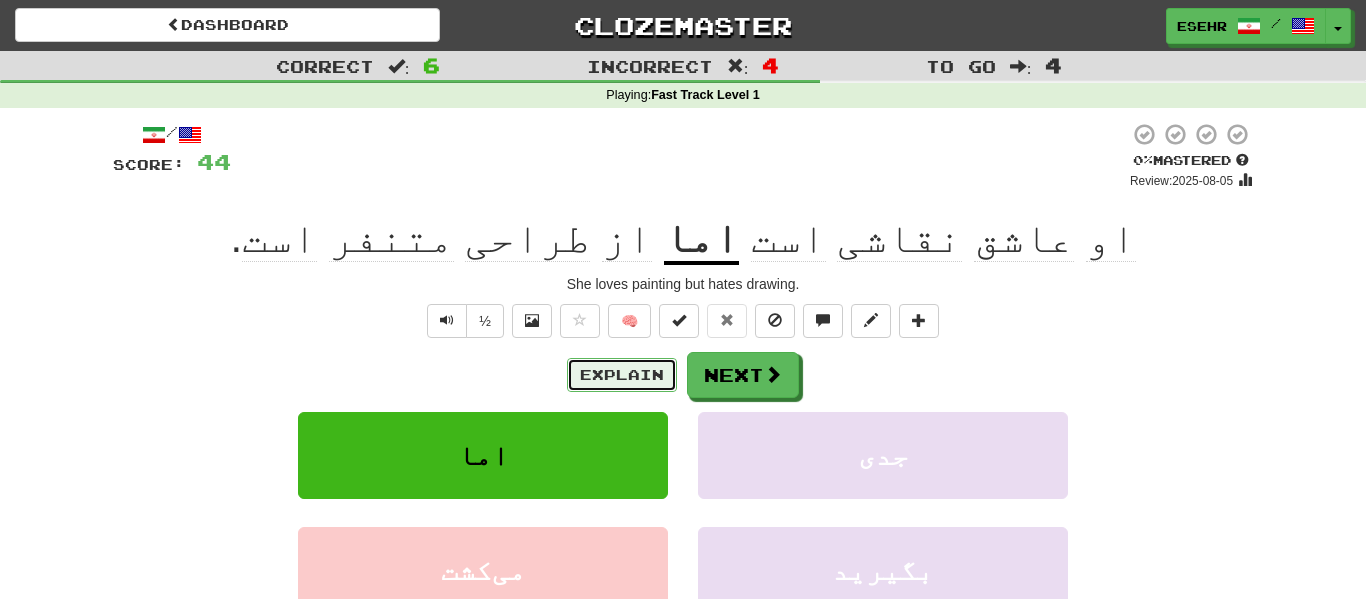 click on "Explain" at bounding box center [622, 375] 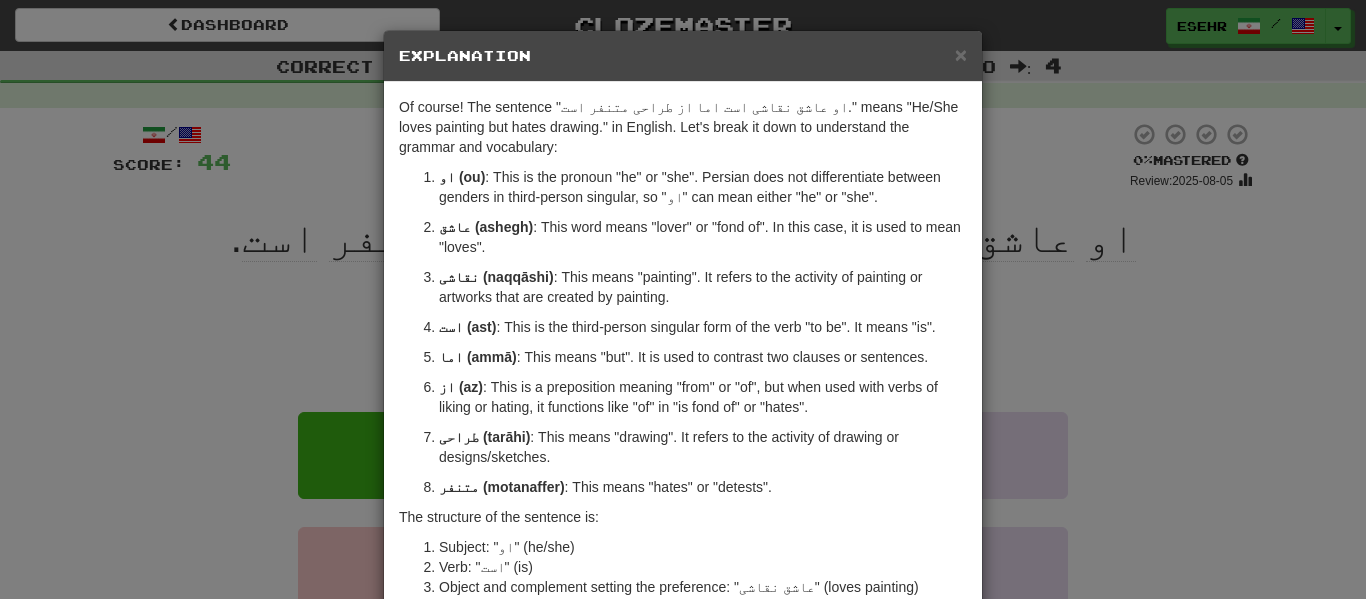 click on "× Explanation Of course! The sentence "او عاشق نقاشی است اما از طراحی متنفر است." means "He/She loves painting but hates drawing." in English. Let's break it down to understand the grammar and vocabulary:
او (ou) : This is the pronoun "he" or "she". Persian does not differentiate between genders in third-person singular, so "او" can mean either "he" or "she".
عاشق (ashegh) : This word means "lover" or "fond of". In this case, it is used to mean "loves".
نقاشی (naqqāshi) : This means "painting". It refers to the activity of painting or artworks that are created by painting.
است (ast) : This is the third-person singular form of the verb "to be". It means "is".
اما (ammā) : This means "but". It is used to contrast two clauses or sentences.
از (az) : This is a preposition meaning "from" or "of", but when used with verbs of liking or hating, it functions like "of" in "is fond of" or "hates".
طراحی (tarāhi)" at bounding box center (683, 299) 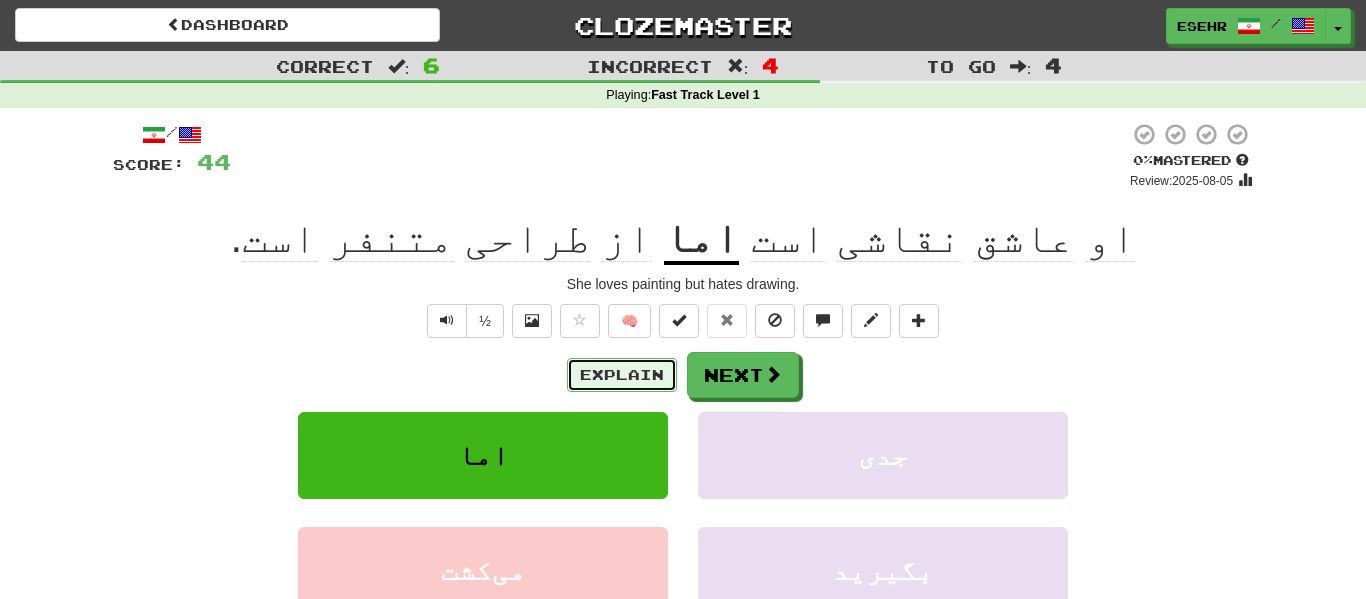 click on "Explain" at bounding box center (622, 375) 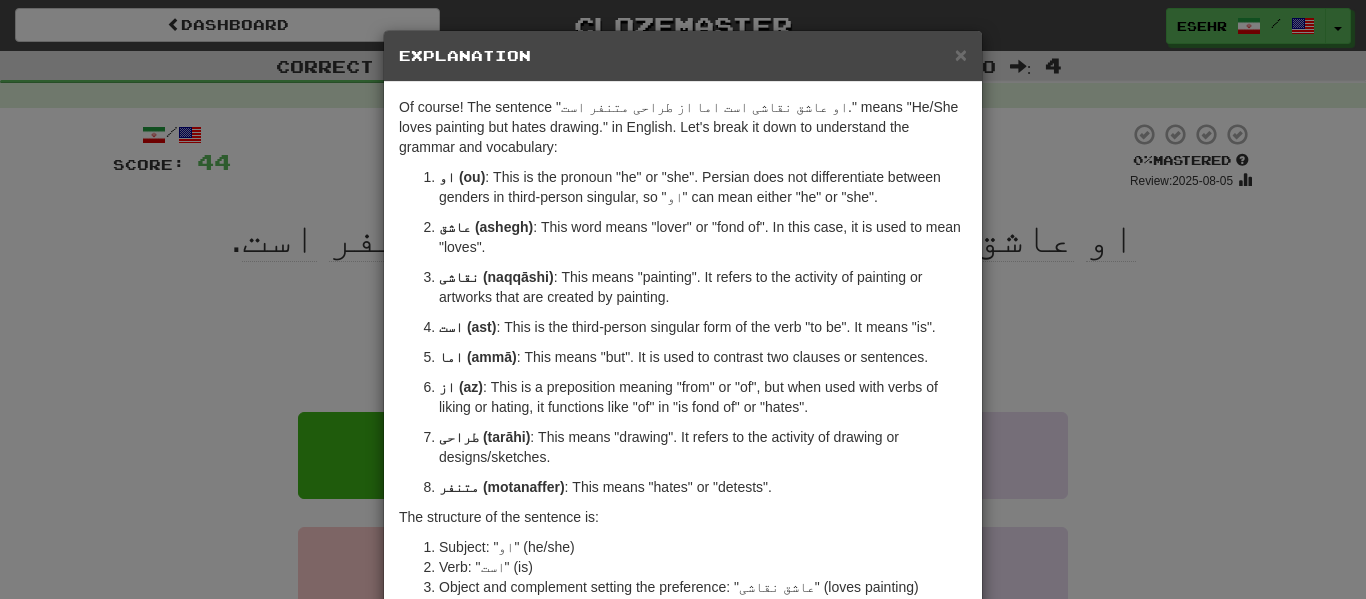 click on "× Explanation Of course! The sentence "او عاشق نقاشی است اما از طراحی متنفر است." means "He/She loves painting but hates drawing." in English. Let's break it down to understand the grammar and vocabulary:
او (ou) : This is the pronoun "he" or "she". Persian does not differentiate between genders in third-person singular, so "او" can mean either "he" or "she".
عاشق (ashegh) : This word means "lover" or "fond of". In this case, it is used to mean "loves".
نقاشی (naqqāshi) : This means "painting". It refers to the activity of painting or artworks that are created by painting.
است (ast) : This is the third-person singular form of the verb "to be". It means "is".
اما (ammā) : This means "but". It is used to contrast two clauses or sentences.
از (az) : This is a preposition meaning "from" or "of", but when used with verbs of liking or hating, it functions like "of" in "is fond of" or "hates".
طراحی (tarāhi)" at bounding box center (683, 299) 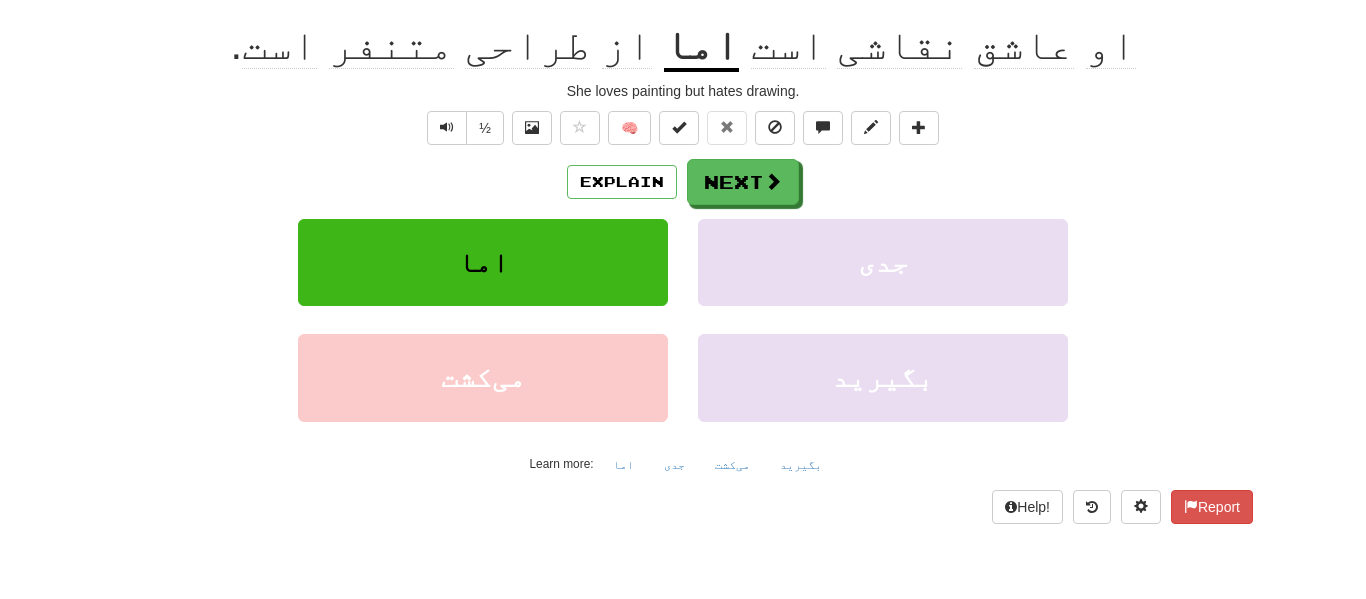 scroll, scrollTop: 194, scrollLeft: 0, axis: vertical 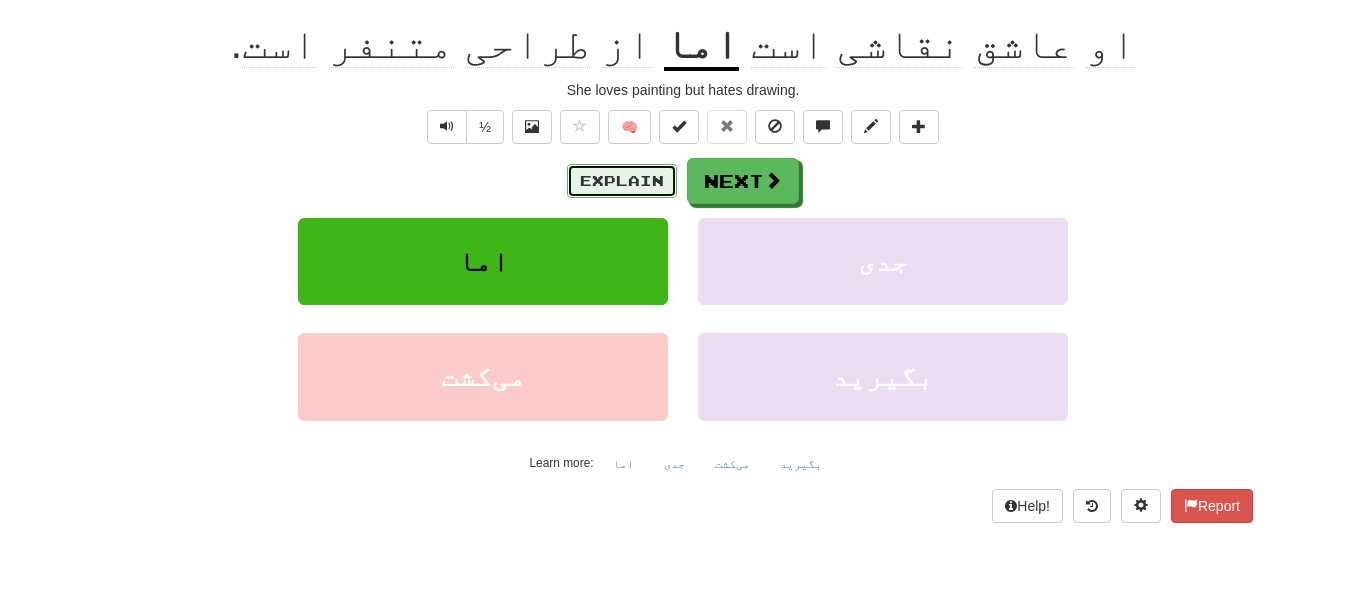 click on "Explain" at bounding box center (622, 181) 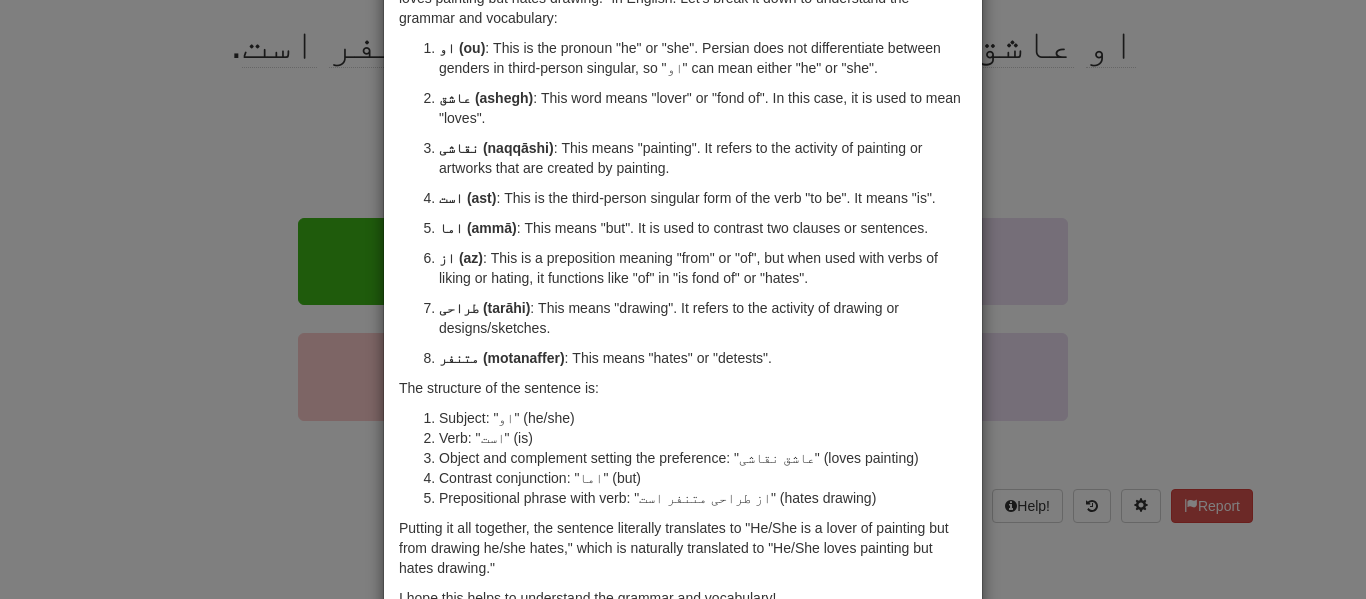 scroll, scrollTop: 143, scrollLeft: 0, axis: vertical 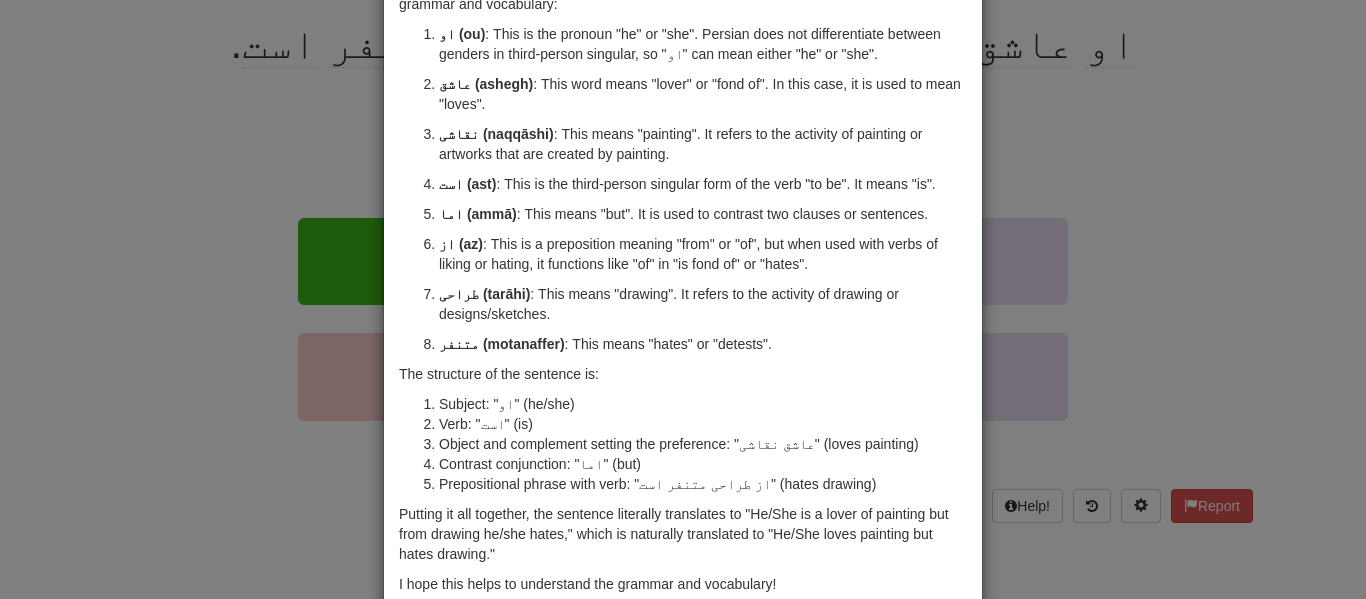 click on "× Explanation Of course! The sentence "او عاشق نقاشی است اما از طراحی متنفر است." means "He/She loves painting but hates drawing." in English. Let's break it down to understand the grammar and vocabulary:
او (ou) : This is the pronoun "he" or "she". Persian does not differentiate between genders in third-person singular, so "او" can mean either "he" or "she".
عاشق (ashegh) : This word means "lover" or "fond of". In this case, it is used to mean "loves".
نقاشی (naqqāshi) : This means "painting". It refers to the activity of painting or artworks that are created by painting.
است (ast) : This is the third-person singular form of the verb "to be". It means "is".
اما (ammā) : This means "but". It is used to contrast two clauses or sentences.
از (az) : This is a preposition meaning "from" or "of", but when used with verbs of liking or hating, it functions like "of" in "is fond of" or "hates".
طراحی (tarāhi)" at bounding box center [683, 299] 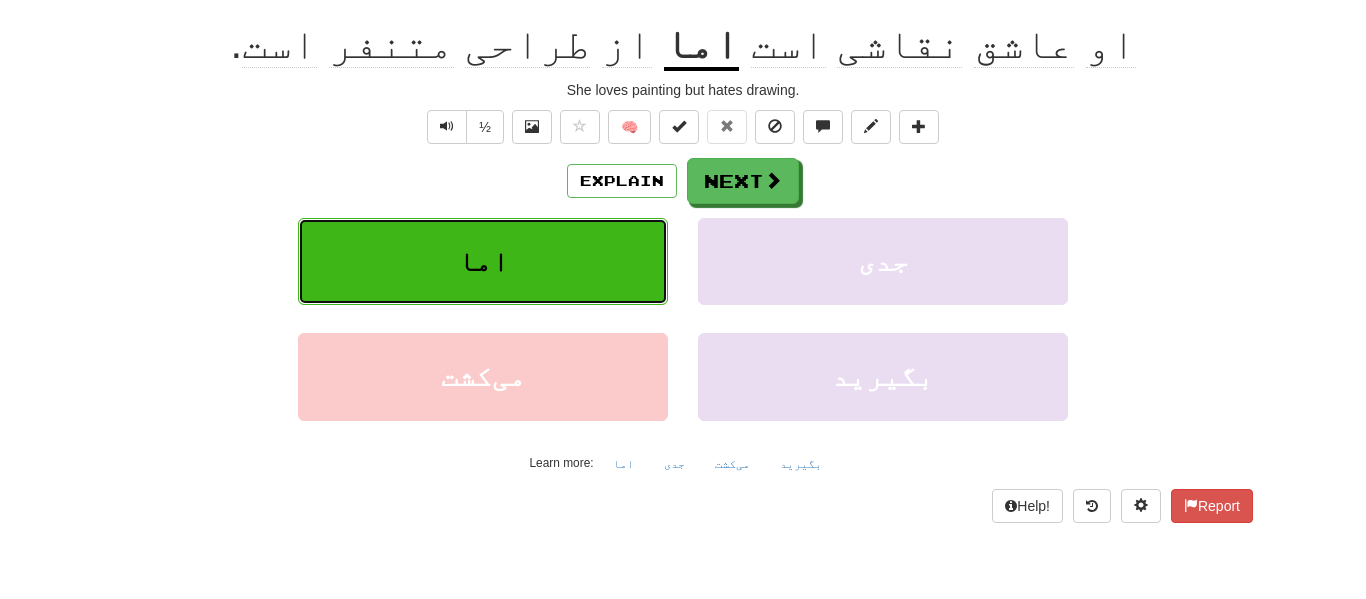 click on "اما" at bounding box center [483, 261] 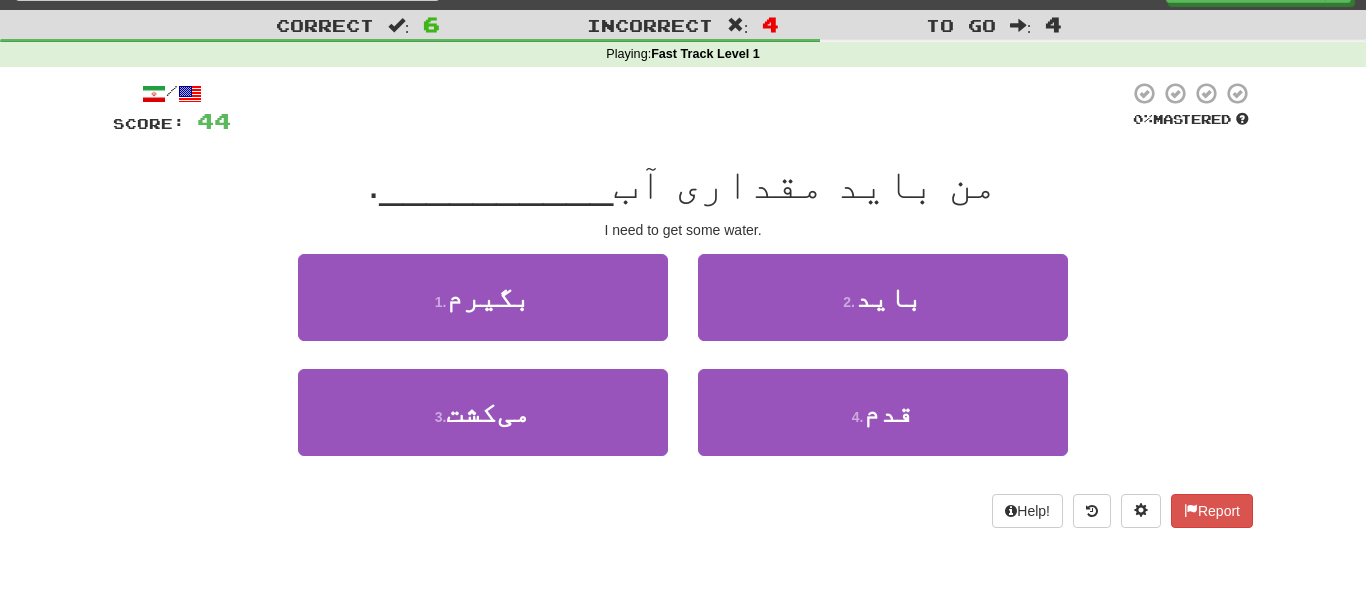 scroll, scrollTop: 39, scrollLeft: 0, axis: vertical 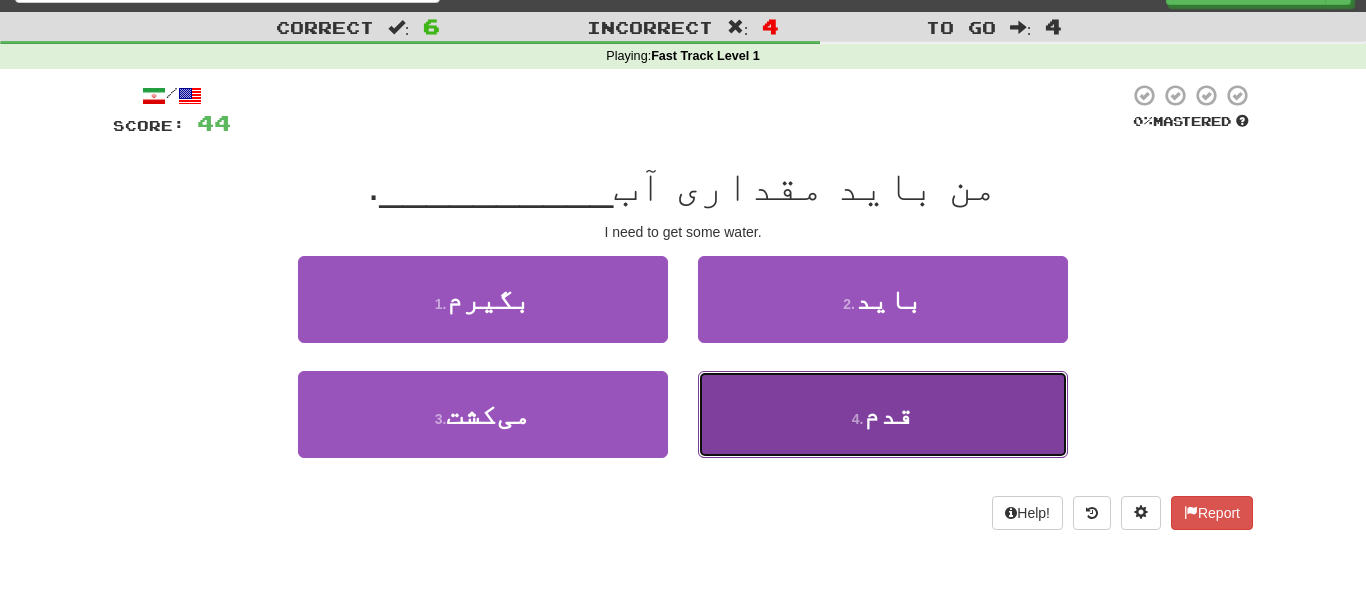 click on "4 .  قدم" at bounding box center [883, 414] 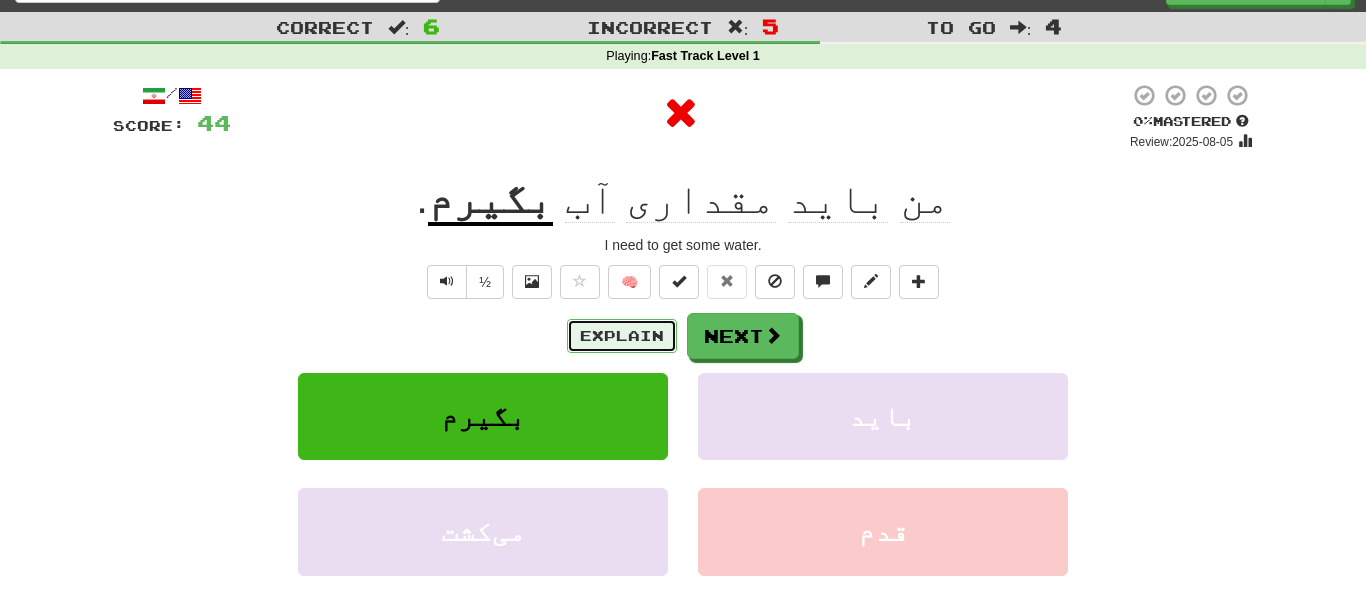 click on "Explain" at bounding box center (622, 336) 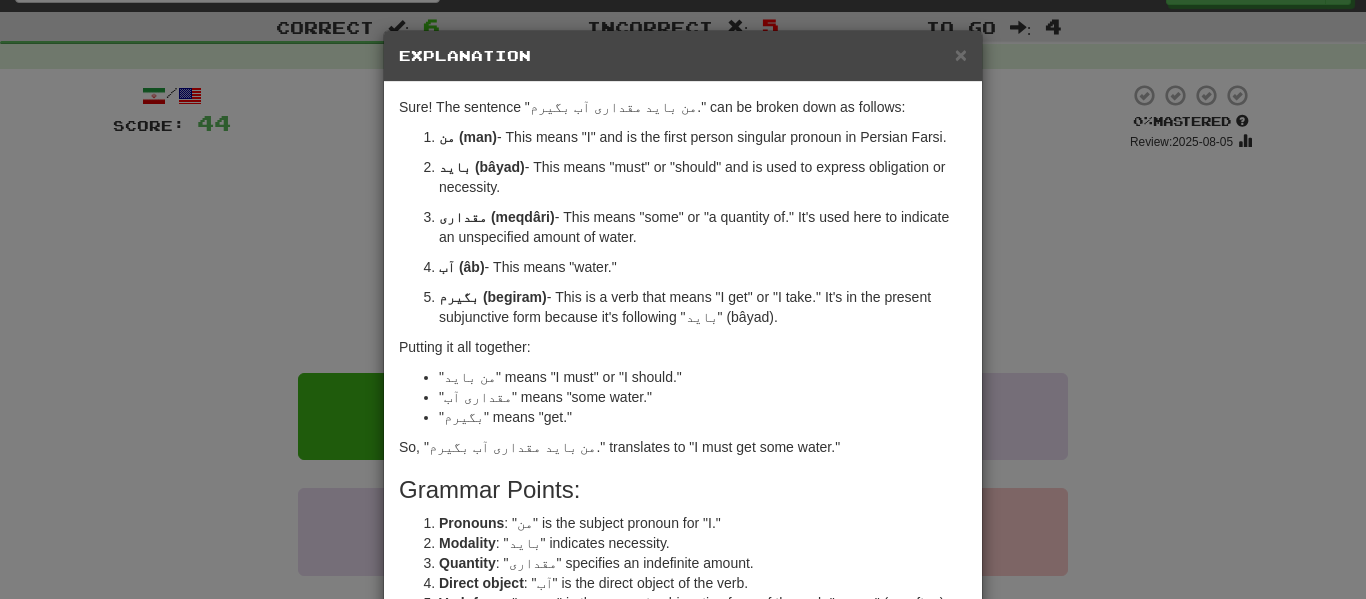 click on "× Explanation Sure! The sentence "من باید مقداری آب بگیرم." can be broken down as follows:
من (man)  - This means "I" and is the first person singular pronoun in Persian Farsi.
باید (bâyad)  - This means "must" or "should" and is used to express obligation or necessity.
مقداری (meqdâri)  - This means "some" or "a quantity of." It's used here to indicate an unspecified amount of water.
آب (âb)  - This means "water."
بگیرم (begiram)  - This is a verb that means "I get" or "I take." It's in the present subjunctive form because it's following "باید" (bâyad).
Putting it all together:
"من باید" means "I must" or "I should."
"مقداری آب" means "some water."
"بگیرم" means "get."
So, "من باید مقداری آب بگیرم." translates to "I must get some water."
Grammar Points:
Pronouns : "من" is the subject pronoun for "I."
Modality : "باید" indicates necessity.
Quantity
Verb form" at bounding box center [683, 299] 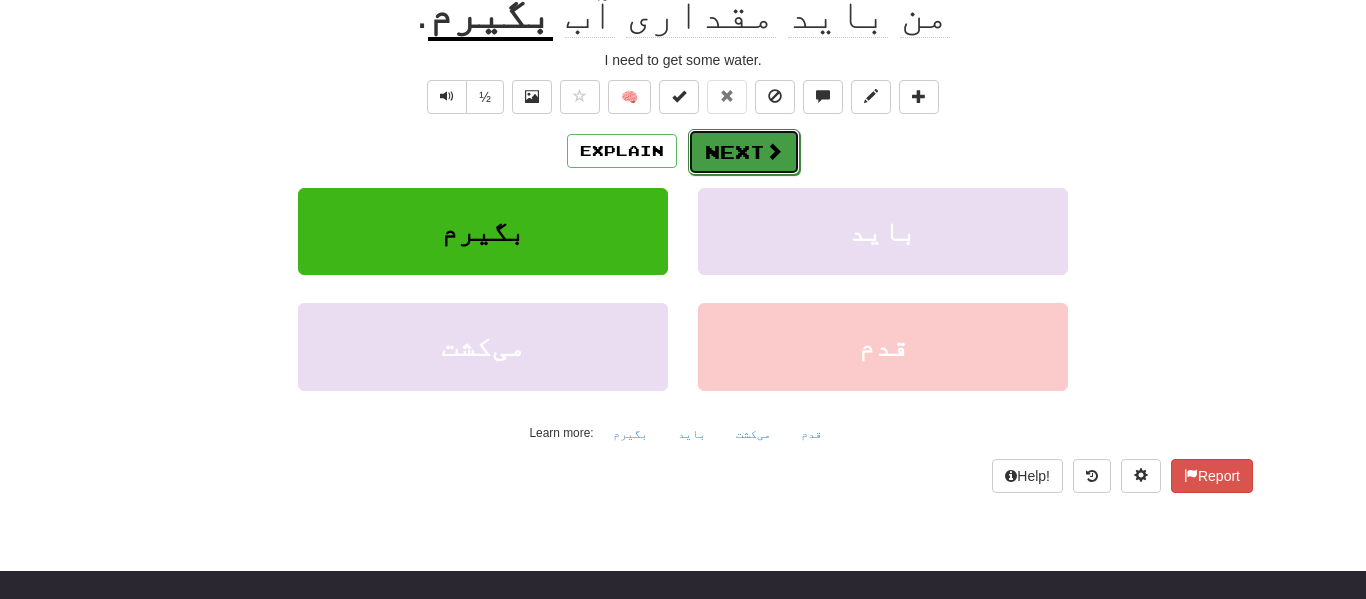 click on "Next" at bounding box center [744, 152] 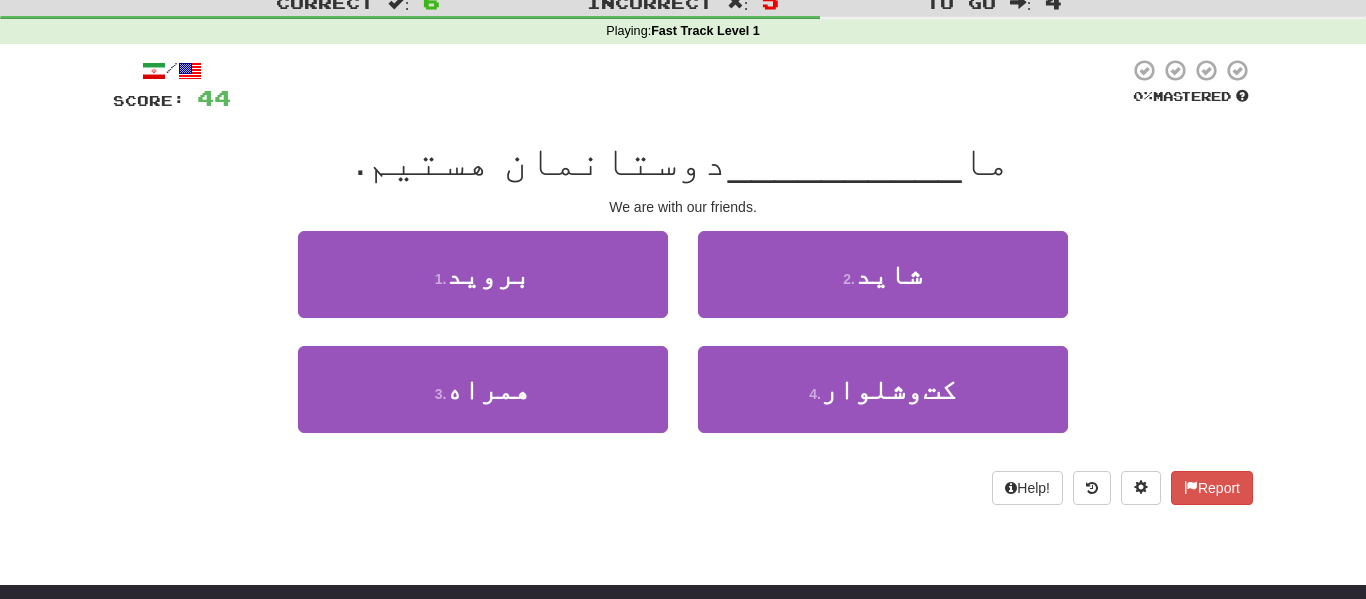 scroll, scrollTop: 63, scrollLeft: 0, axis: vertical 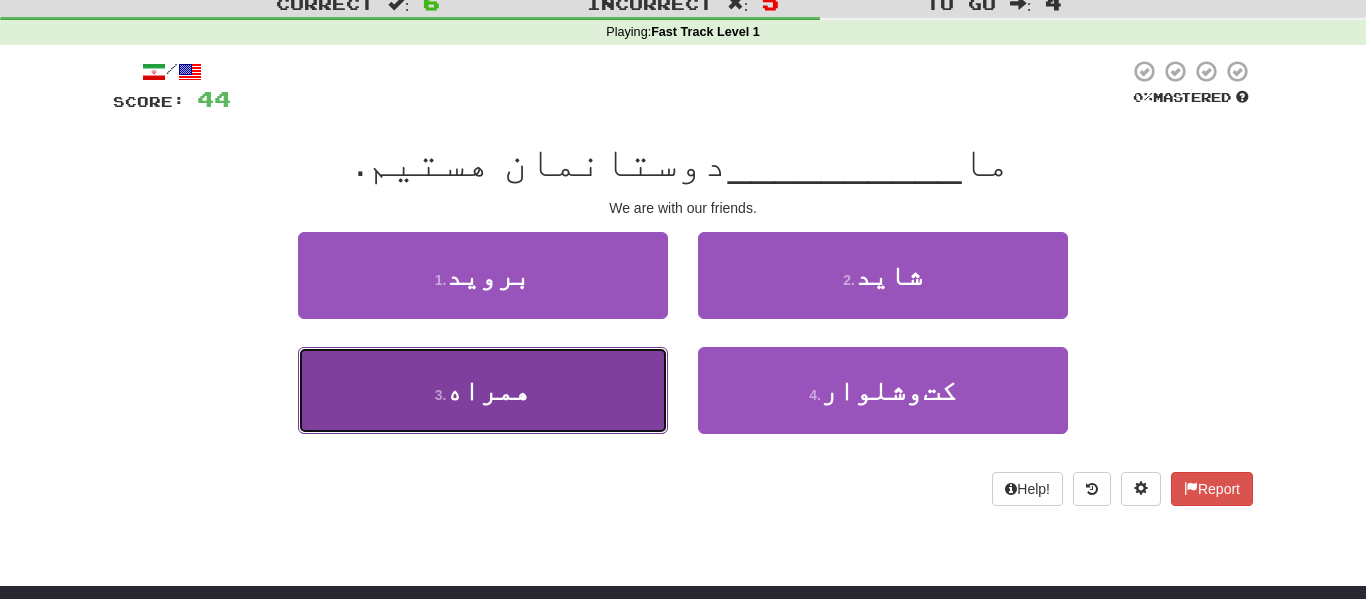 click on "3 .  همراه" at bounding box center [483, 390] 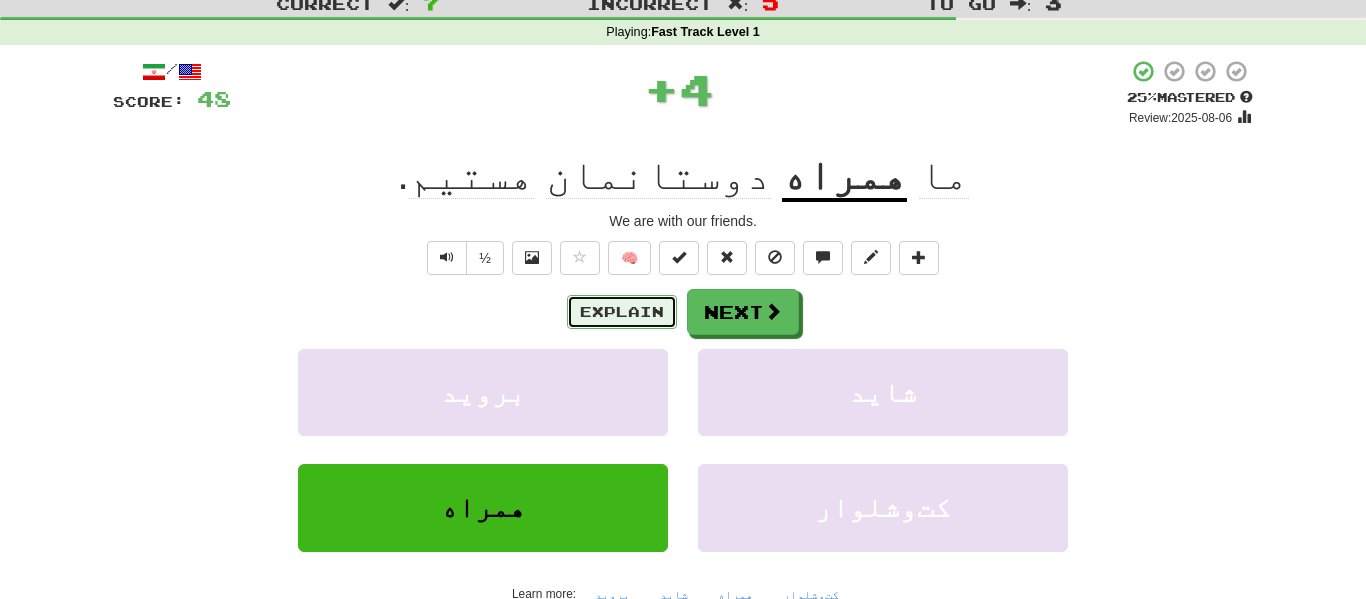 click on "Explain" at bounding box center [622, 312] 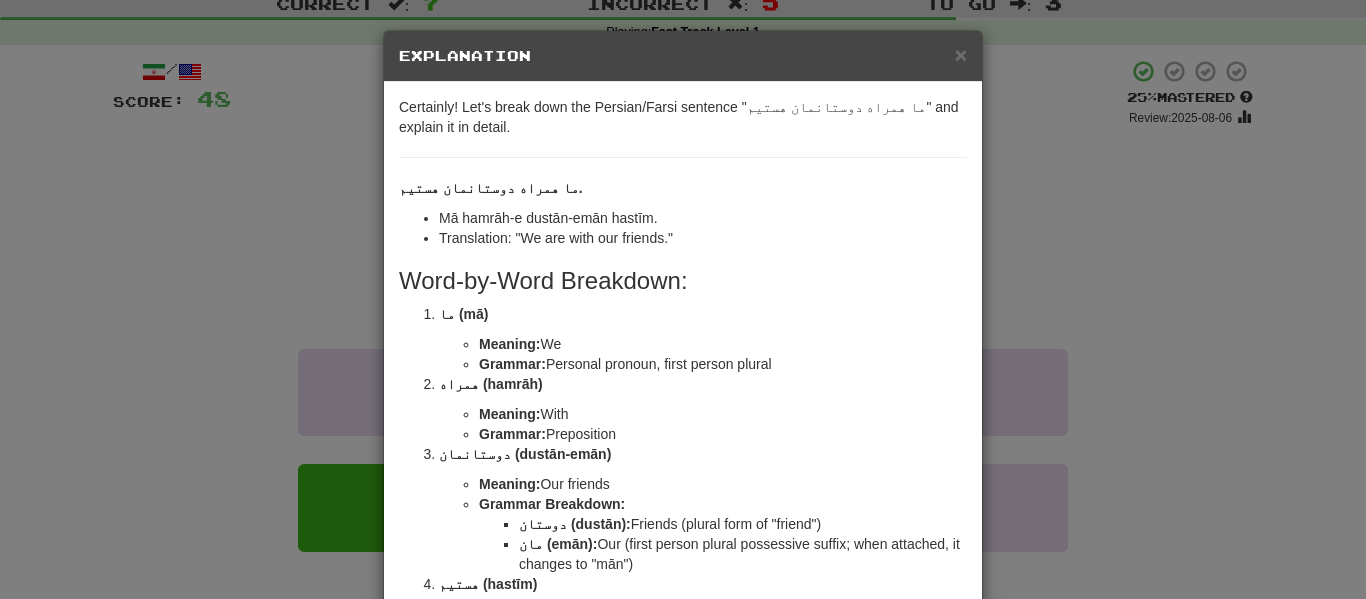 click on "× Explanation Certainly! Let's break down the Persian/Farsi sentence "ما همراه دوستانمان هستیم" and explain it in detail.
ما همراه دوستانمان هستیم.
Transliteration: Mā hamrāh-e dustān-emān hastīm.
Translation: "We are with our friends."
Word-by-Word Breakdown:
ما (mā)
Meaning:  We
Grammar:  Personal pronoun, first person plural
همراه (hamrāh)
Meaning:  With
Grammar:  Preposition
دوستانمان (dustān-emān)
Meaning:  Our friends
Grammar Breakdown:
دوستان (dustān):  Friends (plural form of "friend")
مان (emān):  Our (first person plural possessive suffix; when attached, it changes to "mān")
هستیم (hastīm)
Meaning:  Are
Grammar:  Verb, first person plural present form of "to be" (بودن; "budan")
Grammar and Sentence Structure:
Personal Pronoun (ما) : The sentence starts with "ما" indicating that the subject of the sentence is "we."" at bounding box center (683, 299) 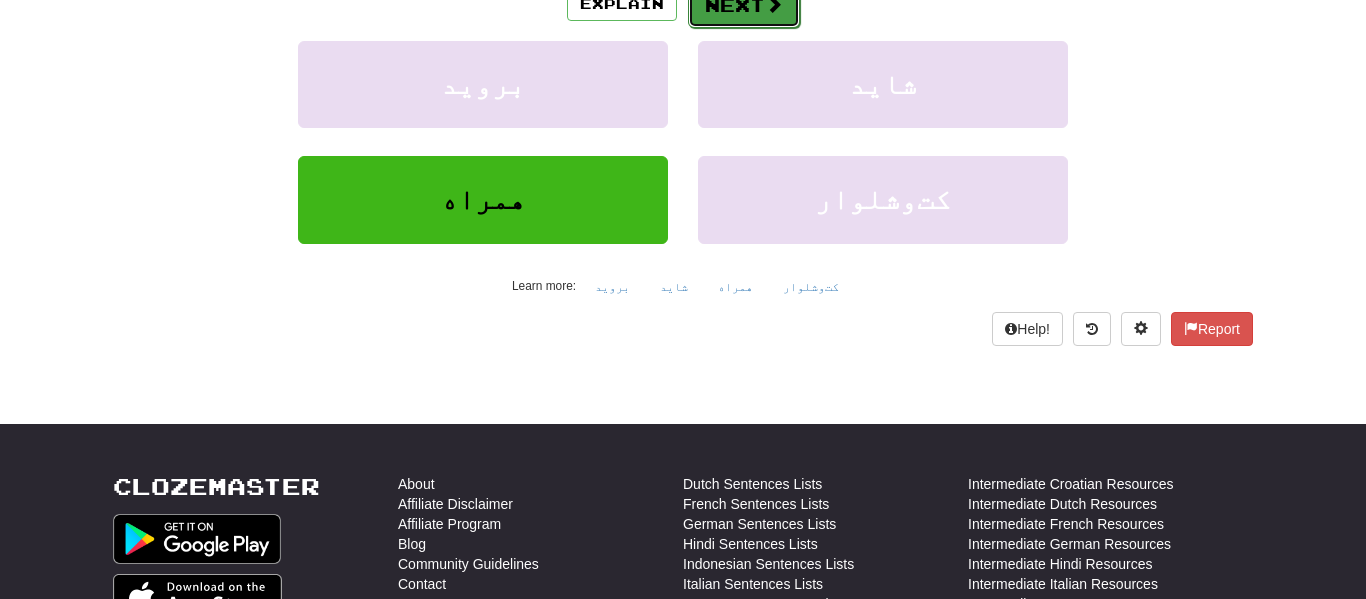 click on "Next" at bounding box center [744, 5] 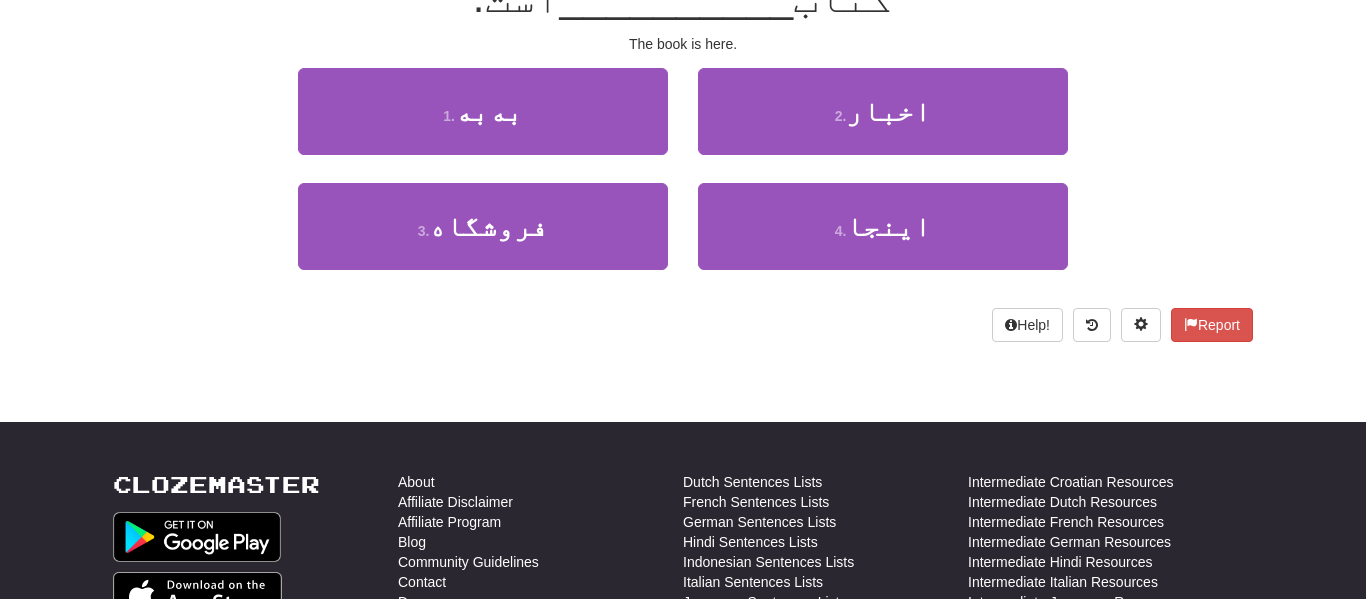 scroll, scrollTop: 0, scrollLeft: 0, axis: both 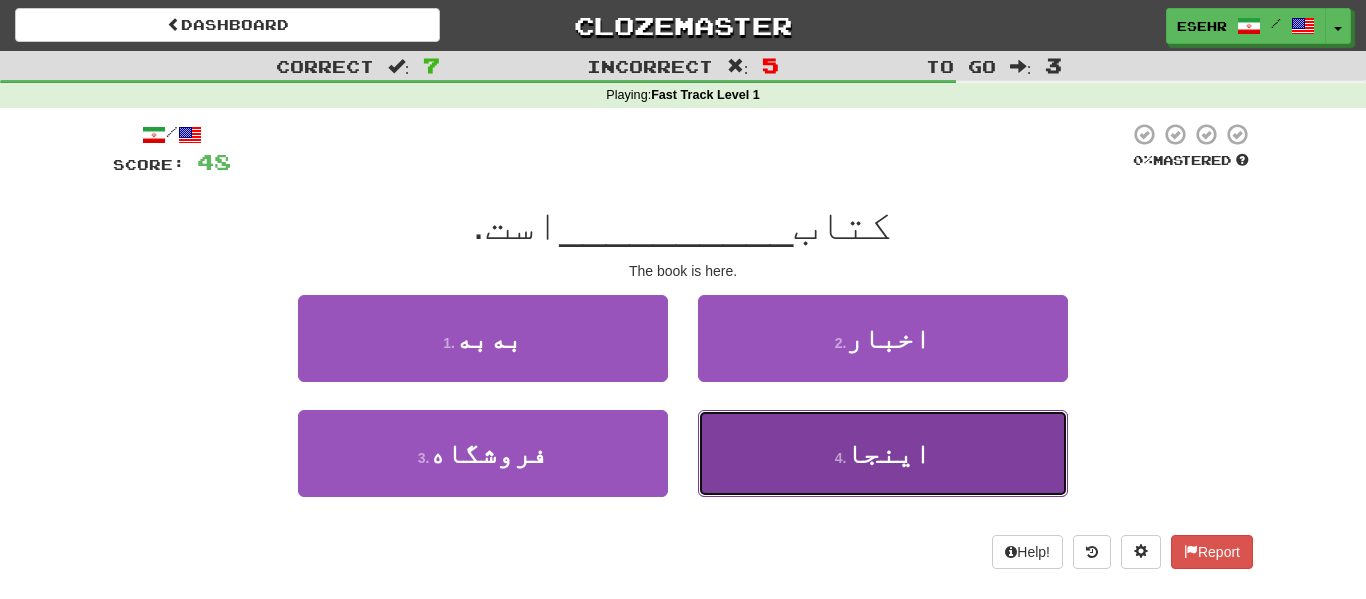 click on "4 .  اینجا" at bounding box center [883, 453] 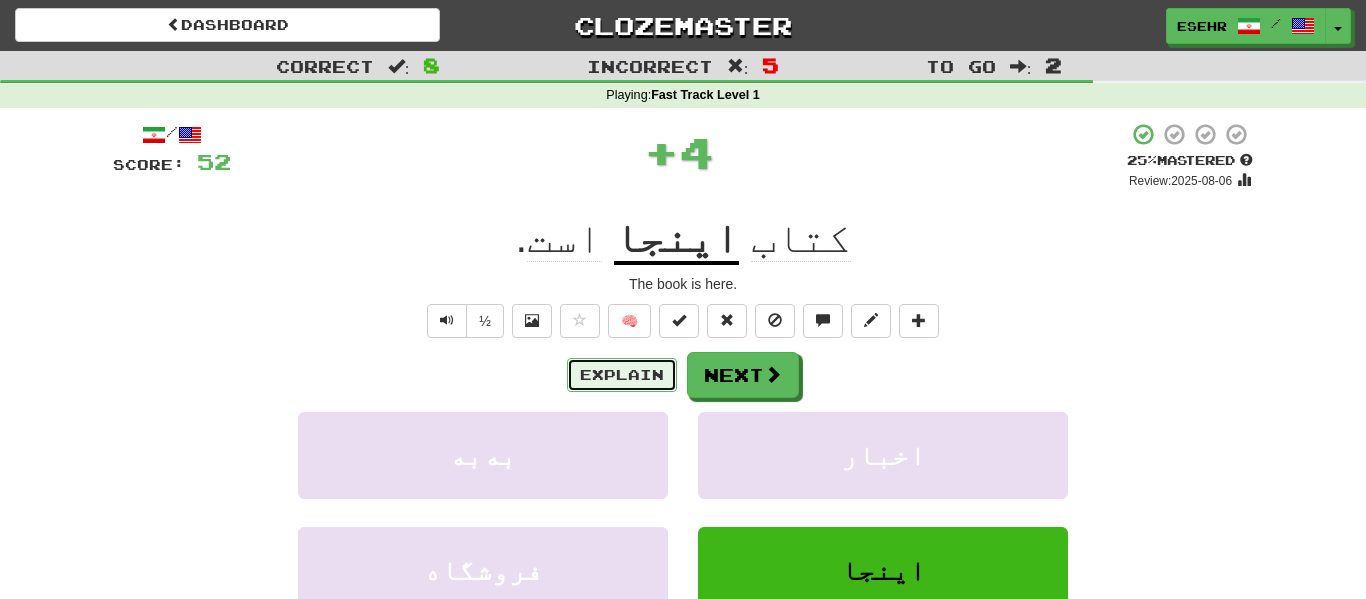 click on "Explain" at bounding box center (622, 375) 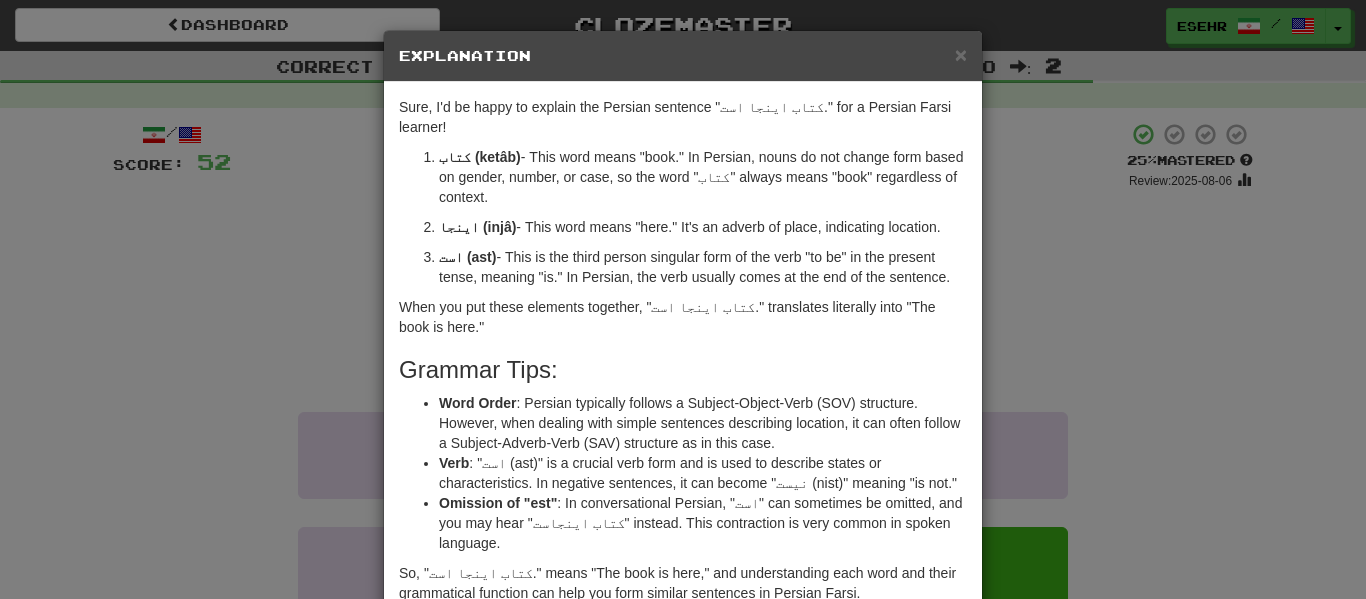 click on "× Explanation Sure, I'd be happy to explain the Persian sentence "کتاب اینجا است." for a Persian Farsi learner!
کتاب (ketâb)  - This word means "book." In Persian, nouns do not change form based on gender, number, or case, so the word "کتاب" always means "book" regardless of context.
اینجا (injâ)  - This word means "here." It's an adverb of place, indicating location.
است (ast)  - This is the third person singular form of the verb "to be" in the present tense, meaning "is." In Persian, the verb usually comes at the end of the sentence.
When you put these elements together, "کتاب اینجا است." translates literally into "The book is here."
Grammar Tips:
Word Order : Persian typically follows a Subject-Object-Verb (SOV) structure. However, when dealing with simple sentences describing location, it can often follow a Subject-Adverb-Verb (SAV) structure as in this case.
Verb
Omission of "est"
Let us know ! Close" at bounding box center [683, 299] 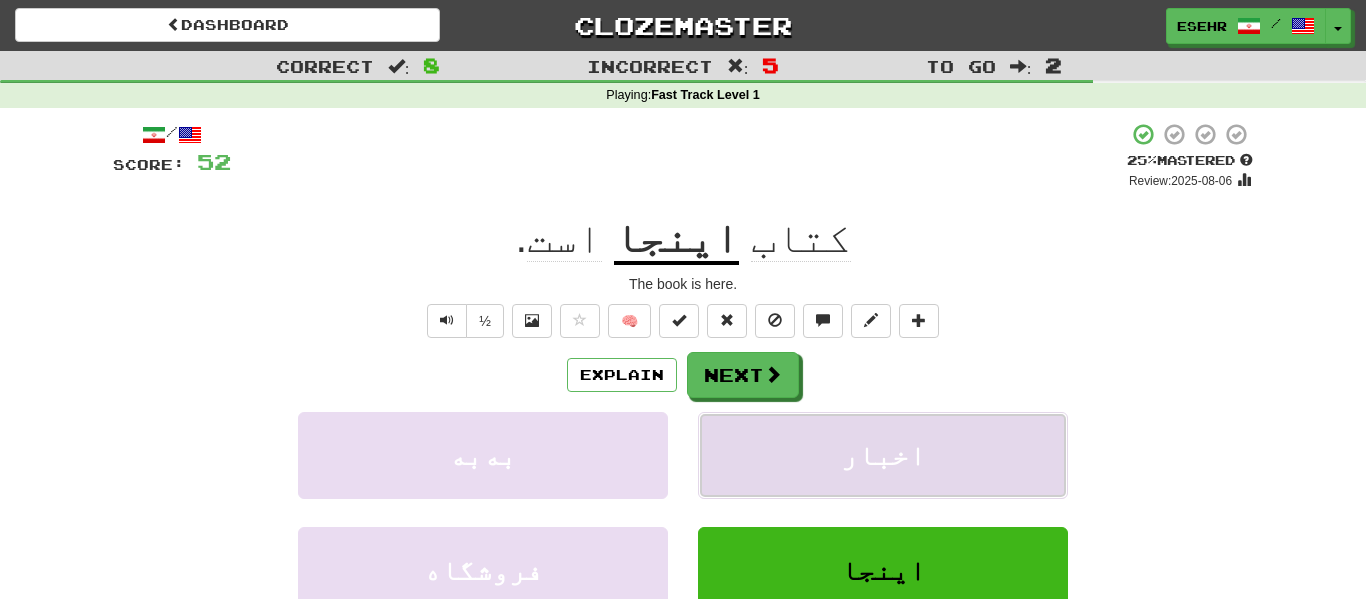 click on "اخبار" at bounding box center (883, 455) 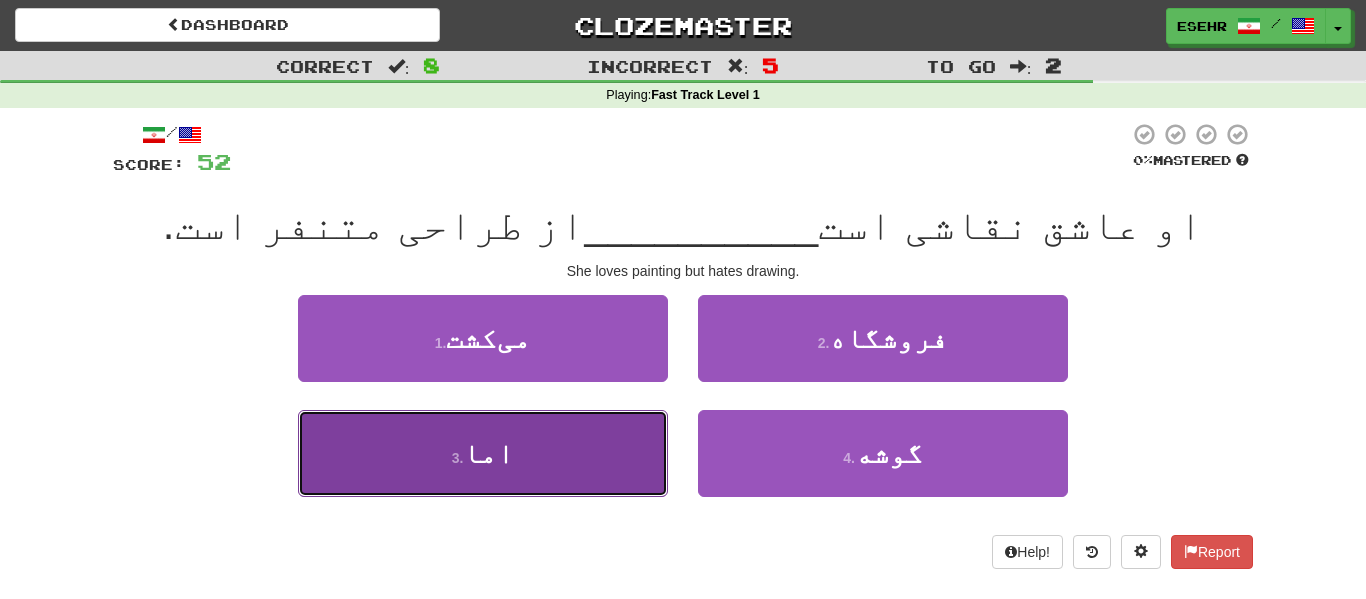 click on "3 .  اما" at bounding box center (483, 453) 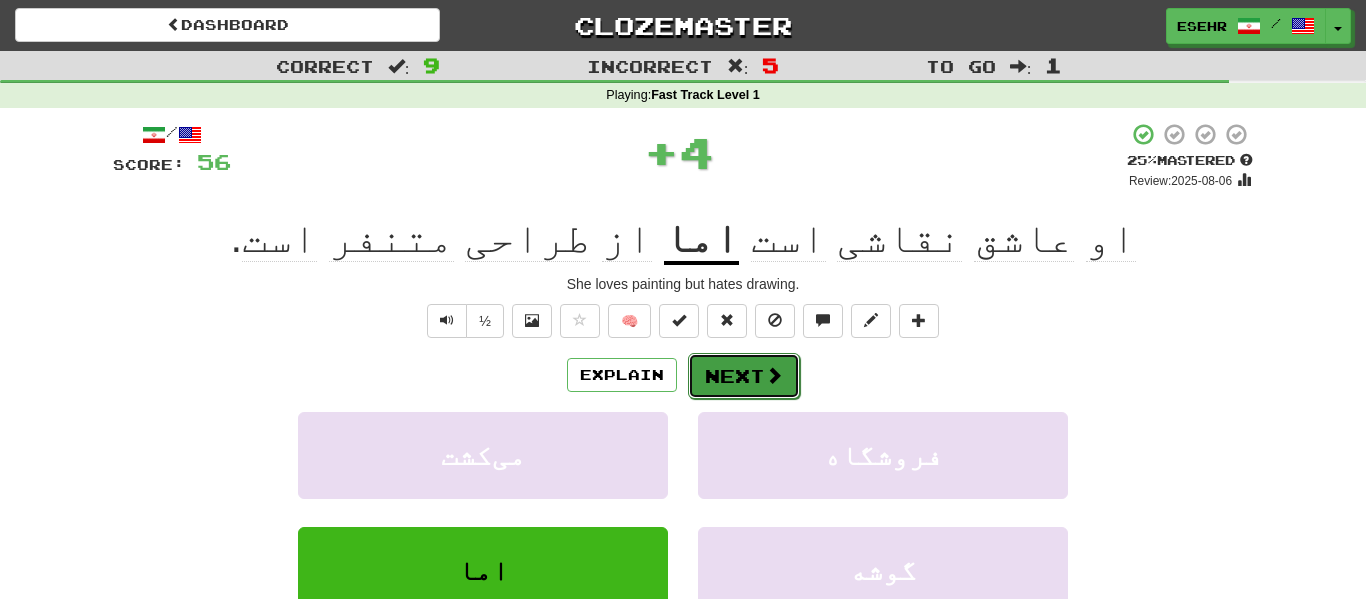 click on "Next" at bounding box center [744, 376] 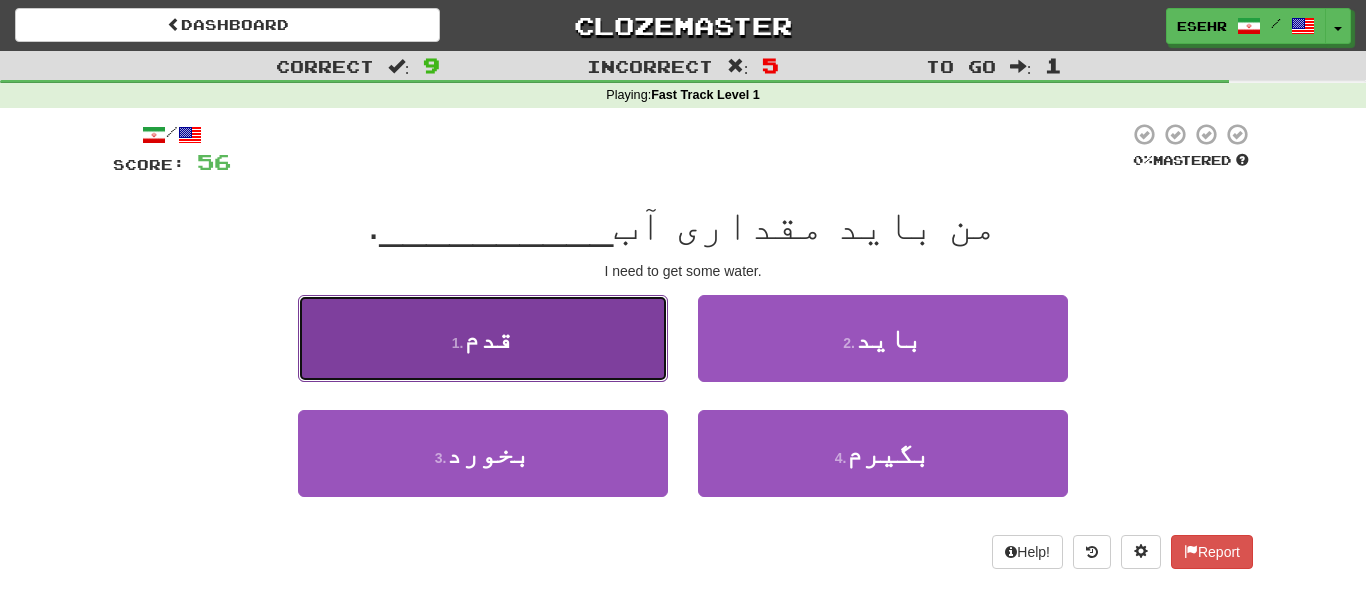 click on "1 .  قدم" at bounding box center (483, 338) 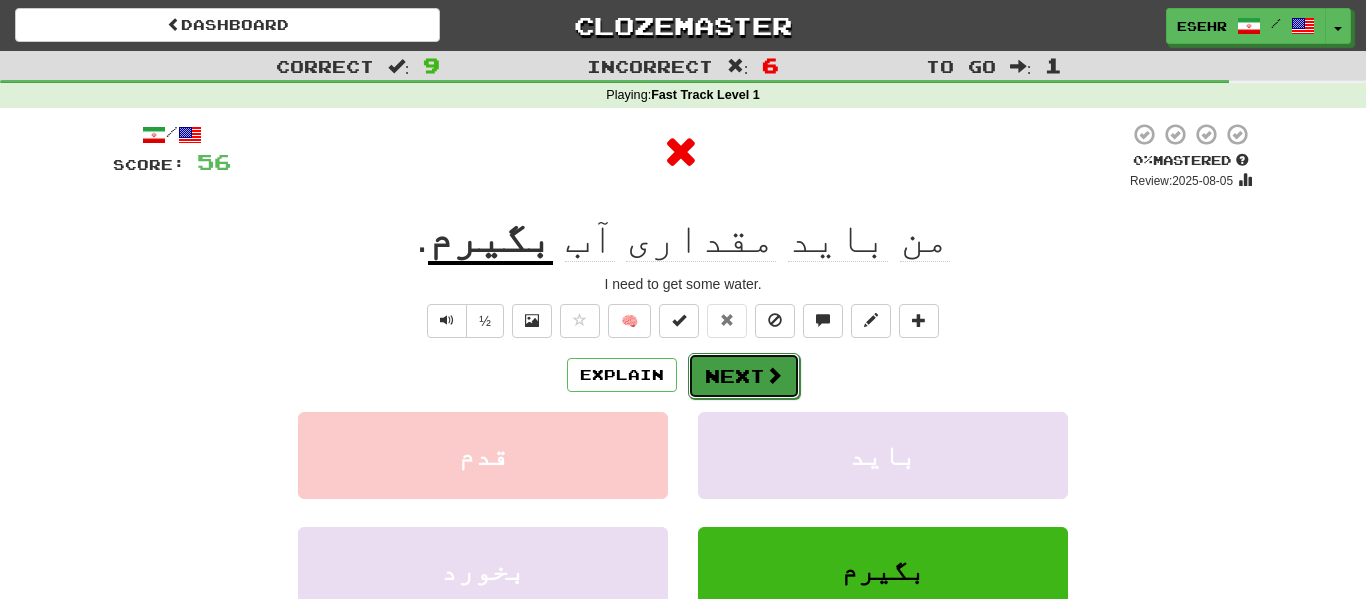 click on "Next" at bounding box center (744, 376) 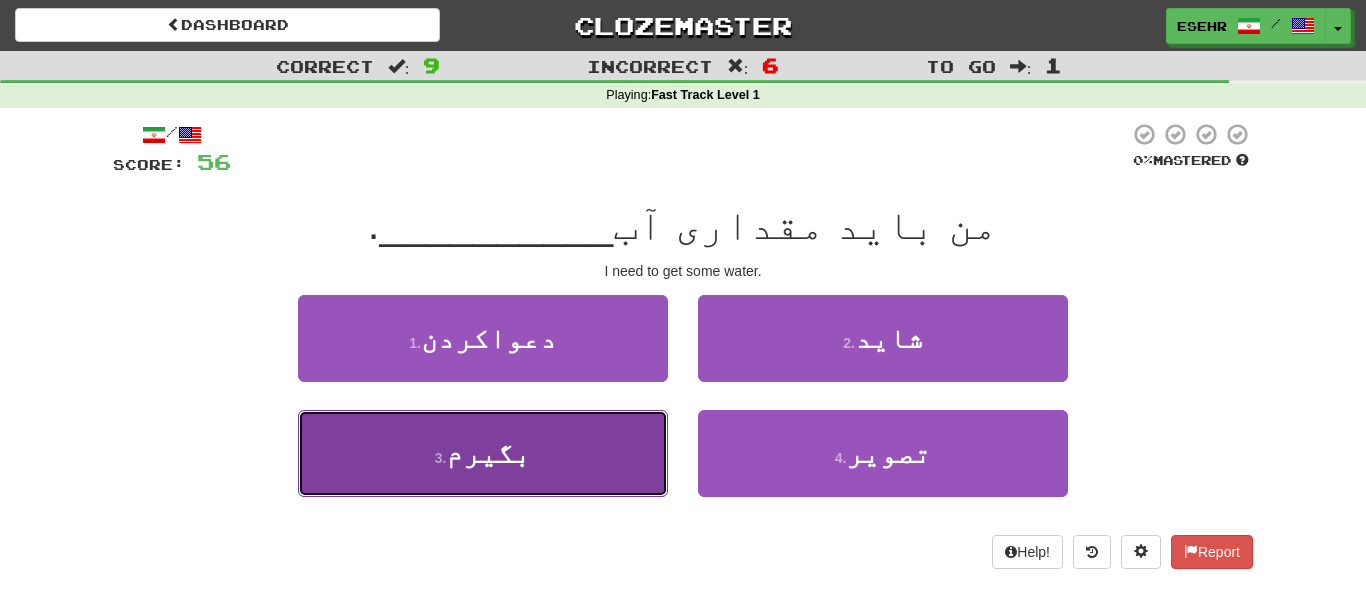 click on "3 .  بگیرم" at bounding box center (483, 453) 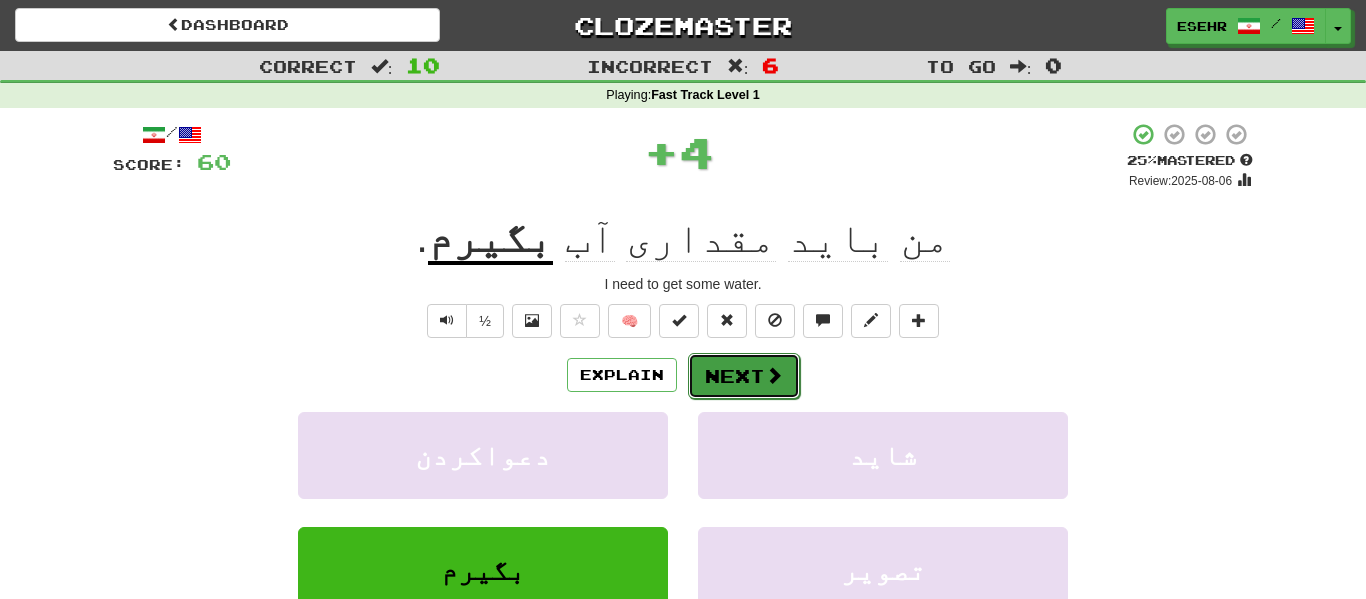 click on "Next" at bounding box center [744, 376] 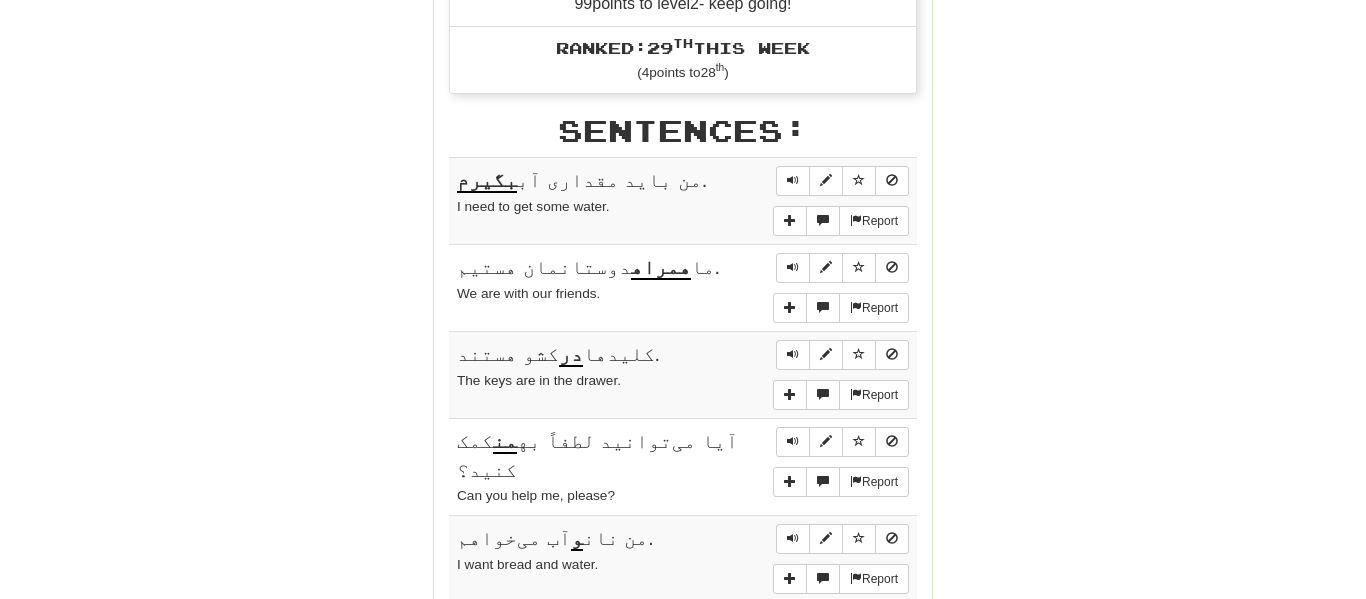 scroll, scrollTop: 1054, scrollLeft: 0, axis: vertical 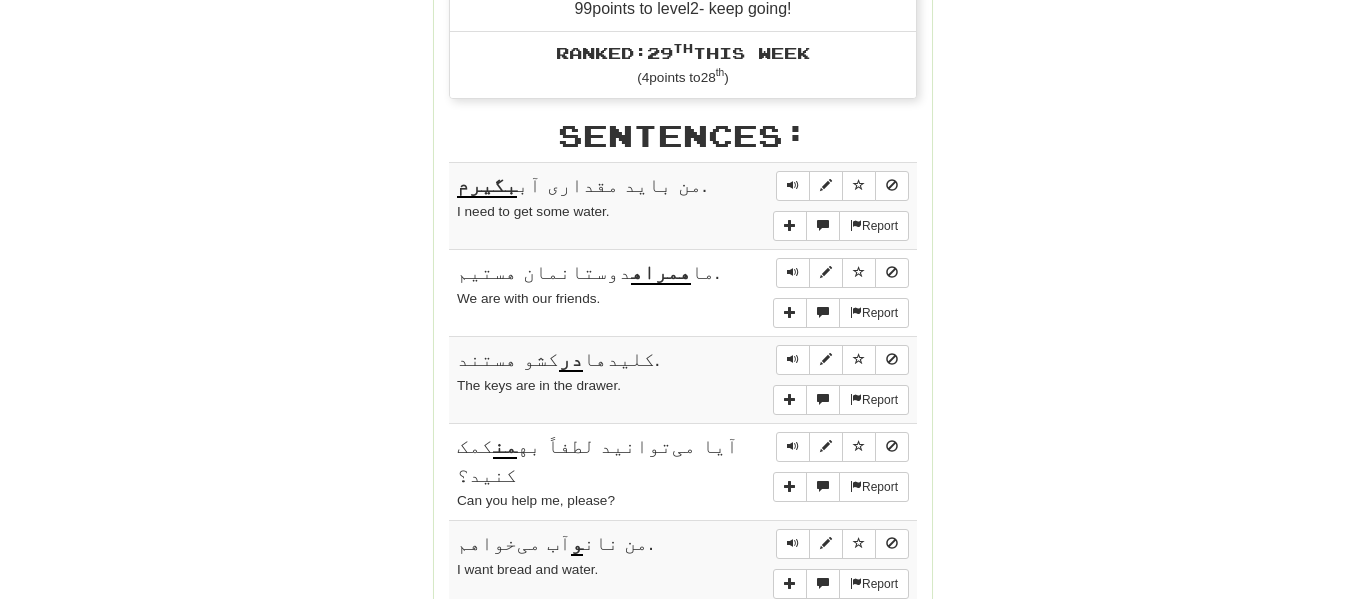 click on "بگیرم" at bounding box center (487, 186) 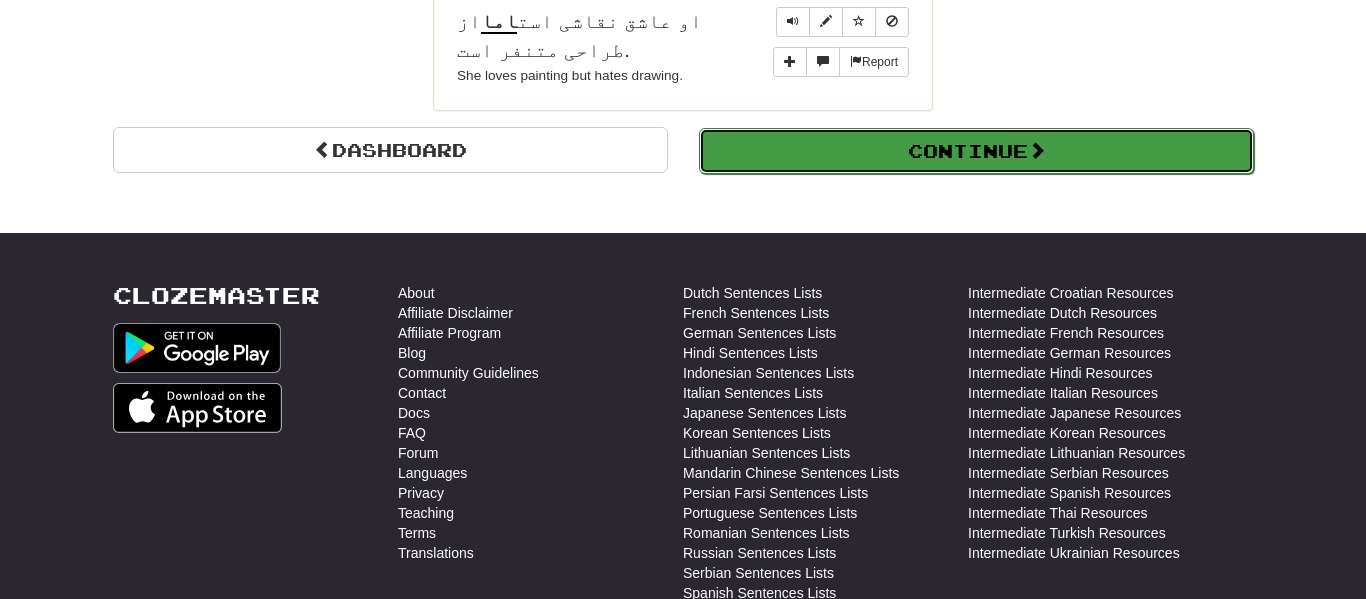 click on "Continue" at bounding box center (976, 151) 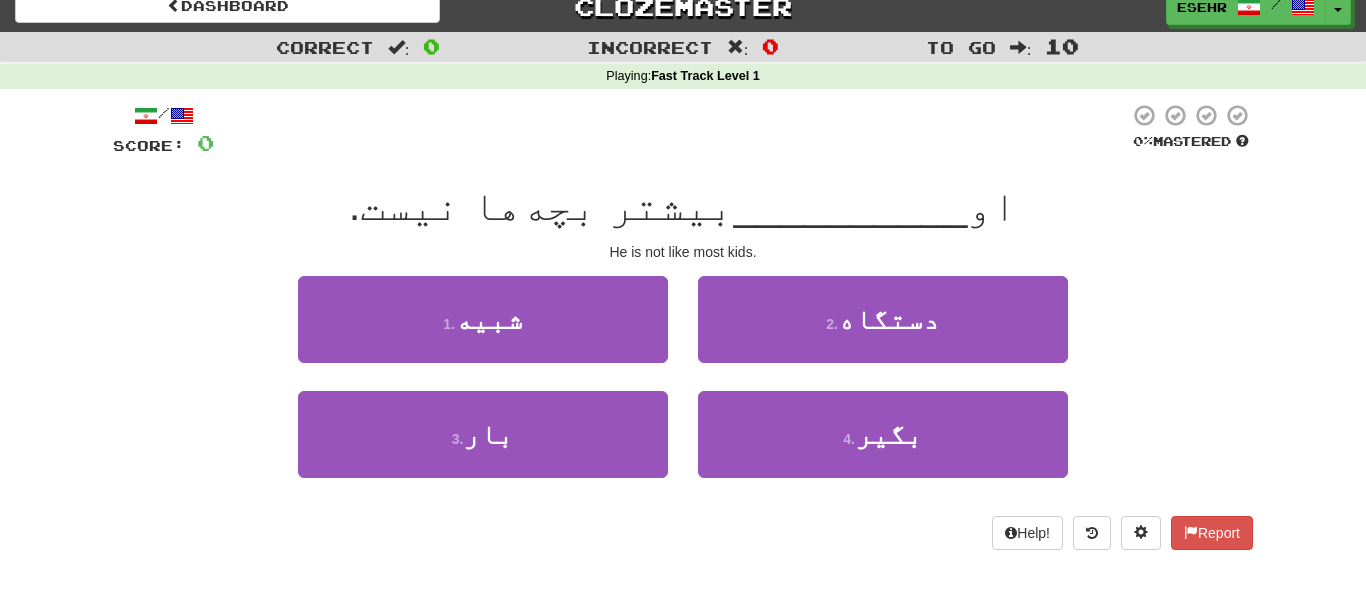 scroll, scrollTop: 14, scrollLeft: 0, axis: vertical 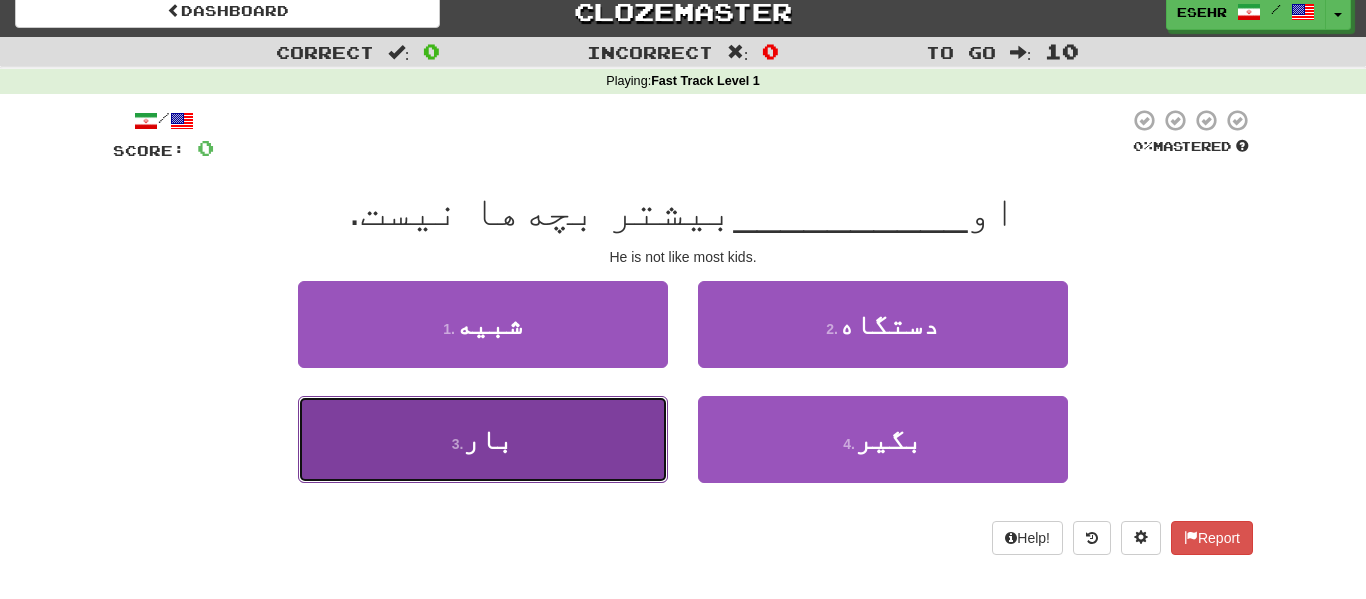 click on "3 .  بار" at bounding box center (483, 439) 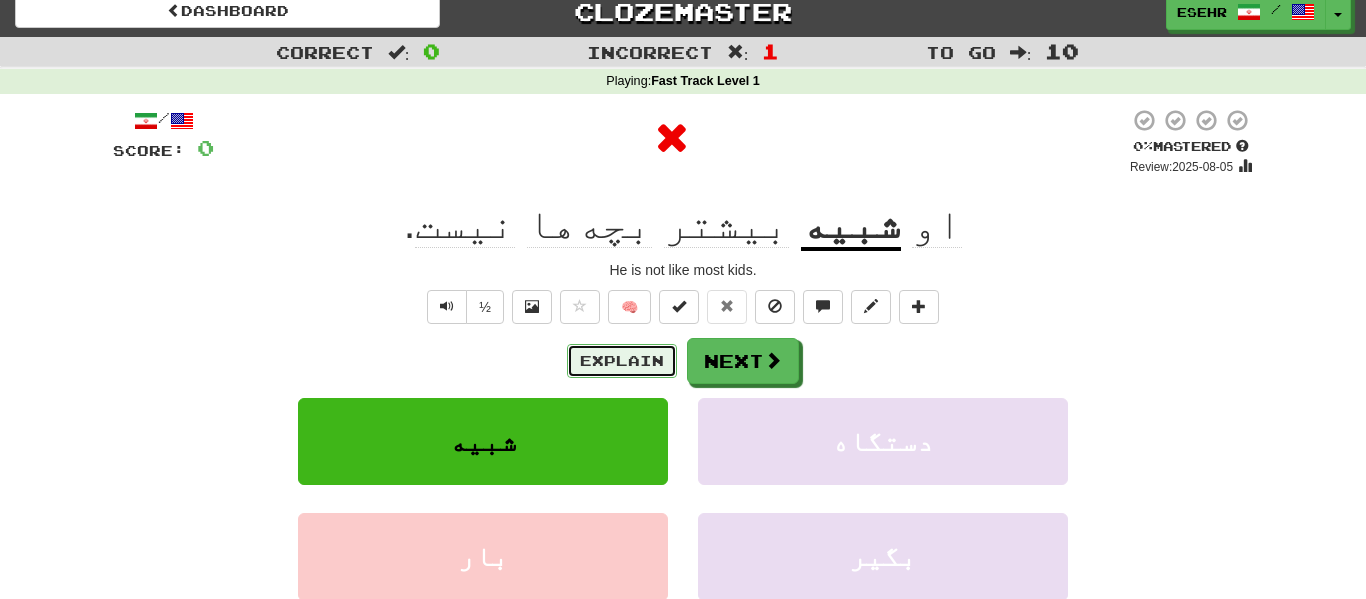click on "Explain" at bounding box center [622, 361] 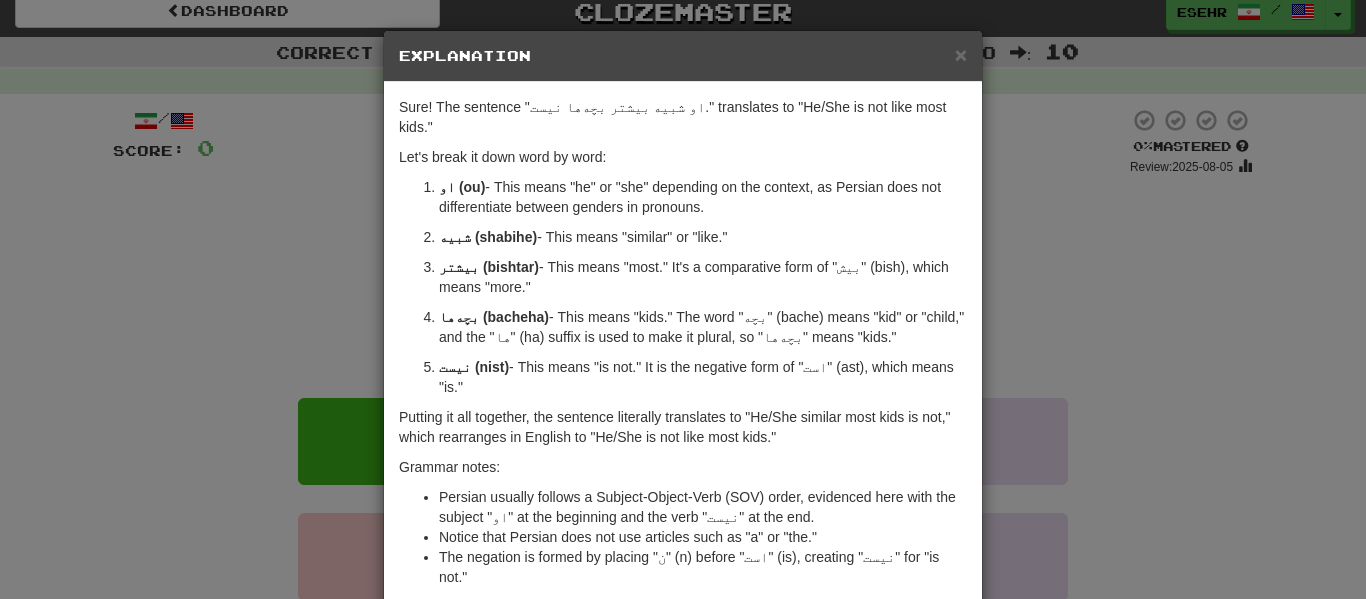 click on "× Explanation Sure! The sentence "او شبیه بیشتر بچه‌ها نیست." translates to "He/She is not like most kids."
Let's break it down word by word:
او (ou)  - This means "he" or "she" depending on the context, as Persian does not differentiate between genders in pronouns.
شبیه (shabihe)  - This means "similar" or "like."
بیشتر (bishtar)  - This means "most." It's a comparative form of "بیش" (bish), which means "more."
بچه‌ها (bacheha)  - This means "kids." The word "بچه" (bache) means "kid" or "child," and the "ها" (ha) suffix is used to make it plural, so "بچه‌ها" means "kids."
نیست (nist)  - This means "is not." It is the negative form of "است" (ast), which means "is."
Putting it all together, the sentence literally translates to "He/She similar most kids is not," which rearranges in English to "He/She is not like most kids."
Grammar notes:
Notice that Persian does not use articles such as "a" or "the."" at bounding box center [683, 299] 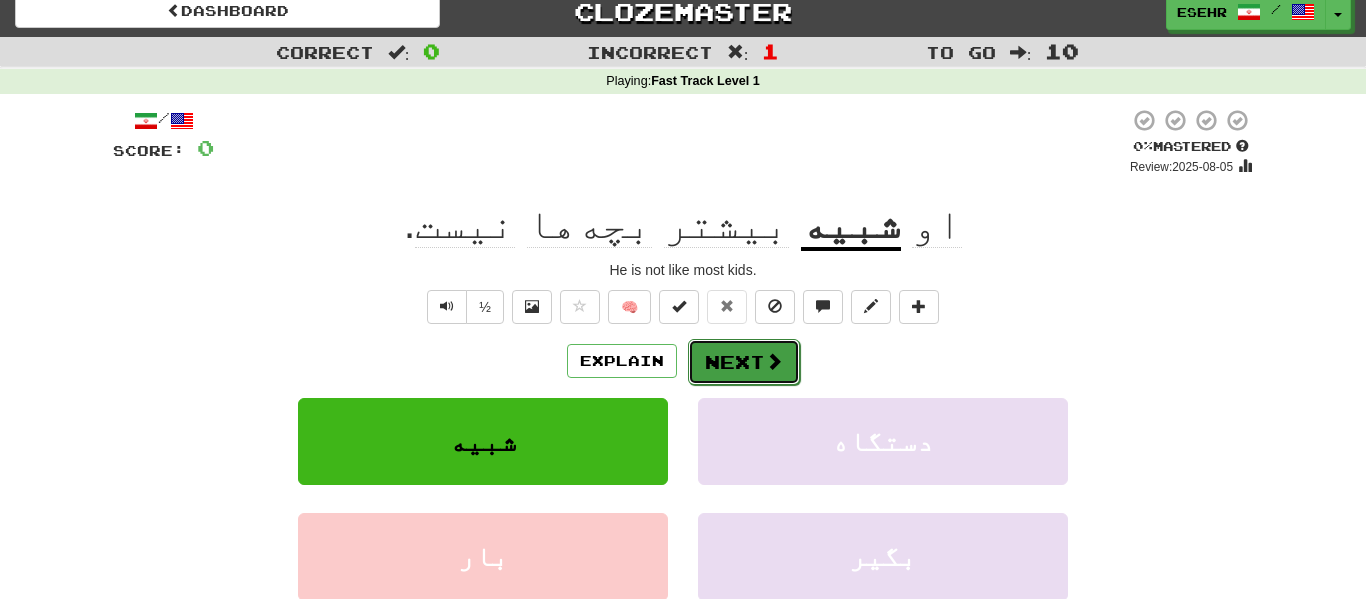 click on "Next" at bounding box center (744, 362) 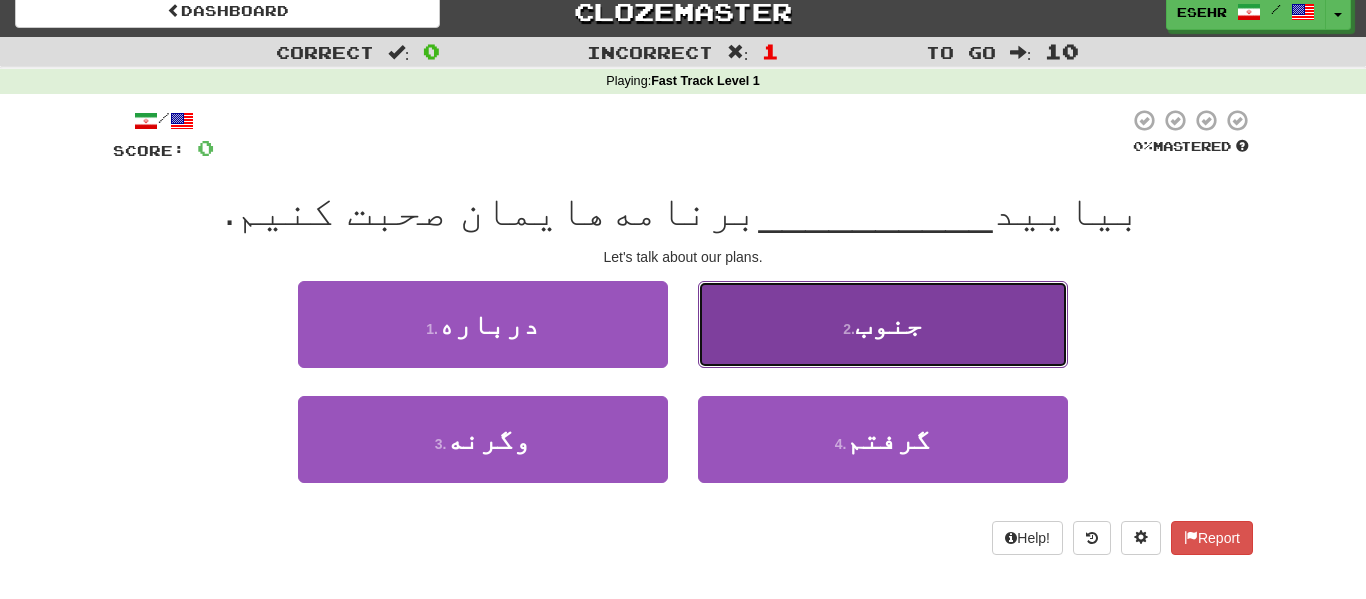 click on "2 .  جنوب" at bounding box center [883, 324] 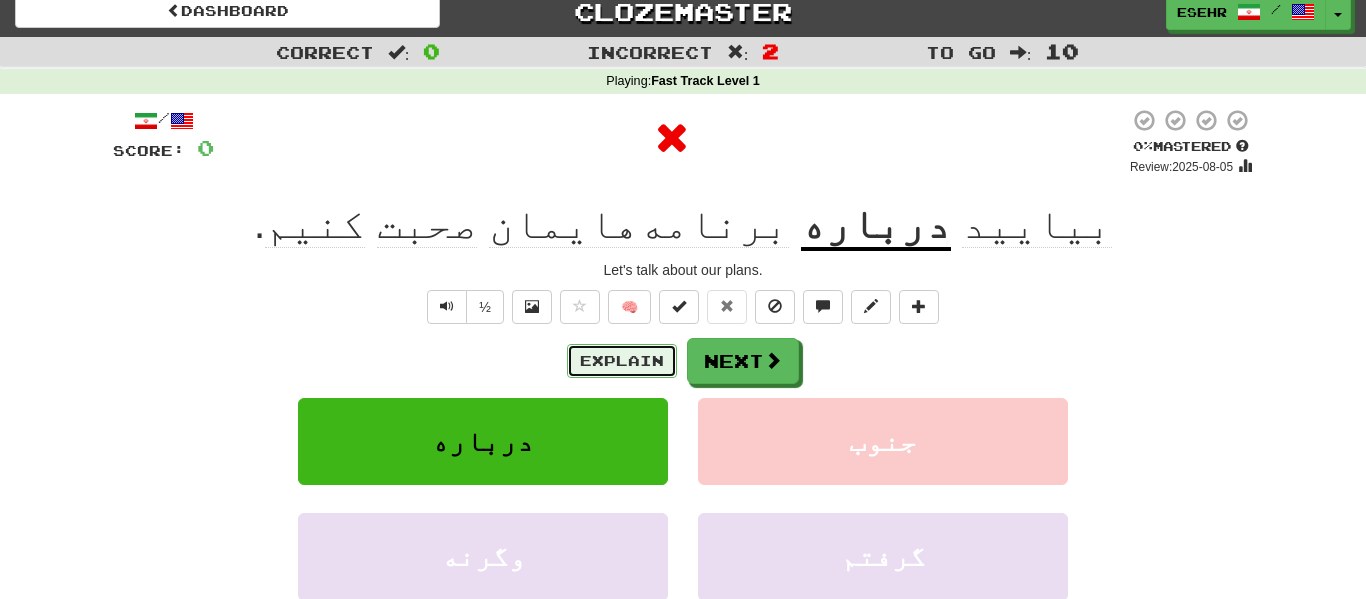 click on "Explain" at bounding box center (622, 361) 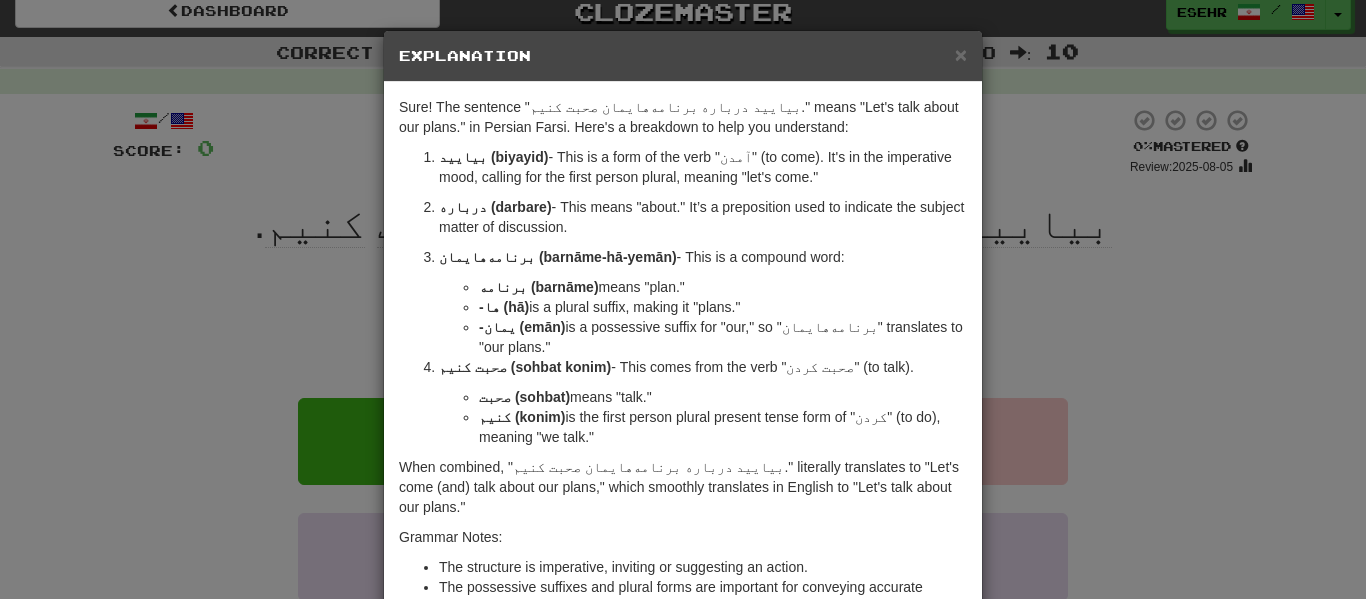 click on "× Explanation Sure! The sentence "بیایید درباره برنامه‌هایمان صحبت کنیم." means "Let's talk about our plans." in Persian Farsi. Here's a breakdown to help you understand:
بیایید (biyayid)  - This is a form of the verb "آمدن" (to come). It's in the imperative mood, calling for the first person plural, meaning "let's come."
درباره (darbare)  - This means "about." It’s a preposition used to indicate the subject matter of discussion.
برنامه‌هایمان (barnāme-hā-yemān)  - This is a compound word:
برنامه (barnāme)  means "plan."
-ها (hā)  is a plural suffix, making it "plans."
-یمان (emān)  is a possessive suffix for "our," so "برنامه‌هایمان" translates to "our plans."
صحبت کنیم (sohbat konim)  - This comes from the verb "صحبت کردن" (to talk).
صحبت (sohbat)  means "talk."
کنیم (konim)
Grammar Notes:
Let us know ! Close" at bounding box center [683, 299] 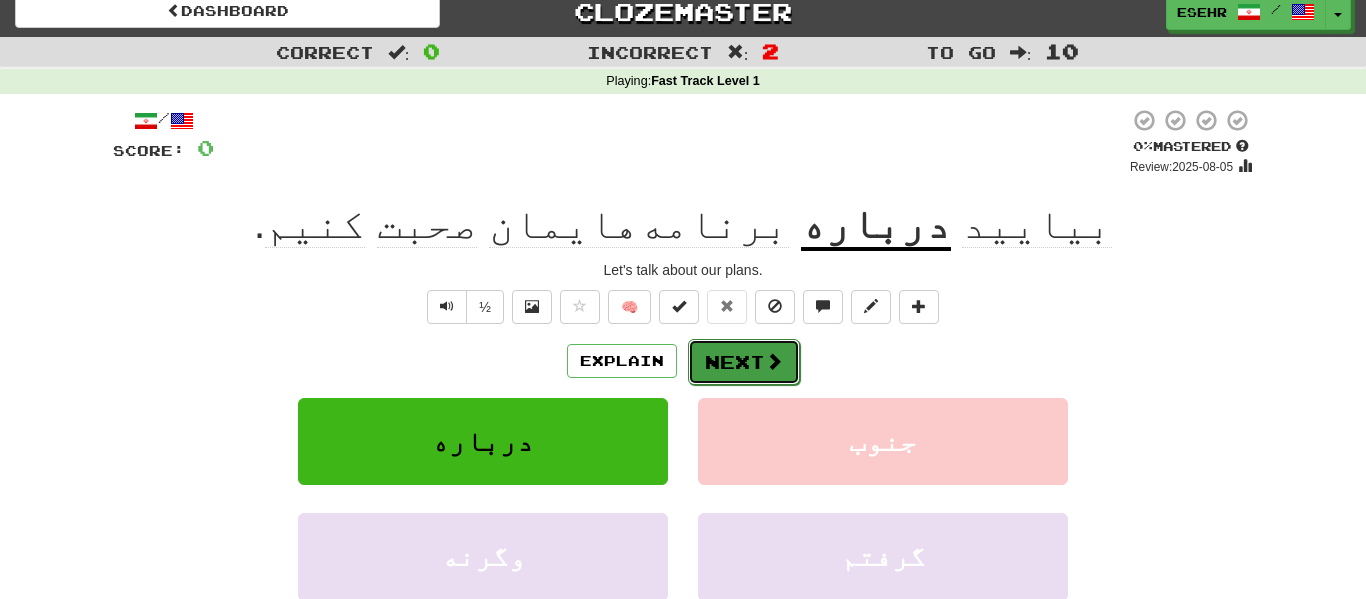 click on "Next" at bounding box center [744, 362] 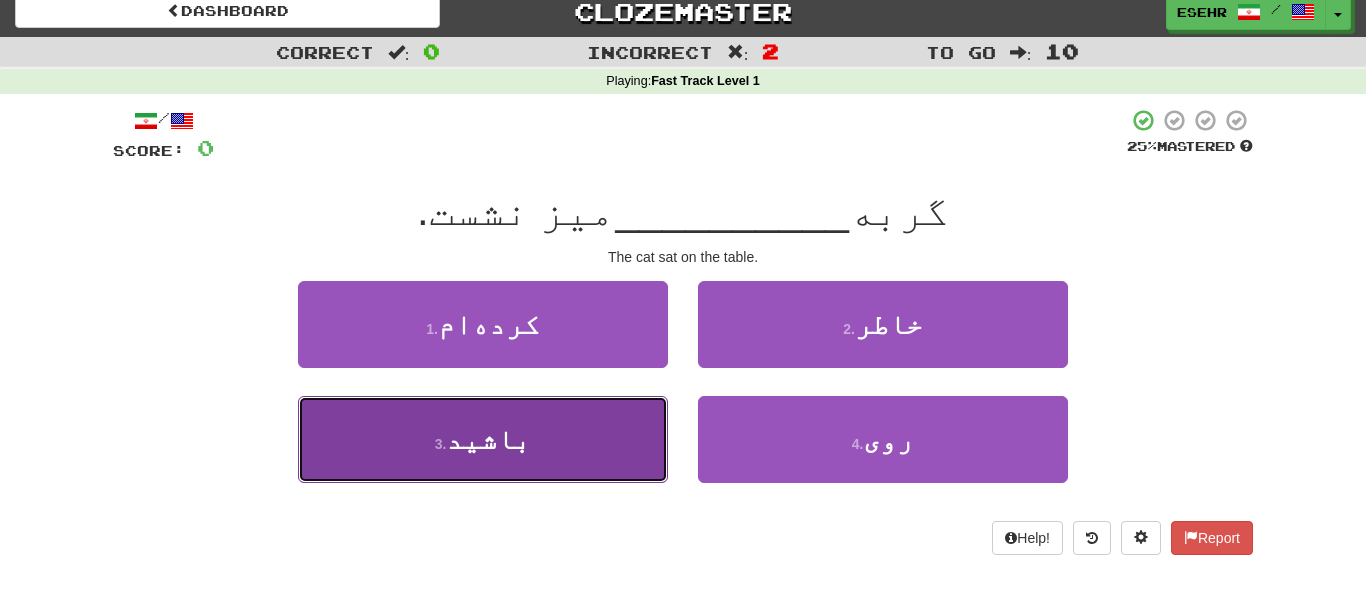 click on "3 .  باشید" at bounding box center (483, 439) 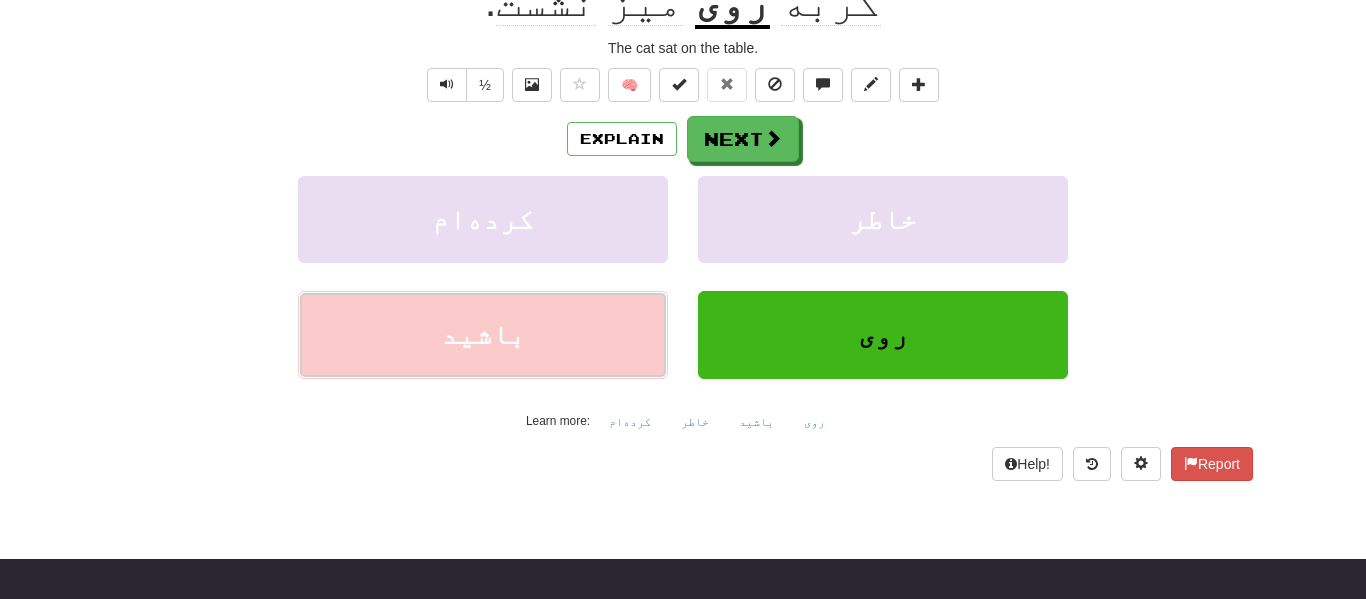 scroll, scrollTop: 231, scrollLeft: 0, axis: vertical 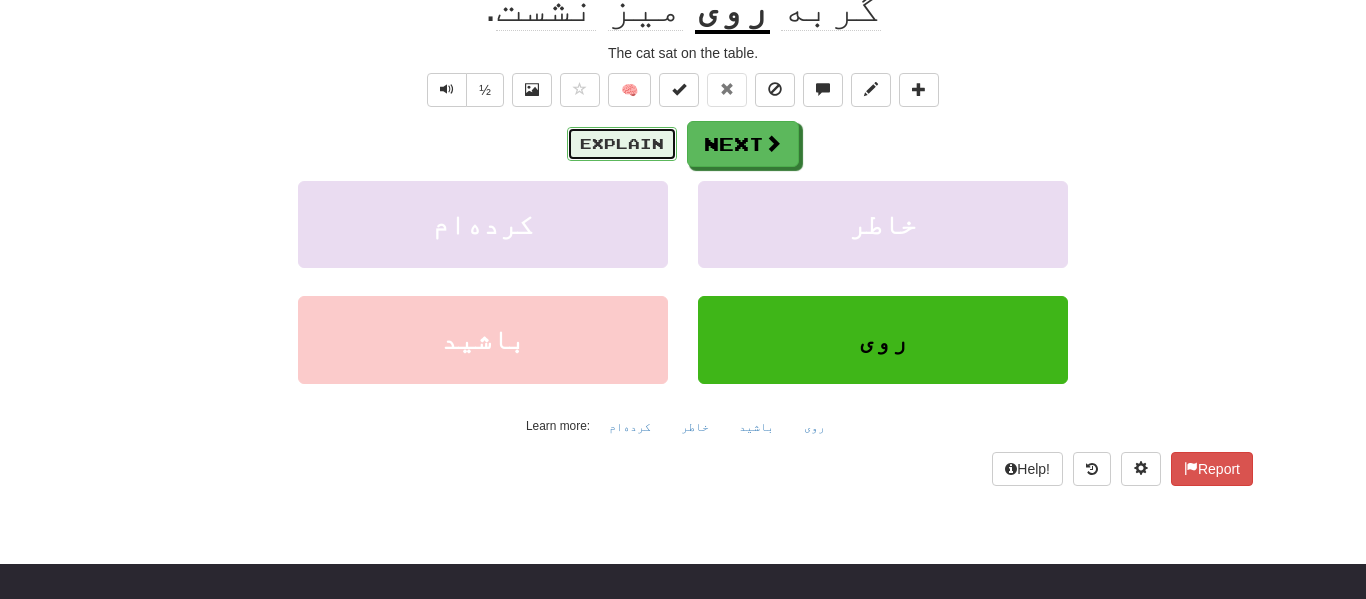click on "Explain" at bounding box center [622, 144] 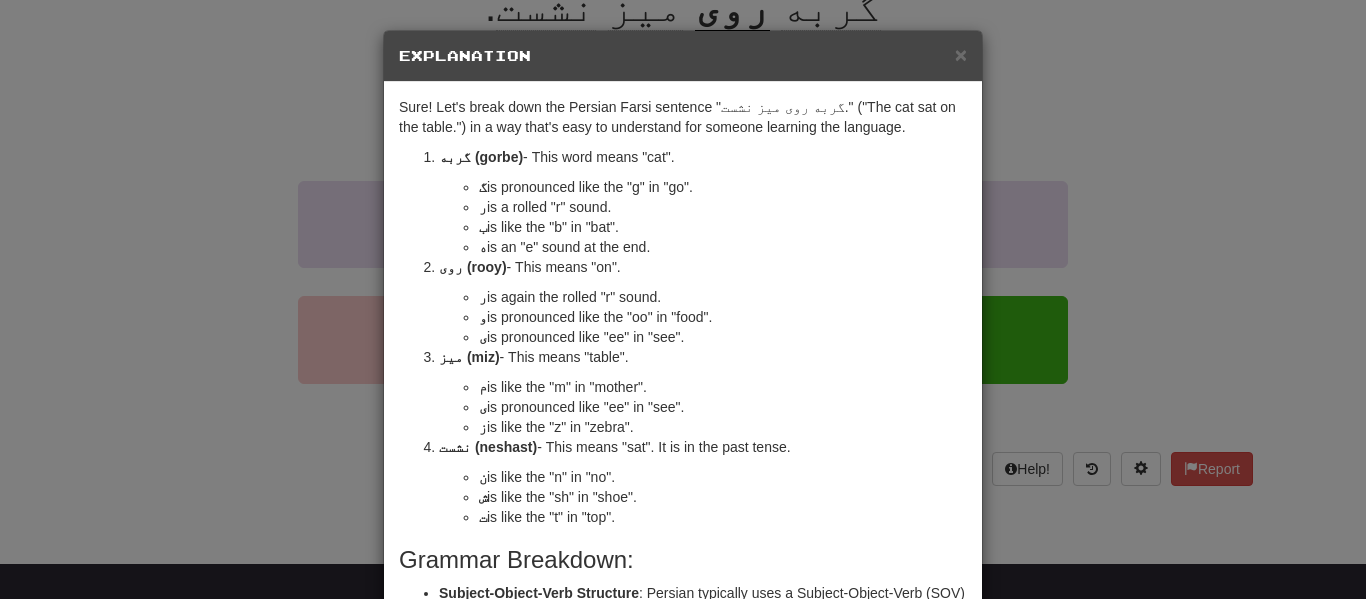 click on "× Explanation Sure! Let's break down the Persian Farsi sentence "گربه روی میز نشست." ("The cat sat on the table.") in a way that's easy to understand for someone learning the language.
گربه (gorbe)  - This word means "cat".
گ  is pronounced like the "g" in "go".
ر  is a rolled "r" sound.
ب  is like the "b" in "bat".
ه  is an "e" sound at the end.
روی (rooy)  - This means "on".
ر  is again the rolled "r" sound.
و  is pronounced like the "oo" in "food".
ی  is pronounced like "ee" in "see".
میز (miz)  - This means "table".
م  is like the "m" in "mother".
ی  is pronounced like "ee" in "see".
ز  is like the "z" in "zebra".
نشست (neshast)  - This means "sat". It is in the past tense.
ن  is like the "n" in "no".
ش  is like the "sh" in "shoe".
ت  is like the "t" in "top".
Grammar Breakdown:
Subject-Object-Verb Structure
"گربه" (gorbe) is the subject.
"نشست" (neshast) is the verb." at bounding box center [683, 299] 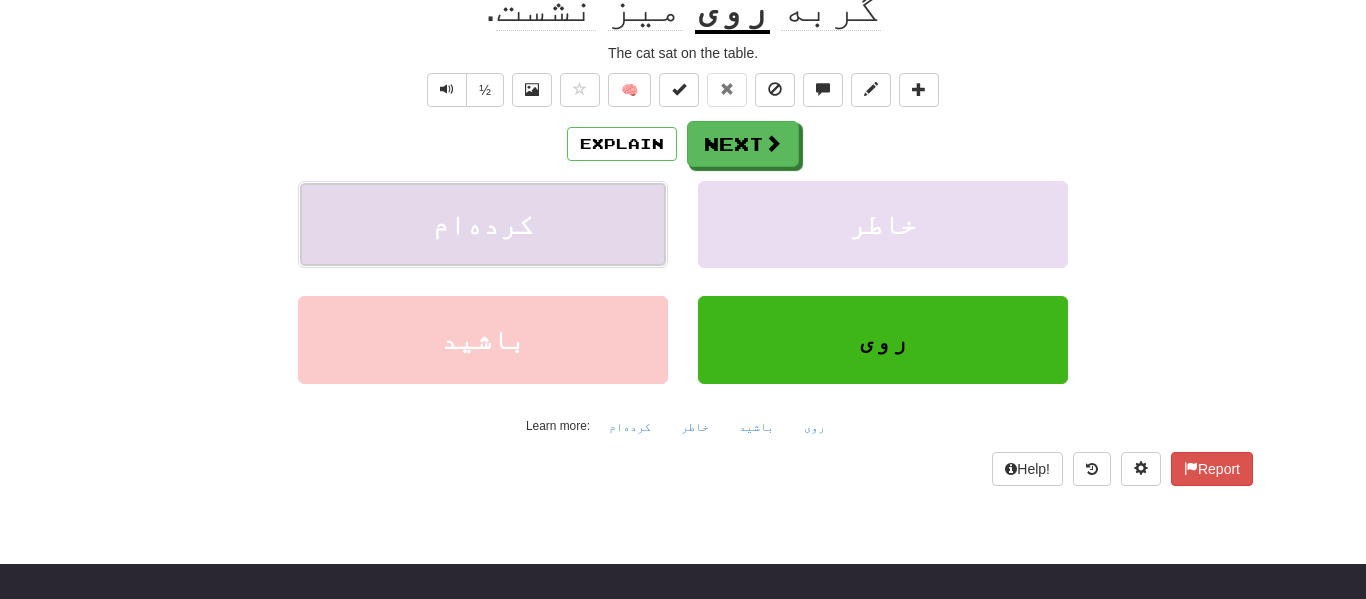 click on "کرده‌ام" at bounding box center [483, 224] 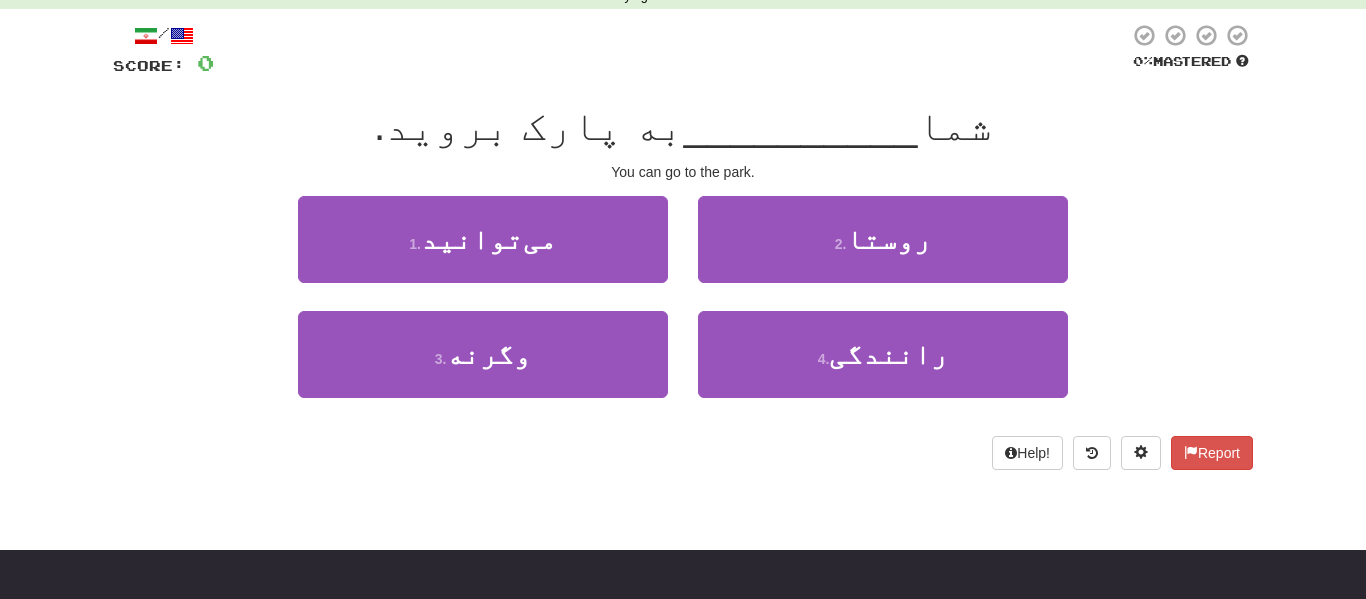 scroll, scrollTop: 0, scrollLeft: 0, axis: both 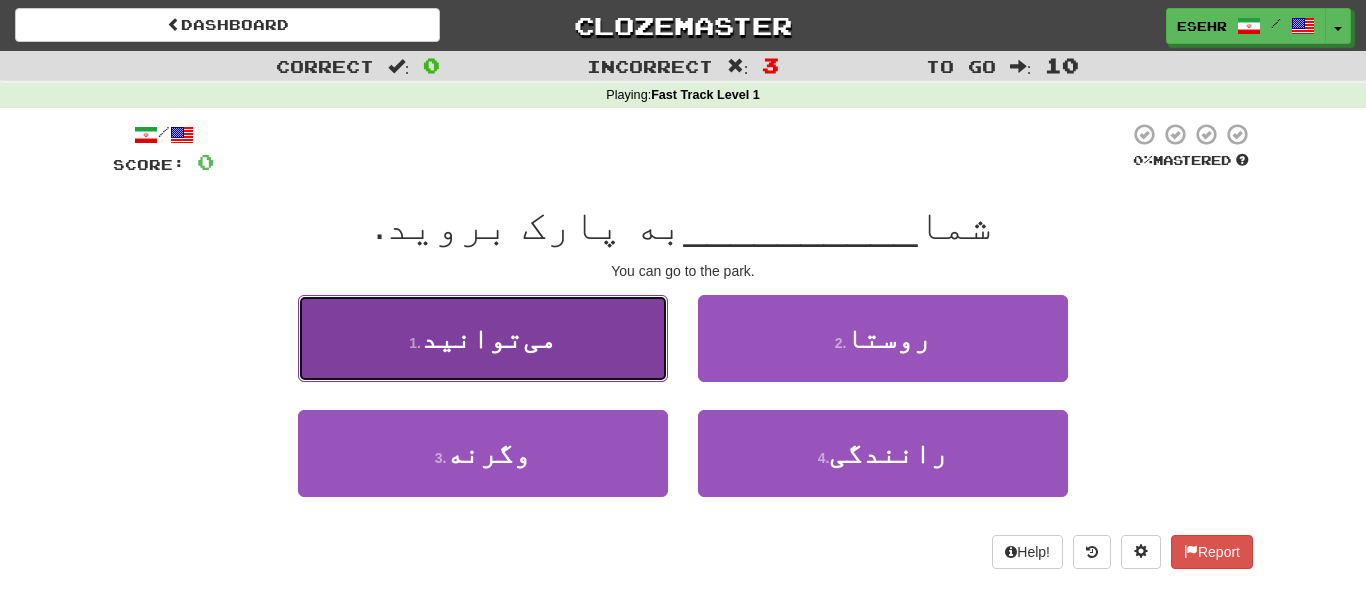 click on "1 .  می‌توانید" at bounding box center [483, 338] 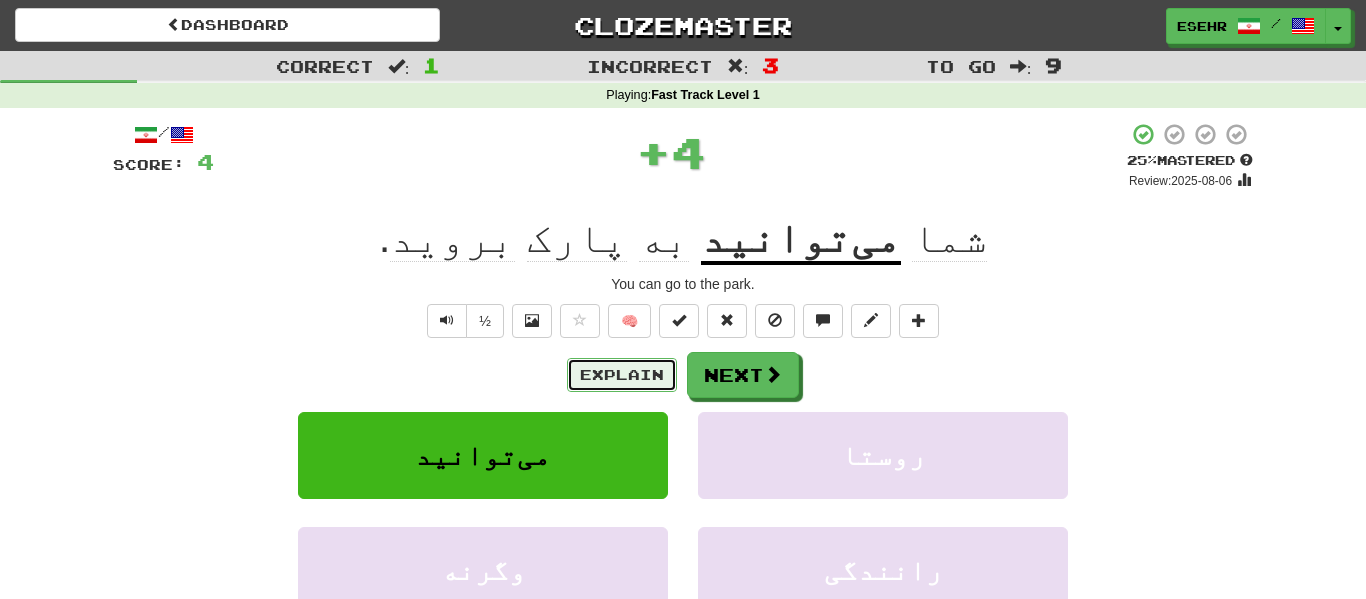 click on "Explain" at bounding box center (622, 375) 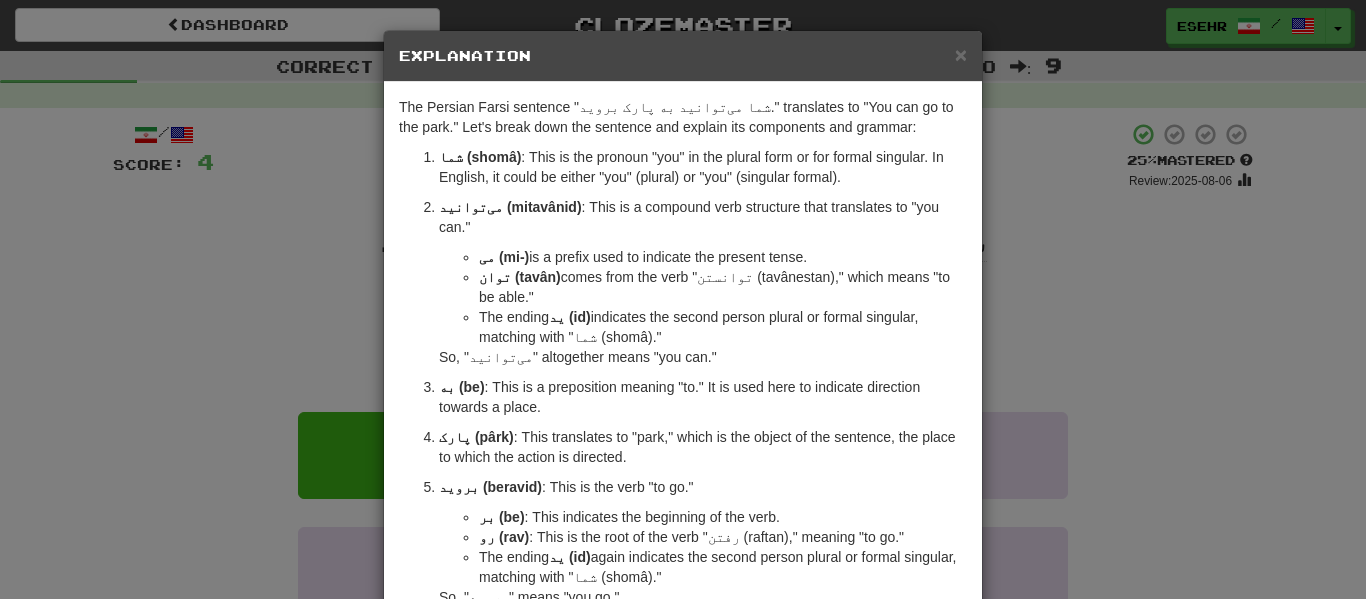 click on "× Explanation The Persian Farsi sentence "شما می‌توانید به پارک بروید." translates to "You can go to the park." Let's break down the sentence and explain its components and grammar:
شما (shomâ) : This is the pronoun "you" in the plural form or for formal singular. In English, it could be either "you" (plural) or "you" (singular formal).
می‌توانید (mitavânid) : This is a compound verb structure that translates to "you can."
می‌ (mi-)  is a prefix used to indicate the present tense.
توان (tavân)  comes from the verb "توانستن (tavânestan)," which means "to be able."
The ending  ید (id)  indicates the second person plural or formal singular, matching with "شما (shomâ)."
So, "می‌توانید" altogether means "you can."
به (be) : This is a preposition meaning "to." It is used here to indicate direction towards a place.
پارک (pârk)
بروید (beravid) : This is the verb "to go."
بر (be)" at bounding box center (683, 299) 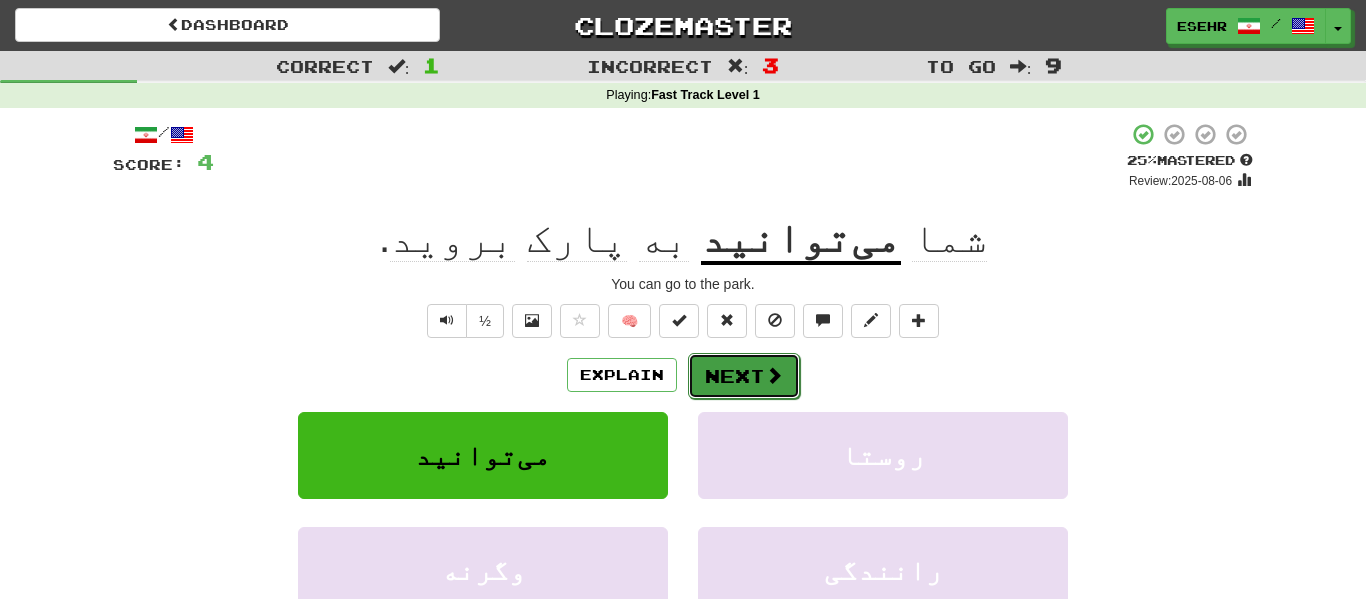 click on "Next" at bounding box center [744, 376] 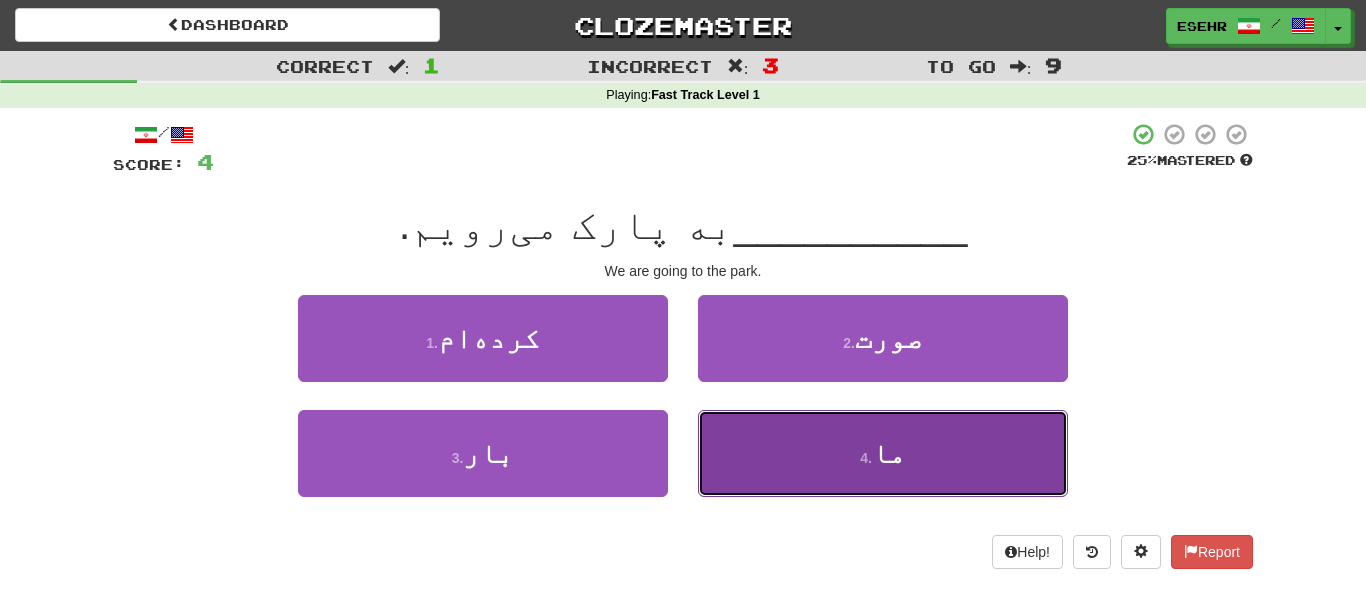 click on "4 .  ما" at bounding box center (883, 453) 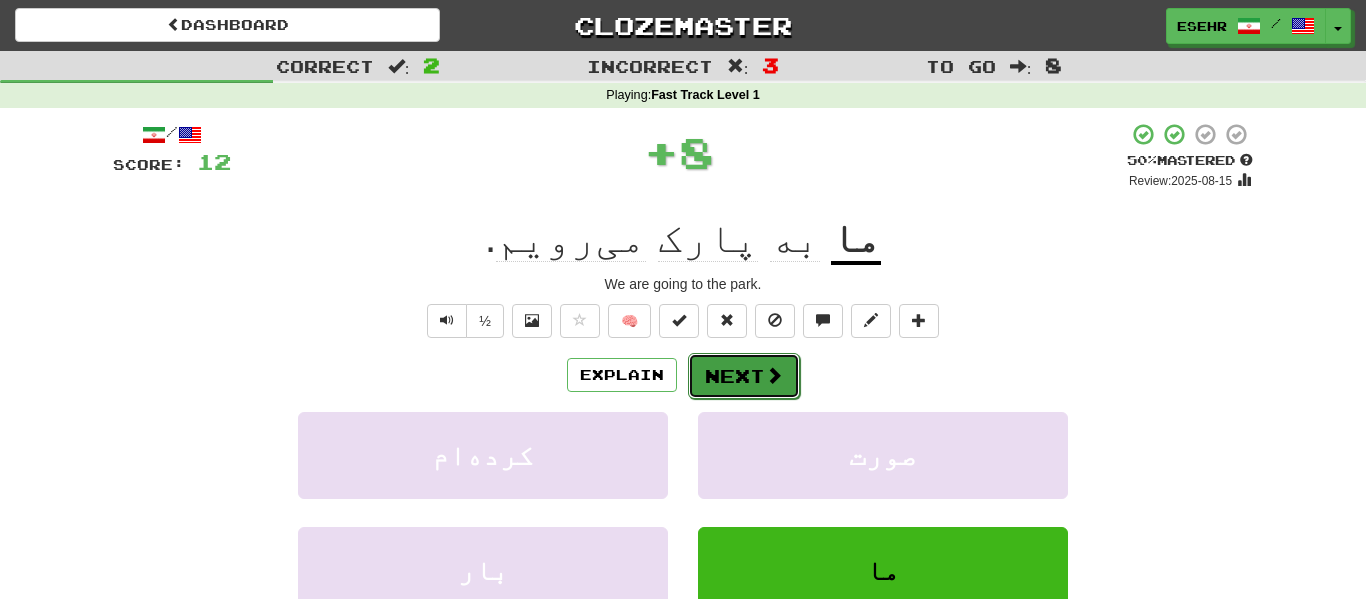 click on "Next" at bounding box center [744, 376] 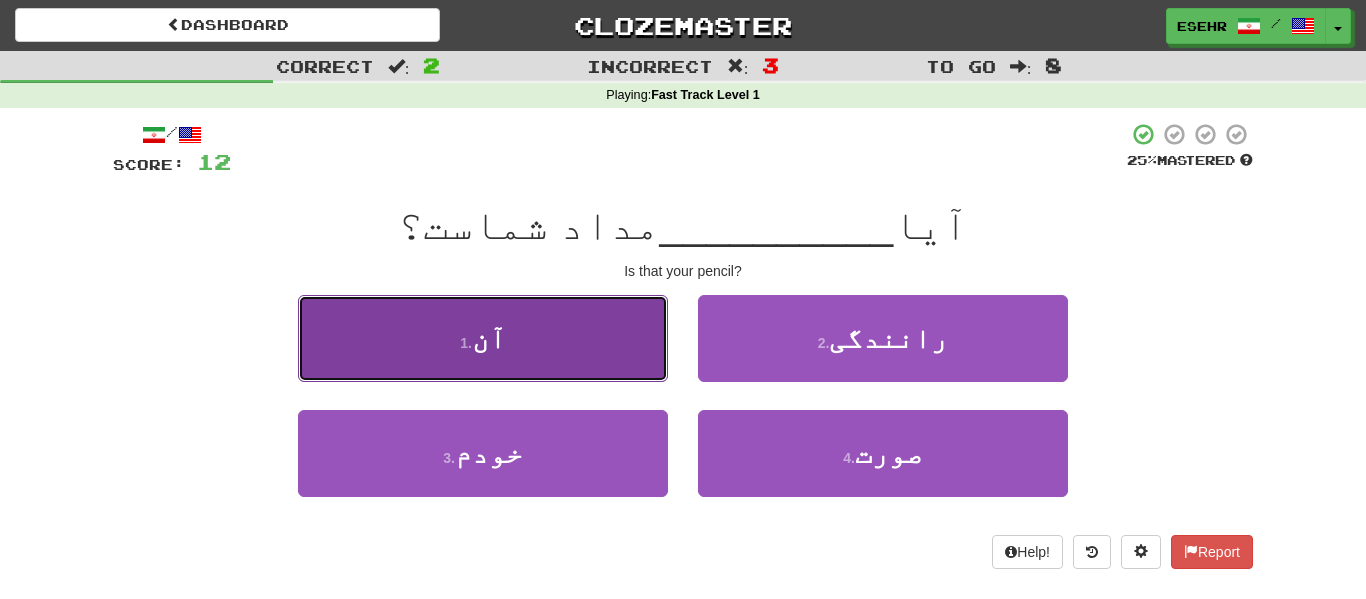 click on "1 .  آن" at bounding box center (483, 338) 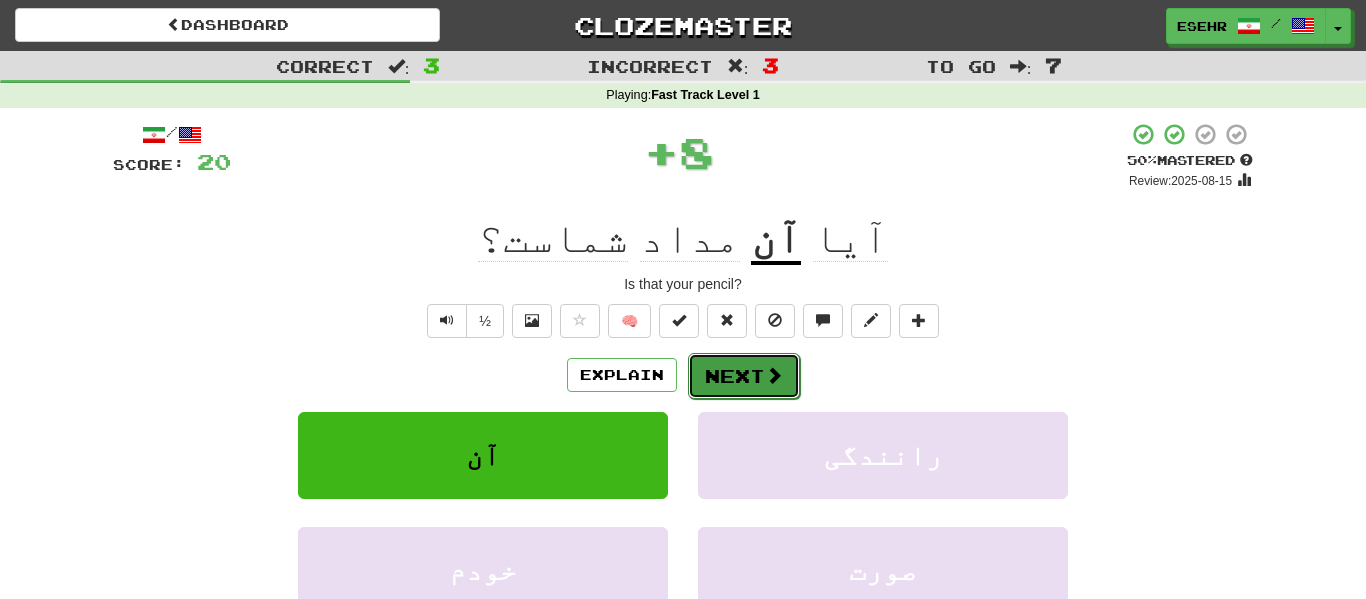 click on "Next" at bounding box center (744, 376) 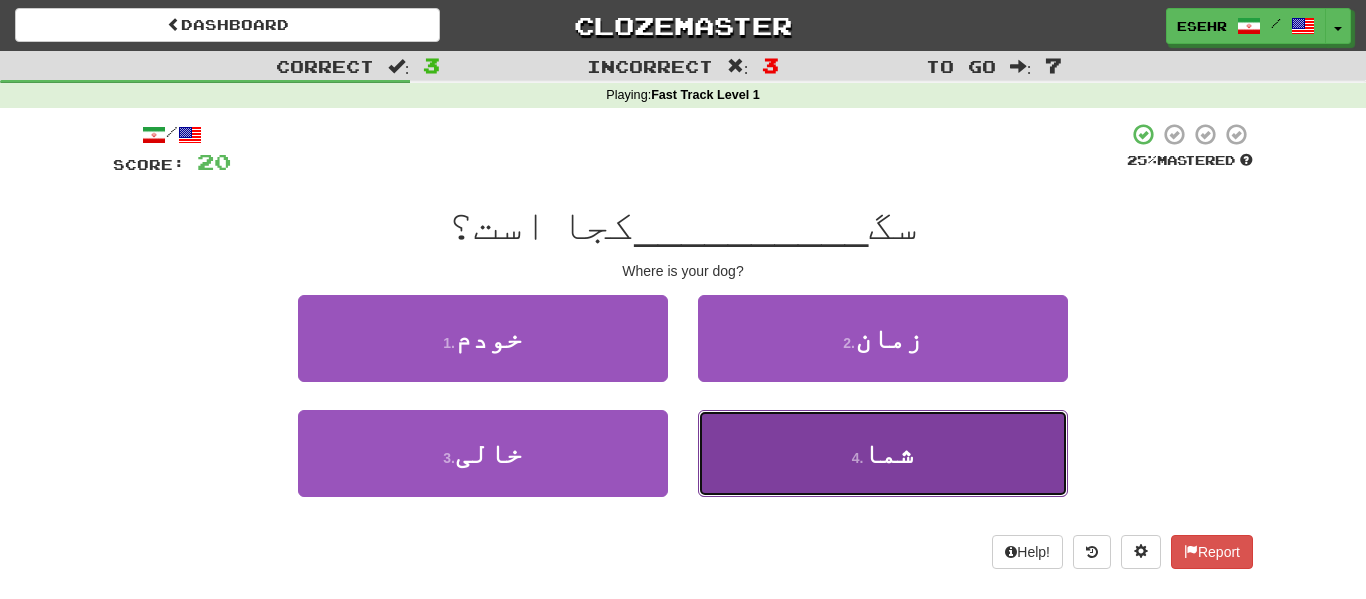 click on "4 .  شما" at bounding box center [883, 453] 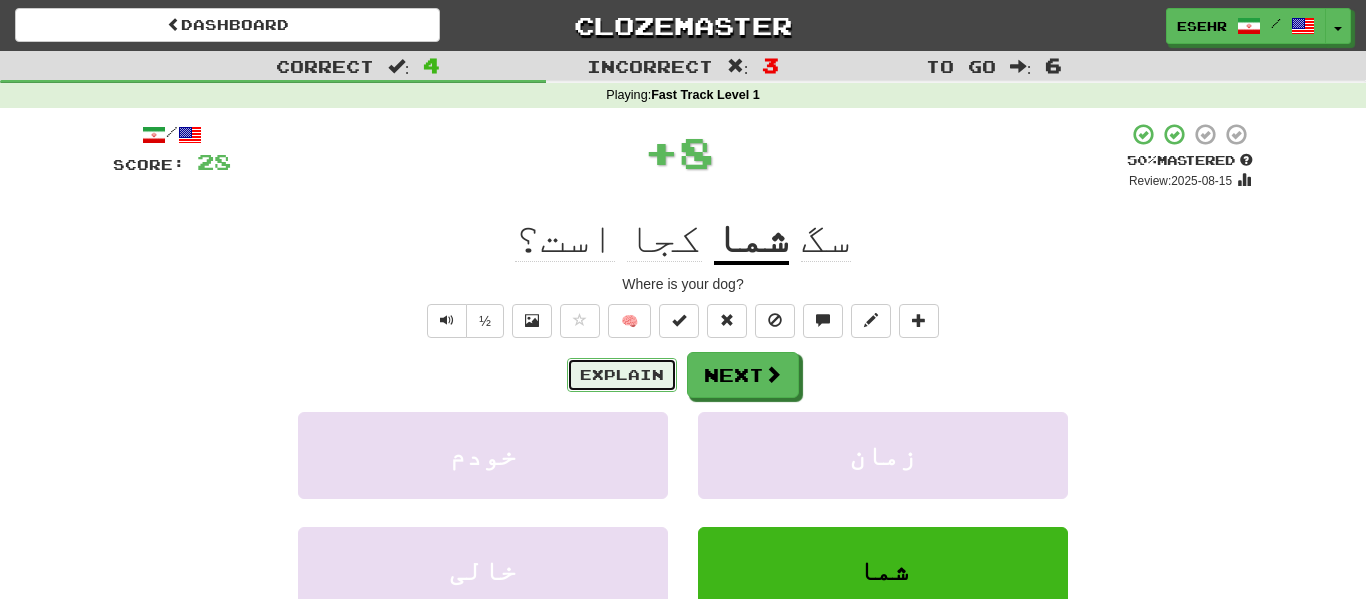 click on "Explain" at bounding box center (622, 375) 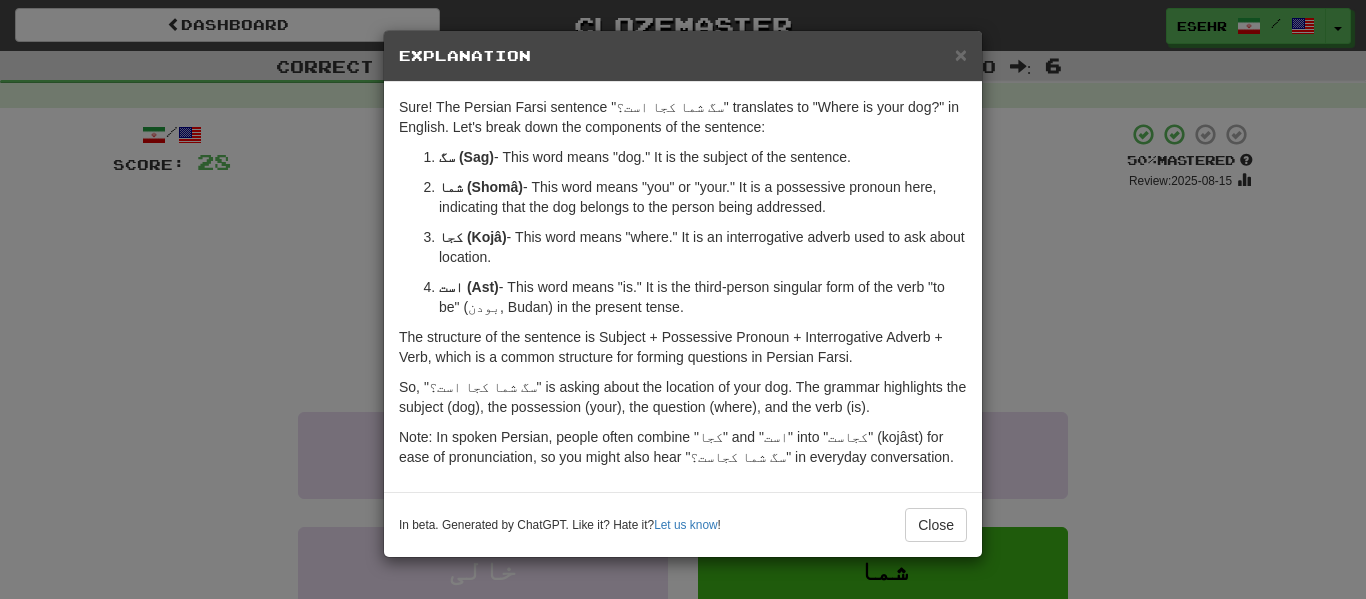 click on "× Explanation Sure! The Persian Farsi sentence "سگ شما کجا است؟" translates to "Where is your dog?" in English. Let's break down the components of the sentence:
سگ (Sag)  - This word means "dog." It is the subject of the sentence.
شما (Shomâ)  - This word means "you" or "your." It is a possessive pronoun here, indicating that the dog belongs to the person being addressed.
کجا (Kojâ)  - This word means "where." It is an interrogative adverb used to ask about location.
است (Ast)  - This word means "is." It is the third-person singular form of the verb "to be" (بودن, Budan) in the present tense.
The structure of the sentence is Subject + Possessive Pronoun + Interrogative Adverb + Verb, which is a common structure for forming questions in Persian Farsi.
So, "سگ شما کجا است؟" is asking about the location of your dog. The grammar highlights the subject (dog), the possession (your), the question (where), and the verb (is).
Let us know !" at bounding box center (683, 299) 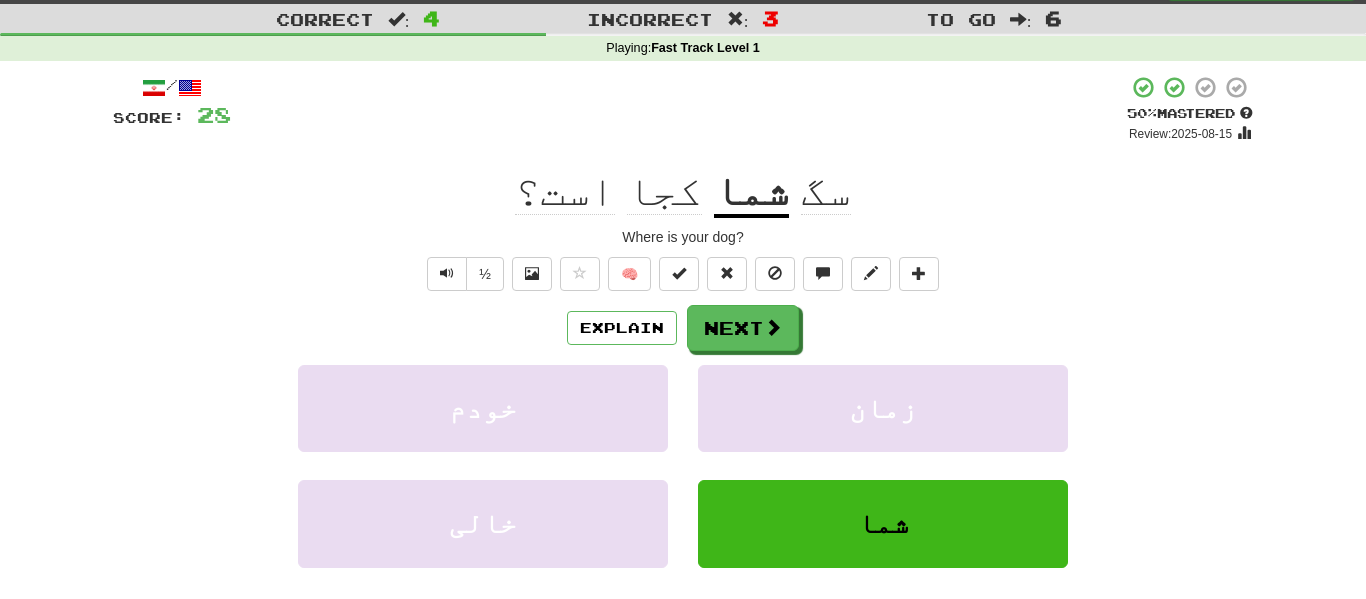 scroll, scrollTop: 48, scrollLeft: 0, axis: vertical 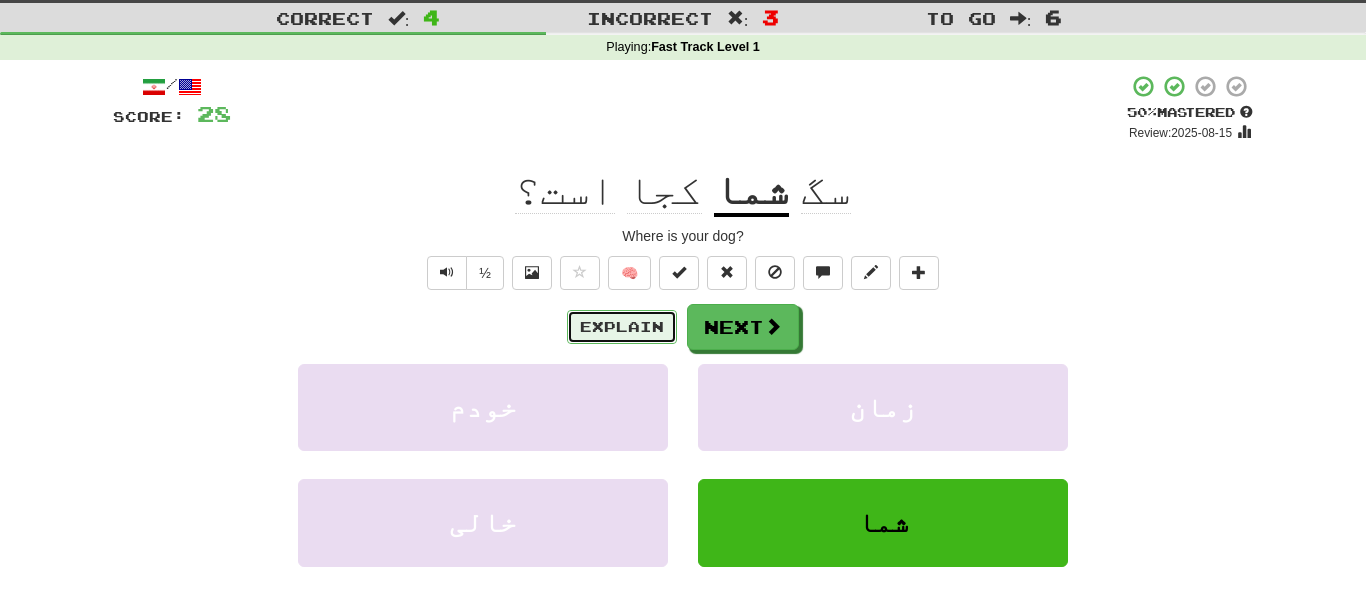 click on "Explain" at bounding box center [622, 327] 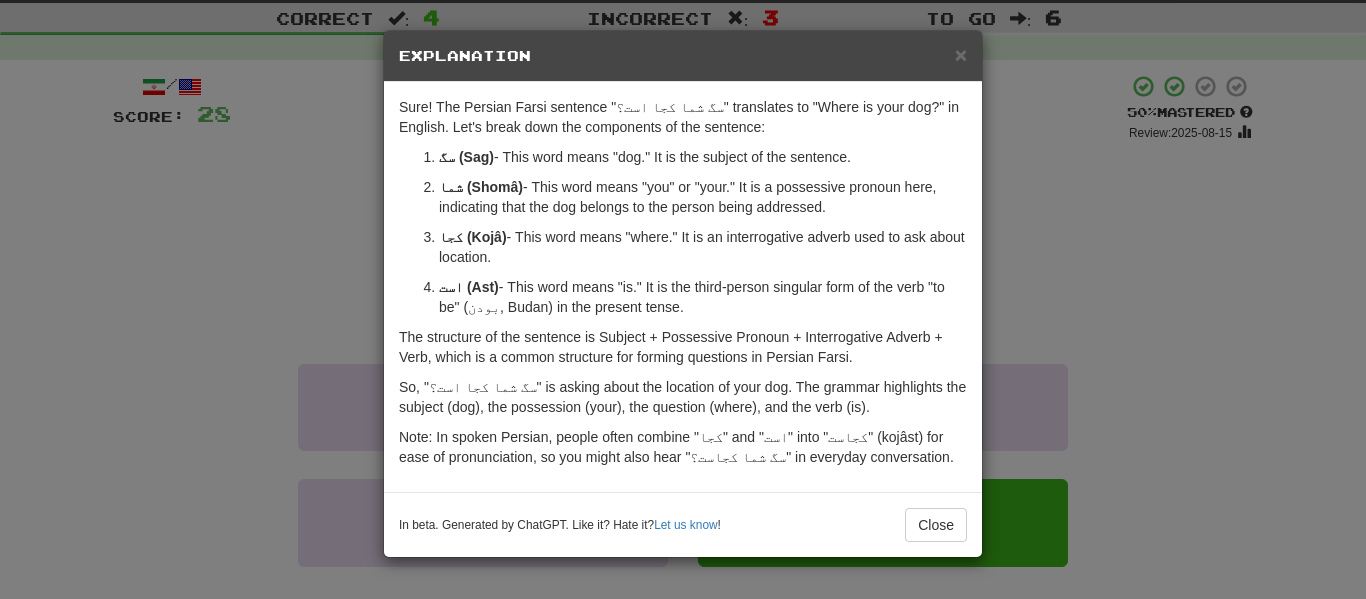 click on "× Explanation Sure! The Persian Farsi sentence "سگ شما کجا است؟" translates to "Where is your dog?" in English. Let's break down the components of the sentence:
سگ (Sag)  - This word means "dog." It is the subject of the sentence.
شما (Shomâ)  - This word means "you" or "your." It is a possessive pronoun here, indicating that the dog belongs to the person being addressed.
کجا (Kojâ)  - This word means "where." It is an interrogative adverb used to ask about location.
است (Ast)  - This word means "is." It is the third-person singular form of the verb "to be" (بودن, Budan) in the present tense.
The structure of the sentence is Subject + Possessive Pronoun + Interrogative Adverb + Verb, which is a common structure for forming questions in Persian Farsi.
So, "سگ شما کجا است؟" is asking about the location of your dog. The grammar highlights the subject (dog), the possession (your), the question (where), and the verb (is).
Let us know !" at bounding box center [683, 299] 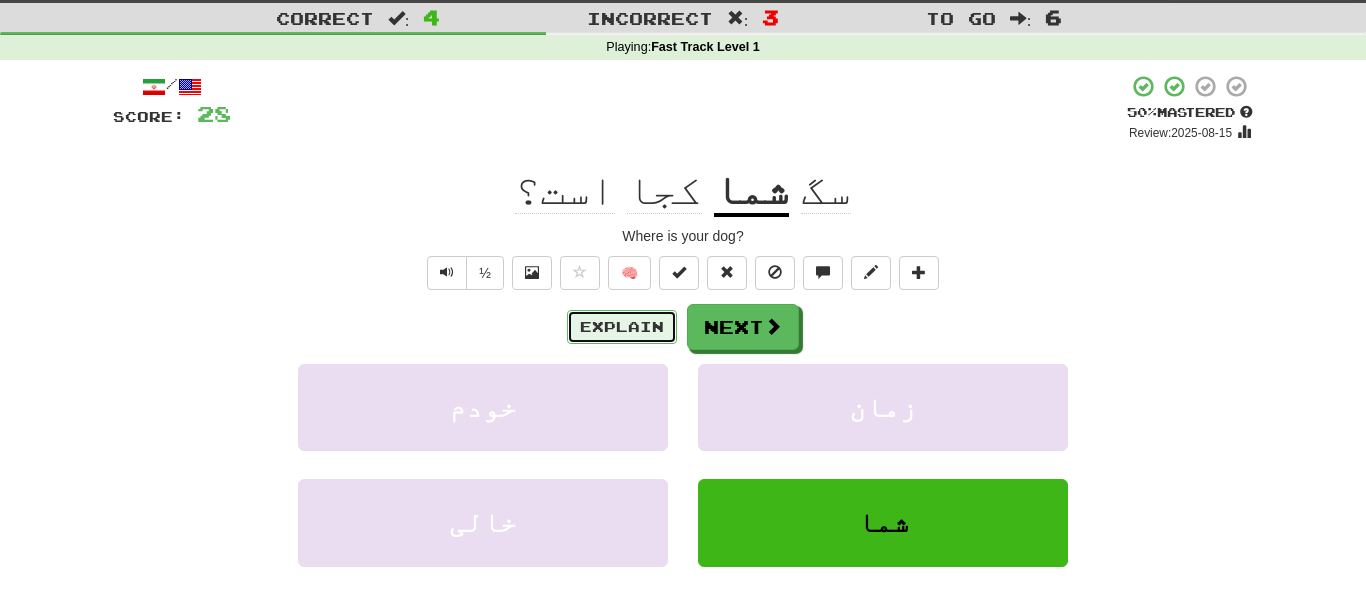 click on "Explain" at bounding box center (622, 327) 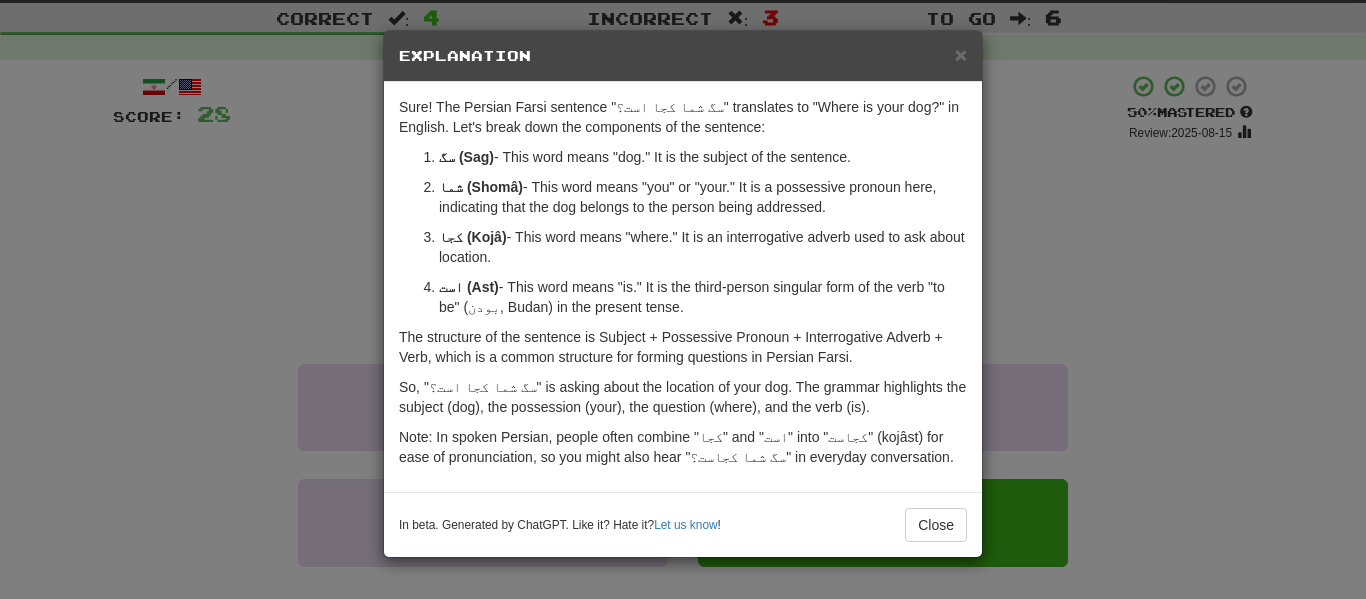 scroll, scrollTop: 240, scrollLeft: 0, axis: vertical 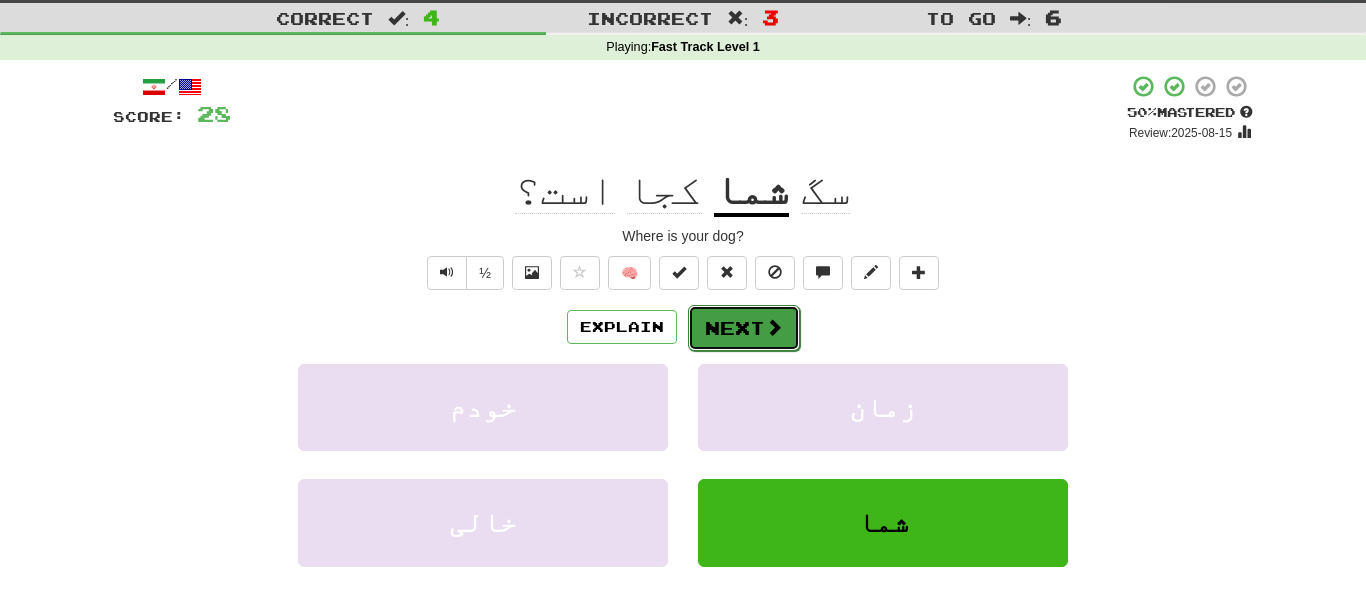 click on "Next" at bounding box center [744, 328] 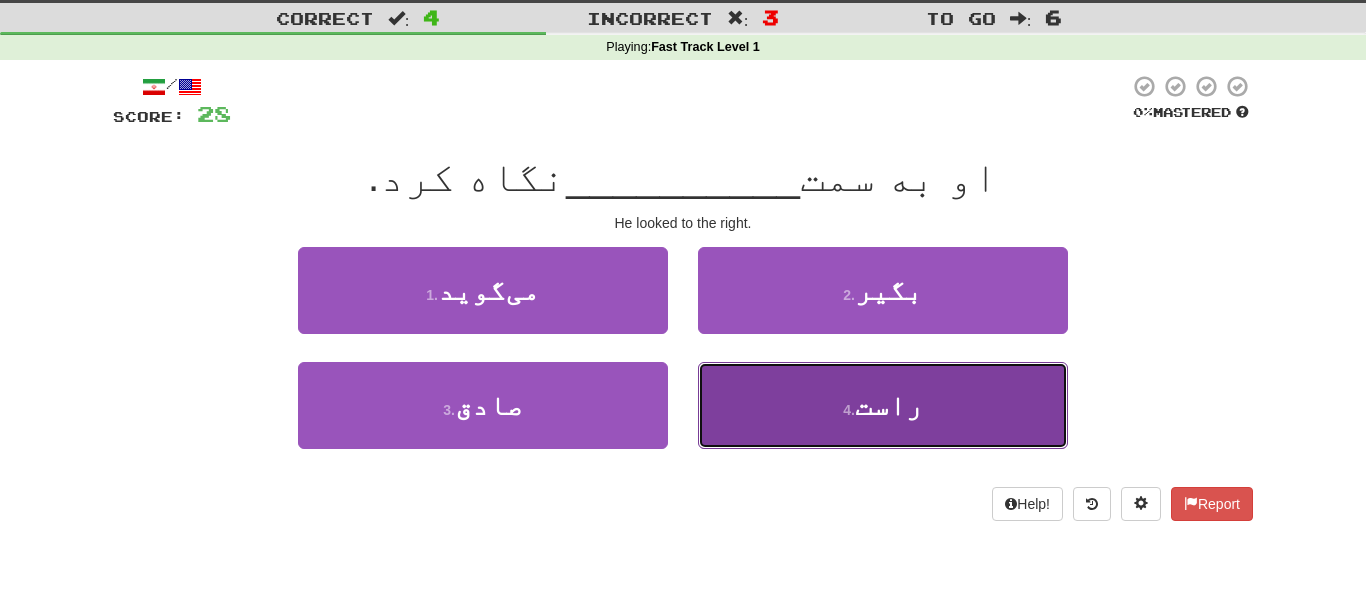 click on "4 .  راست" at bounding box center [883, 405] 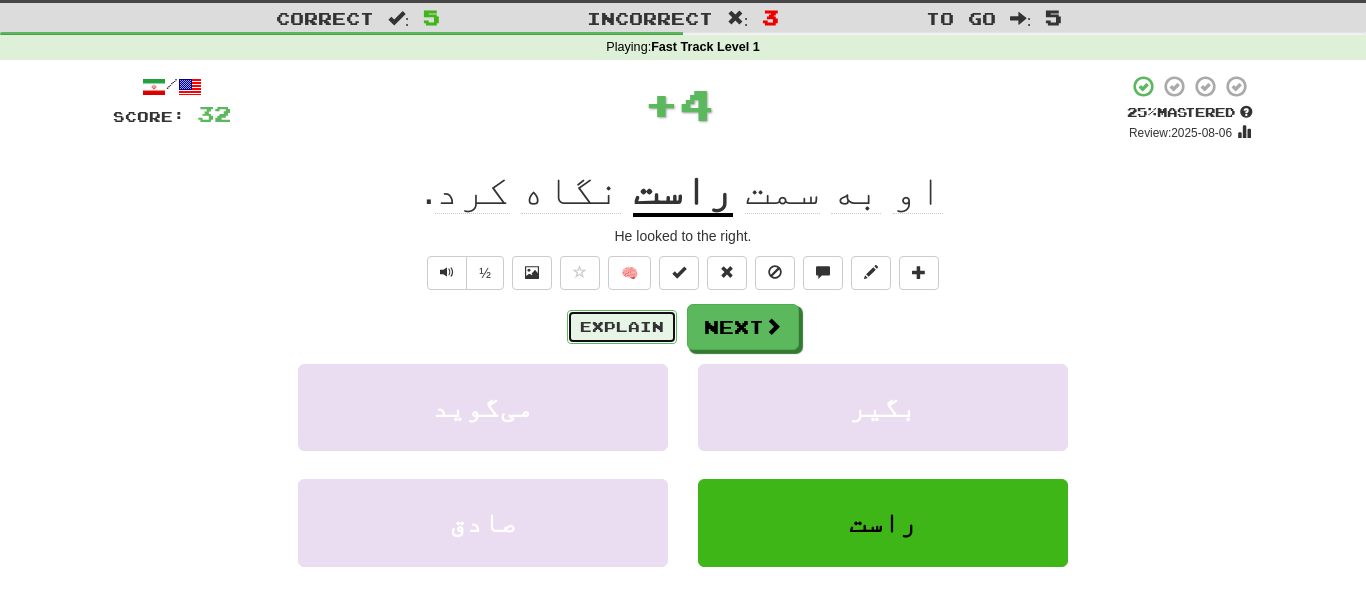 click on "Explain" at bounding box center (622, 327) 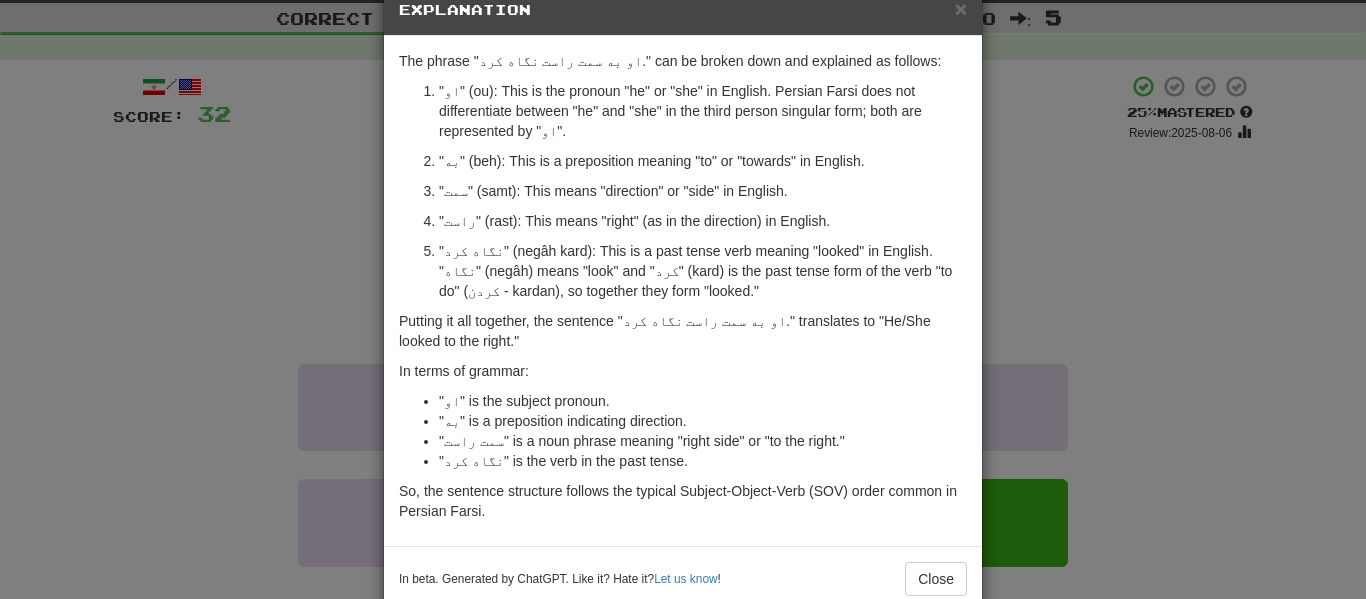 scroll, scrollTop: 49, scrollLeft: 0, axis: vertical 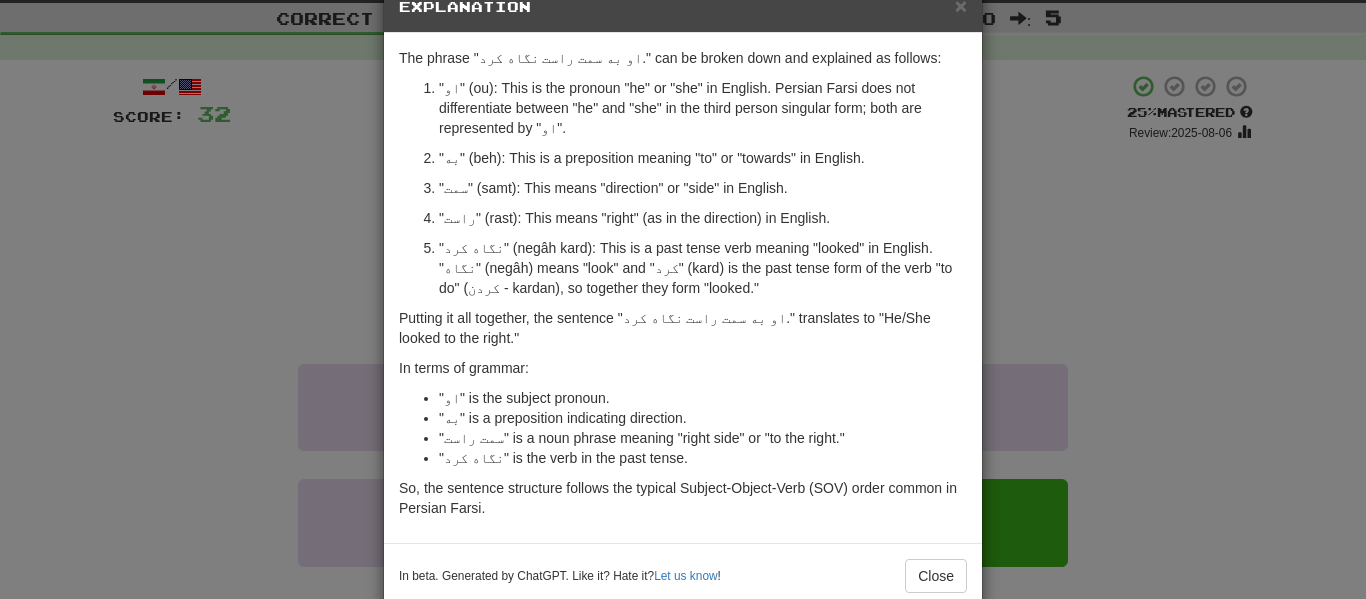 click on "The phrase "او به سمت راست نگاه کرد." can be broken down and explained as follows:
"او" (ou): This is the pronoun "he" or "she" in English. Persian Farsi does not differentiate between "he" and "she" in the third person singular form; both are represented by "او".
"به" (beh): This is a preposition meaning "to" or "towards" in English.
"سمت" (samt): This means "direction" or "side" in English.
"راست" (rast): This means "right" (as in the direction) in English.
"نگاه کرد" (negâh kard): This is a past tense verb meaning "looked" in English. "نگاه" (negâh) means "look" and "کرد" (kard) is the past tense form of the verb "to do" (کردن - kardan), so together they form "looked."
Putting it all together, the sentence "او به سمت راست نگاه کرد." translates to "He/She looked to the right."
In terms of grammar:
"او" is the subject pronoun.
"به" is a preposition indicating direction." at bounding box center (683, 288) 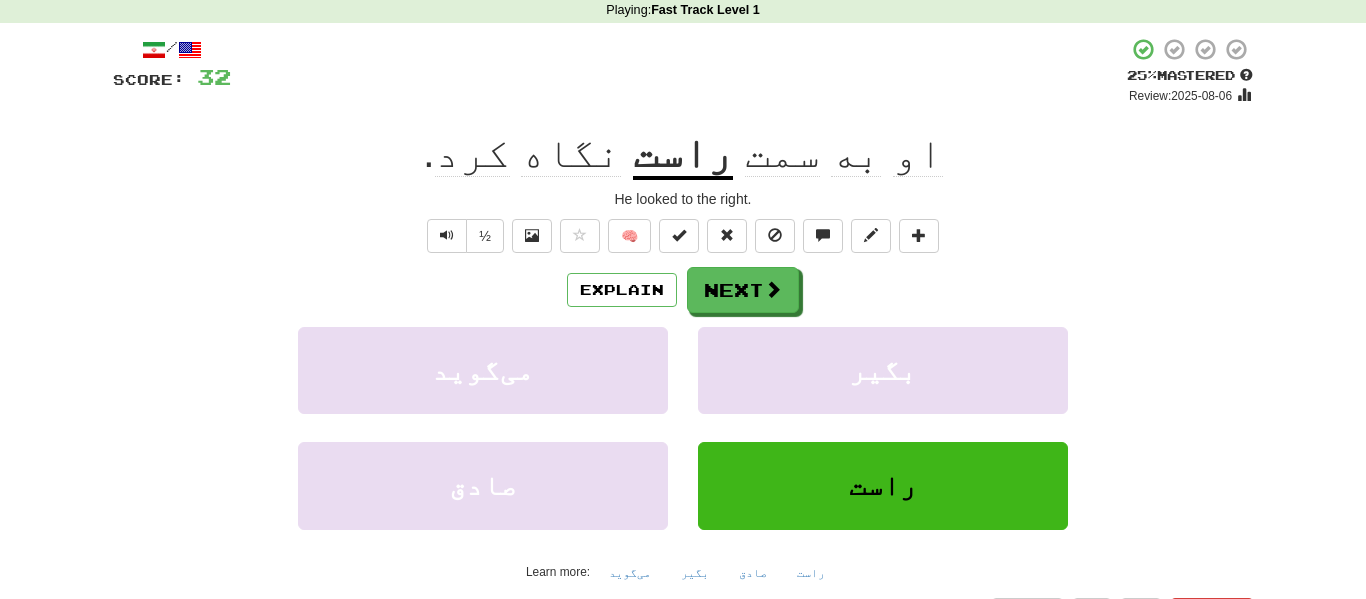 scroll, scrollTop: 86, scrollLeft: 0, axis: vertical 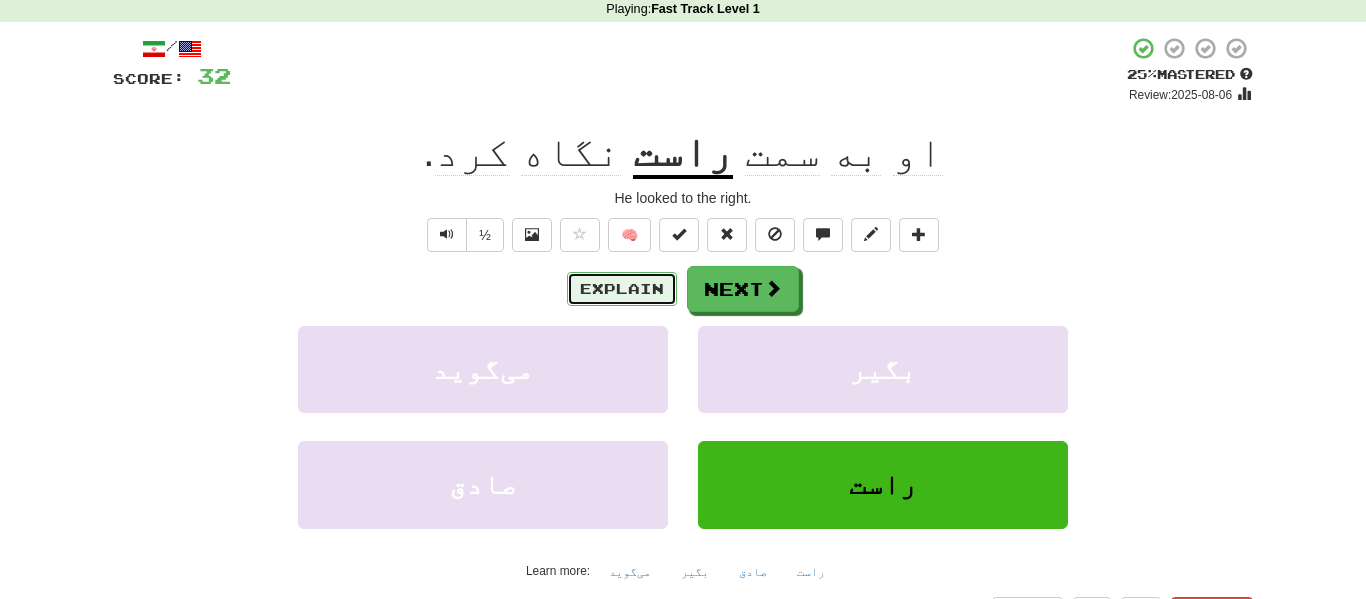 click on "Explain" at bounding box center (622, 289) 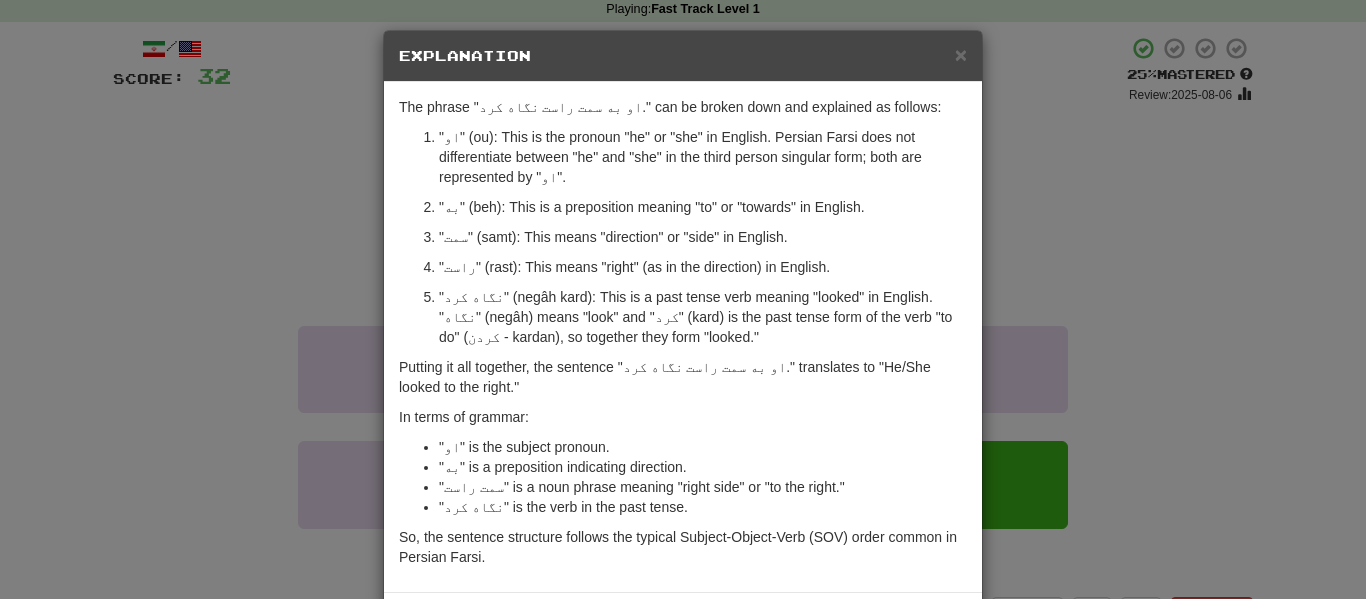 click on "× Explanation The phrase "او به سمت راست نگاه کرد." can be broken down and explained as follows:
"او" (ou): This is the pronoun "he" or "she" in English. Persian Farsi does not differentiate between "he" and "she" in the third person singular form; both are represented by "او".
"به" (beh): This is a preposition meaning "to" or "towards" in English.
"سمت" (samt): This means "direction" or "side" in English.
"راست" (rast): This means "right" (as in the direction) in English.
"نگاه کرد" (negâh kard): This is a past tense verb meaning "looked" in English. "نگاه" (negâh) means "look" and "کرد" (kard) is the past tense form of the verb "to do" (کردن - kardan), so together they form "looked."
Putting it all together, the sentence "او به سمت راست نگاه کرد." translates to "He/She looked to the right."
In terms of grammar:
"او" is the subject pronoun.
"به" is a preposition indicating direction." at bounding box center (683, 299) 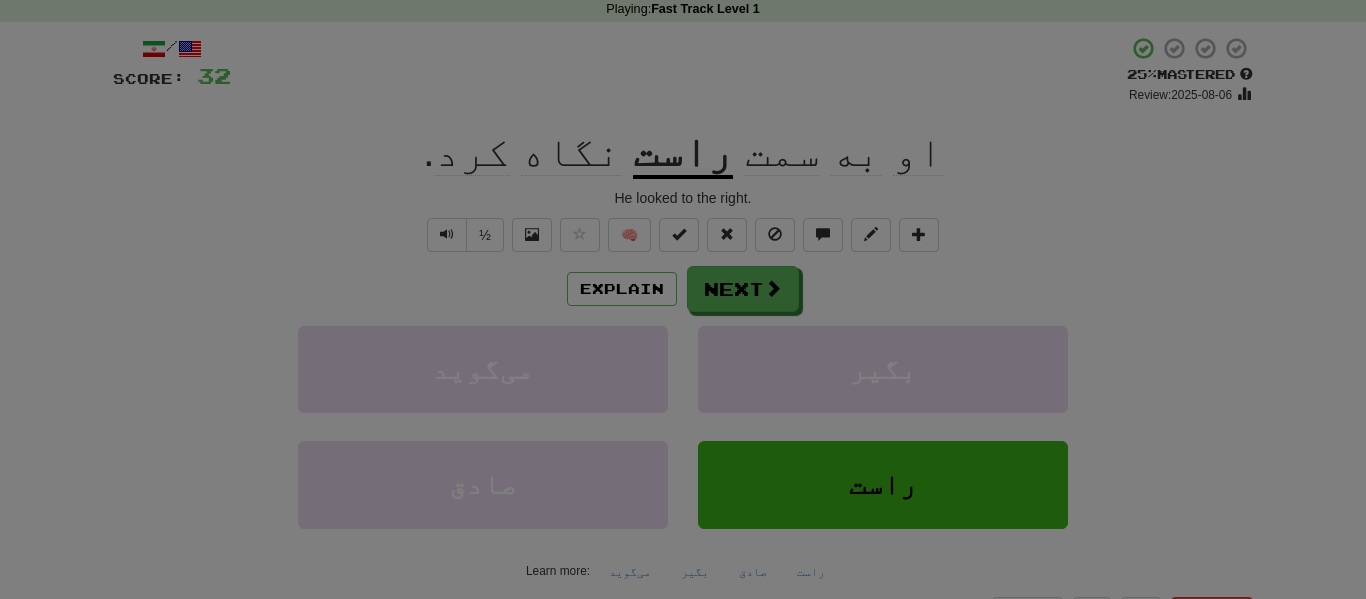 click at bounding box center [683, 299] 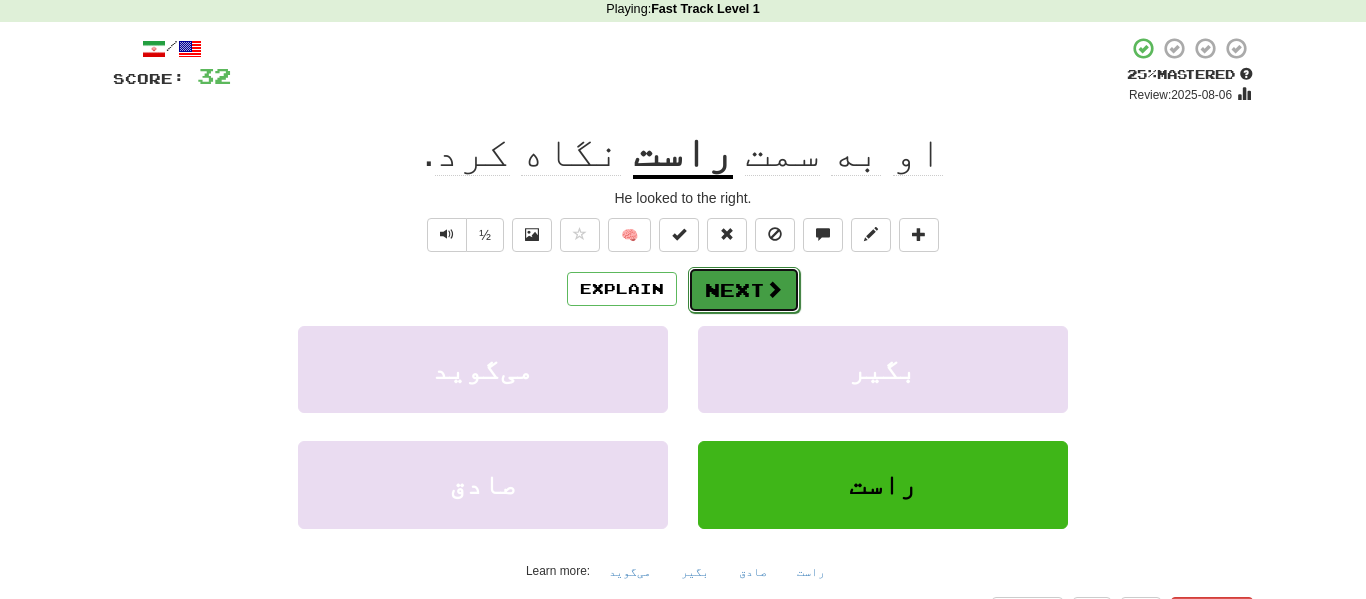 click on "Next" at bounding box center (744, 290) 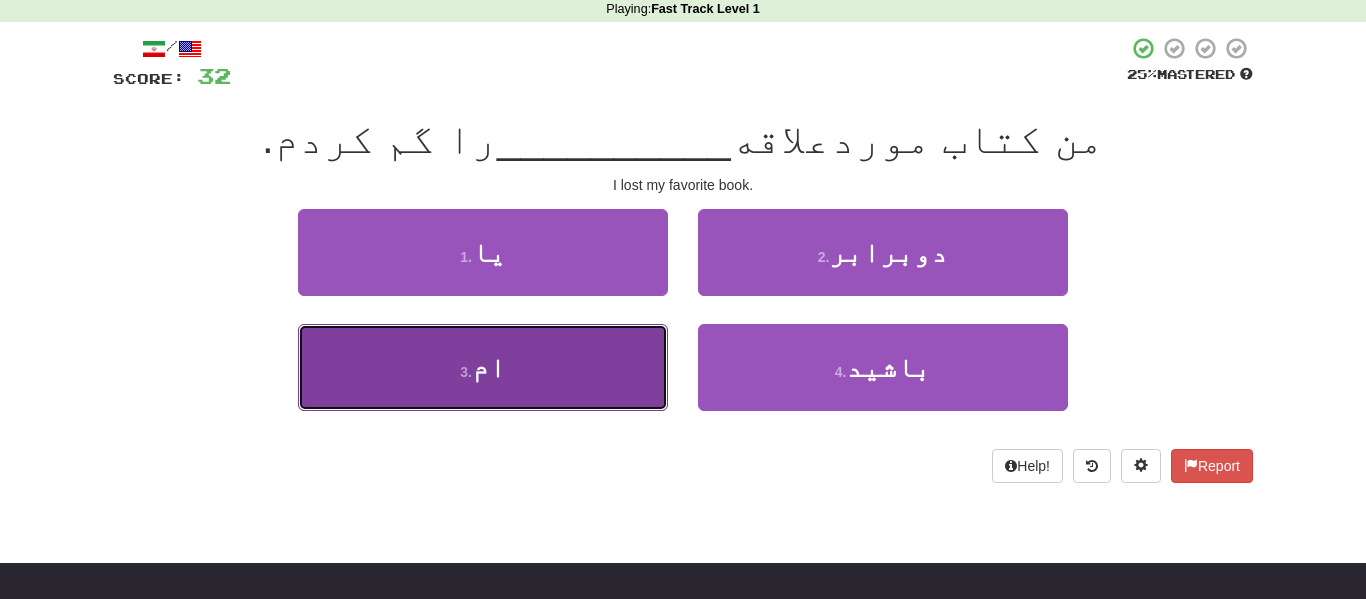 click on "3 .  ام" at bounding box center [483, 367] 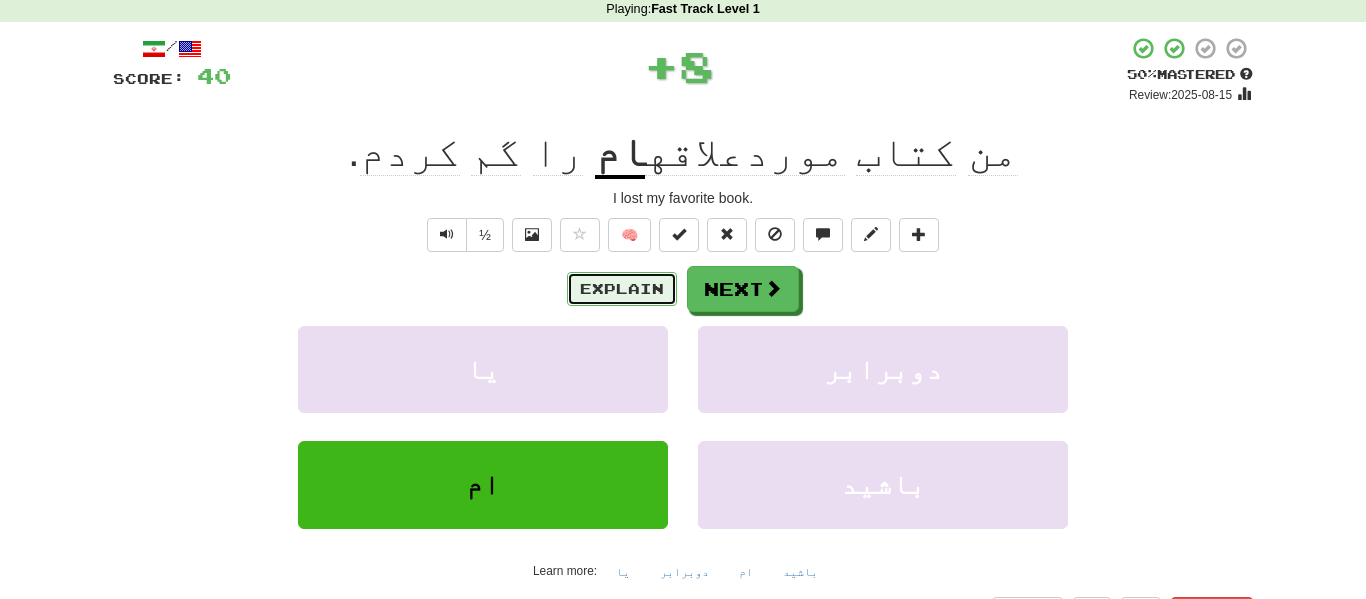 click on "Explain" at bounding box center (622, 289) 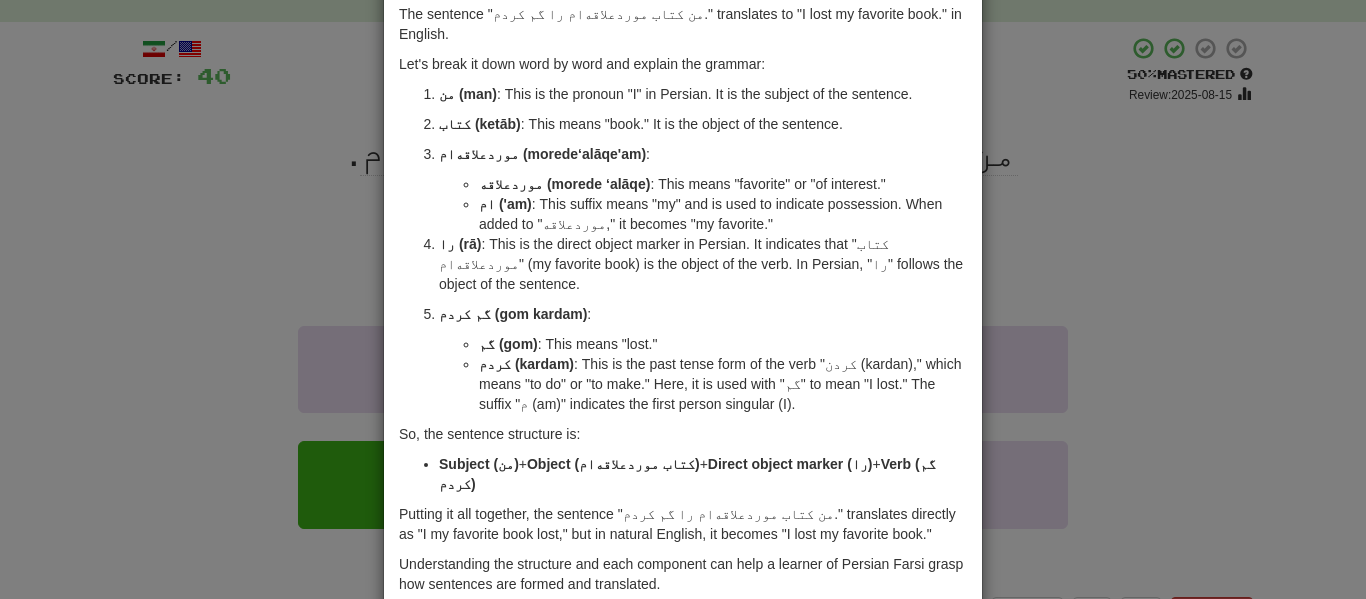 scroll, scrollTop: 124, scrollLeft: 0, axis: vertical 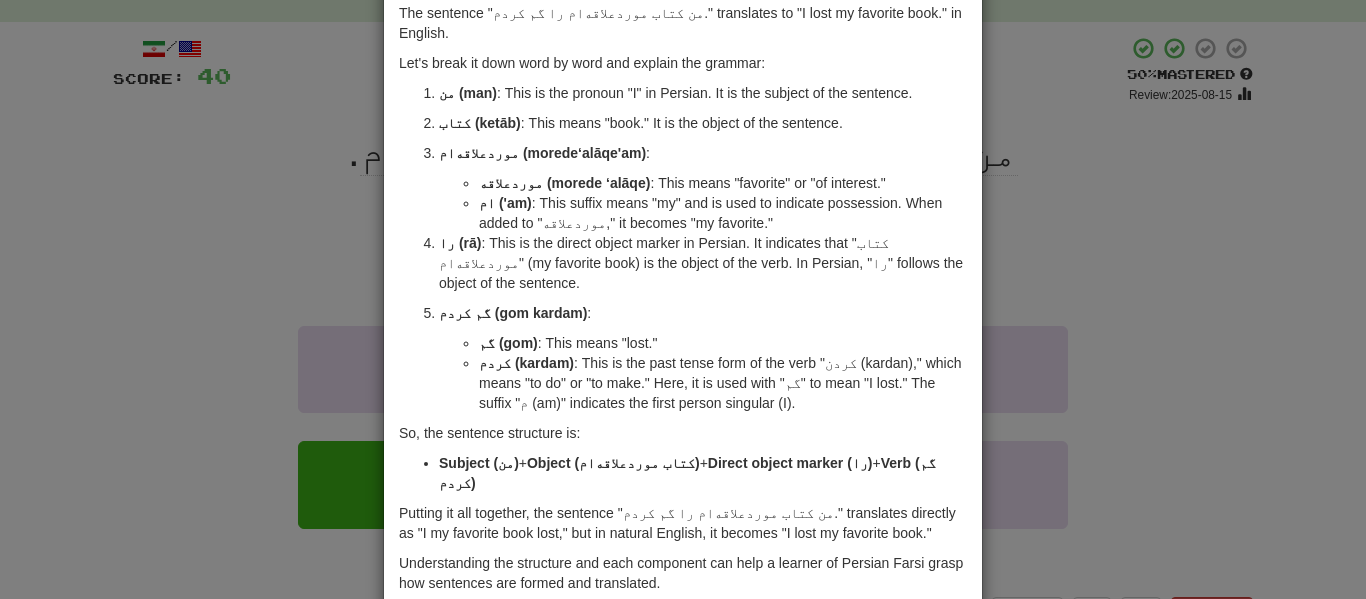 click on "× Explanation Certainly!
The sentence "من کتاب موردعلاقه‌ام را گم کردم." translates to "I lost my favorite book." in English.
Let's break it down word by word and explain the grammar:
من (man) : This is the pronoun "I" in Persian. It is the subject of the sentence.
کتاب (ketāb) : This means "book." It is the object of the sentence.
موردعلاقه‌ام (morede‘alāqe'am) :
موردعلاقه (morede ‘alāqe) : This means "favorite" or "of interest."
‌ام ('am) : This suffix means "my" and is used to indicate possession. When added to "موردعلاقه," it becomes "my favorite."
را (rā) : This is the direct object marker in Persian. It indicates that "کتاب موردعلاقه‌ام" (my favorite book) is the object of the verb. In Persian, "را" follows the object of the sentence.
گم کردم (gom kardam) :
گم (gom) : This means "lost."
کردم (kardam)
So, the sentence structure is:
+" at bounding box center [683, 299] 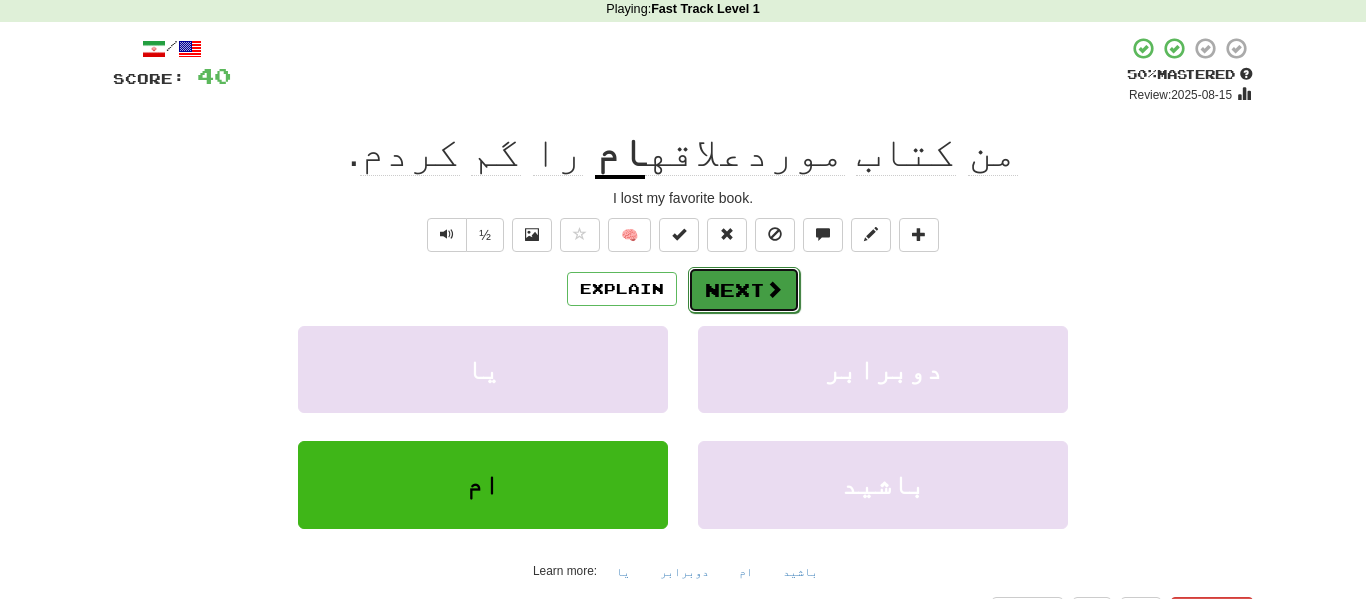 click on "Next" at bounding box center (744, 290) 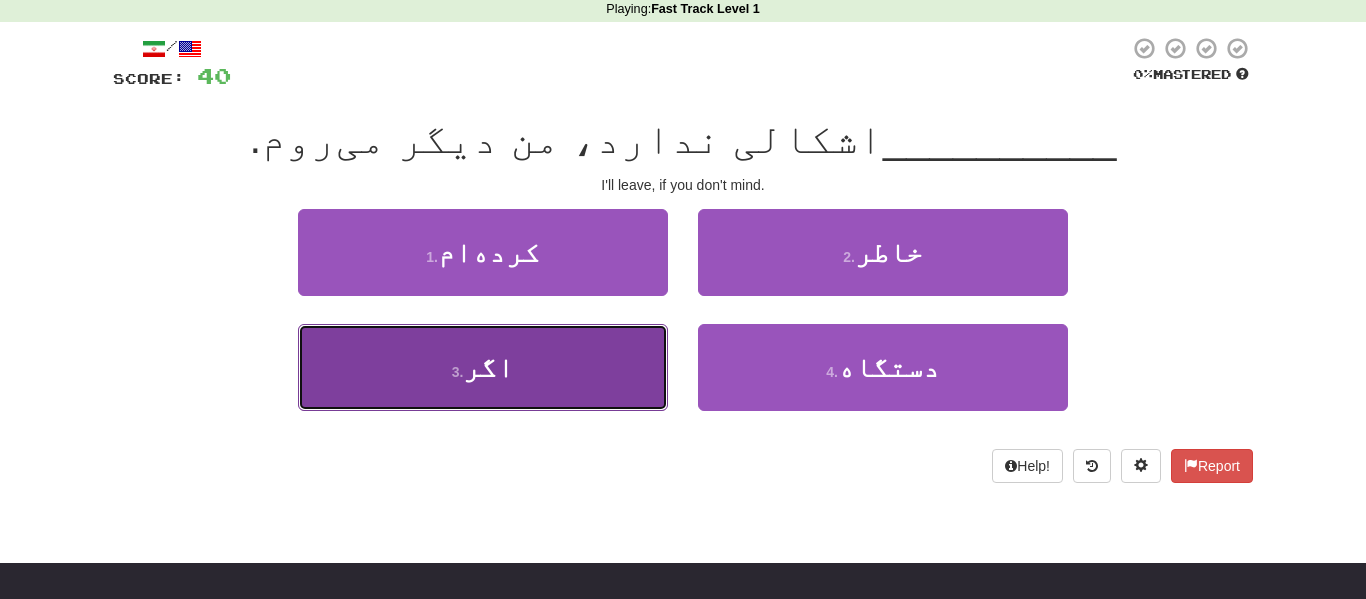 click on "3 .  اگر" at bounding box center [483, 367] 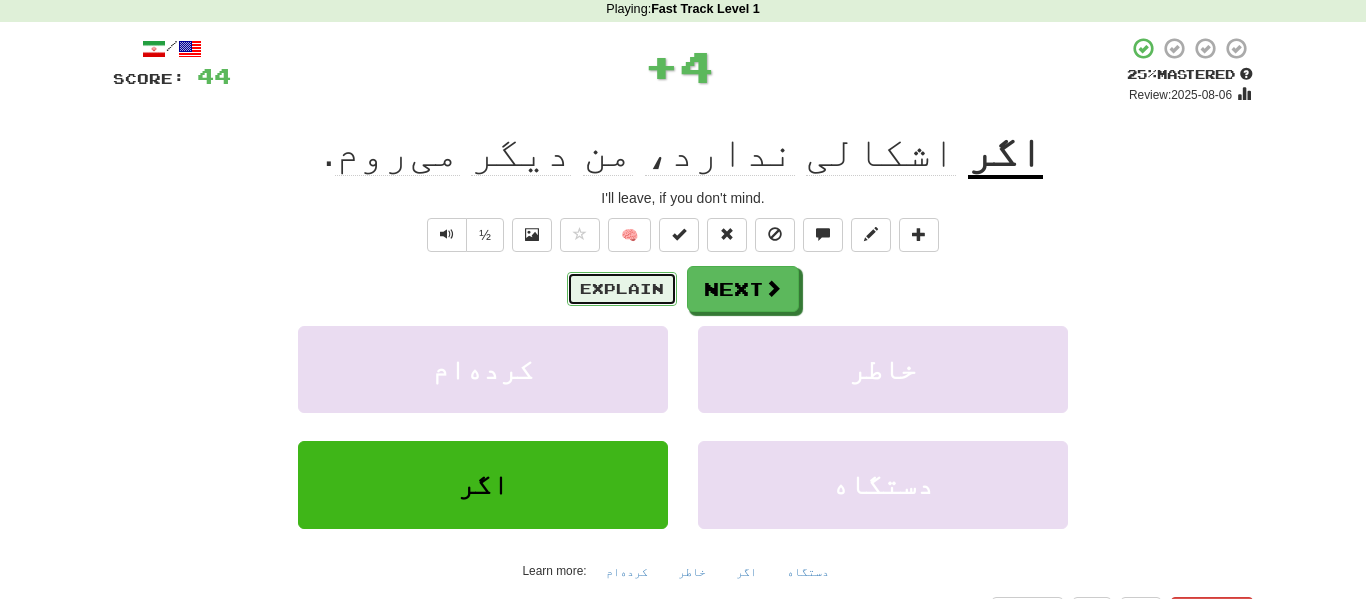 click on "Explain" at bounding box center [622, 289] 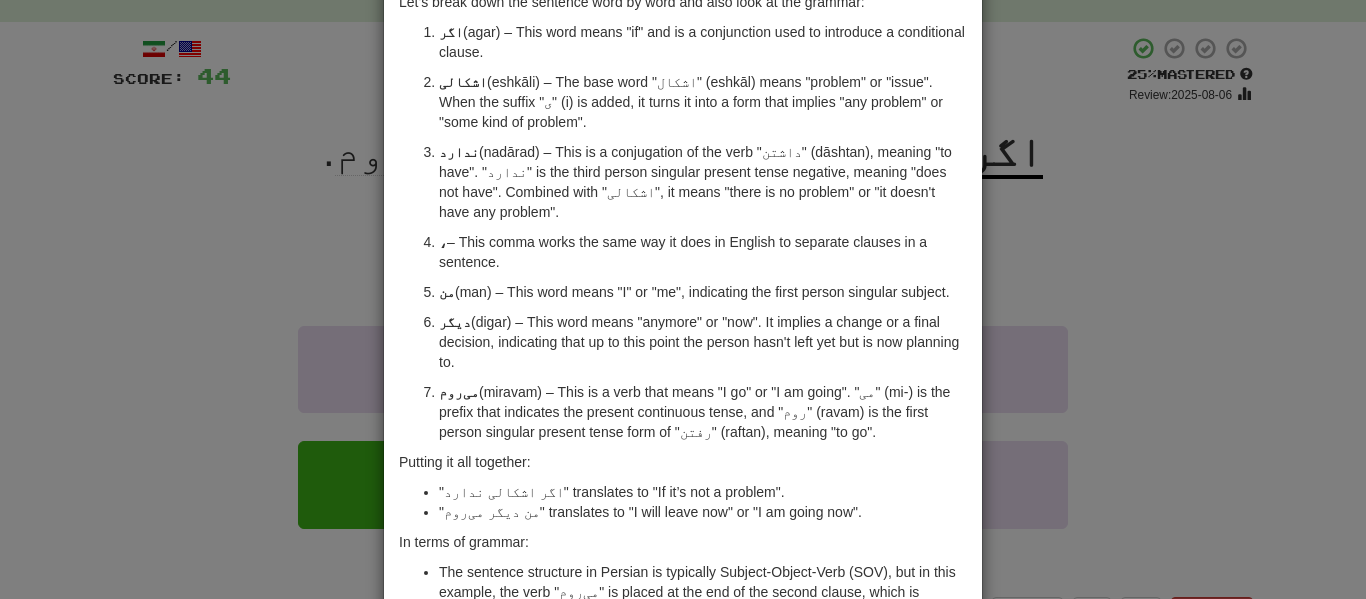 scroll, scrollTop: 152, scrollLeft: 0, axis: vertical 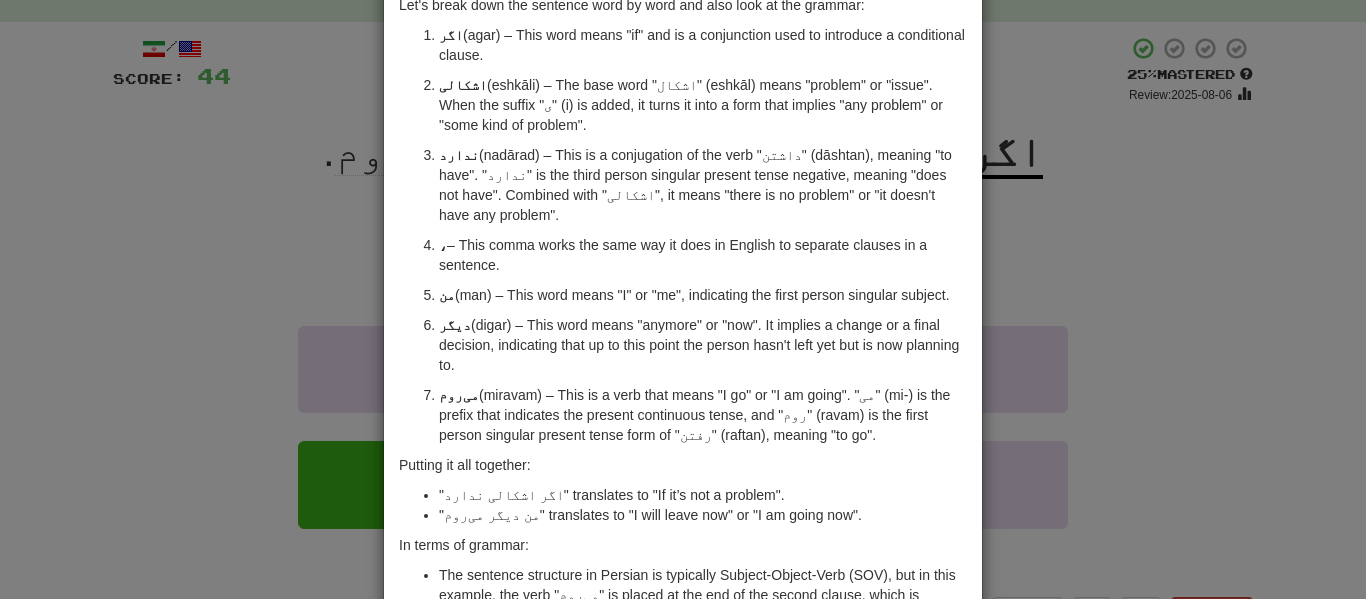 click on "× Explanation The Persian sentence "اگر اشکالی ندارد، من دیگر می‌روم." translates to "If it's not a problem, I will leave now."
Let's break down the sentence word by word and also look at the grammar:
اگر  (agar) – This word means "if" and is a conjunction used to introduce a conditional clause.
اشکالی  (eshkāli) – The base word "اشکال" (eshkāl) means "problem" or "issue". When the suffix "ی" (i) is added, it turns it into a form that implies "any problem" or "some kind of problem".
ندارد  (nadārad) – This is a conjugation of the verb "داشتن" (dāshtan), meaning "to have". "ندارد" is the third person singular present tense negative, meaning "does not have". Combined with "اشکالی", it means "there is no problem" or "it doesn't have any problem".
،  – This comma works the same way it does in English to separate clauses in a sentence.
من
دیگر
می‌روم
Putting it all together:" at bounding box center [683, 299] 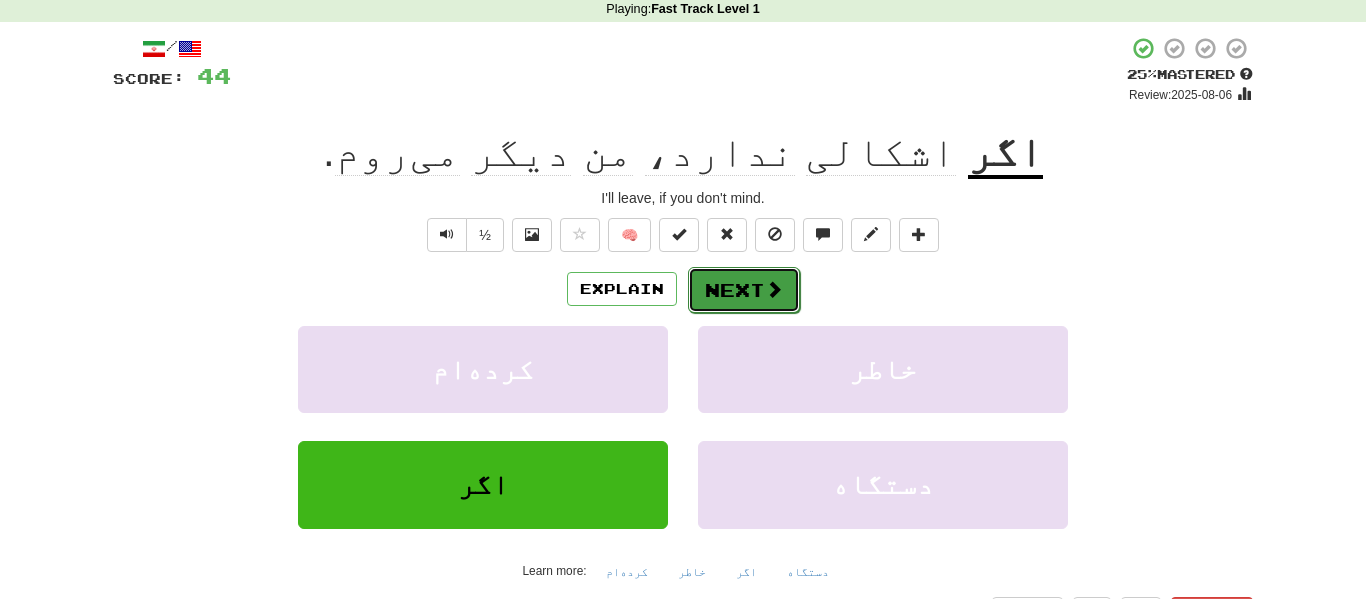 click on "Next" at bounding box center (744, 290) 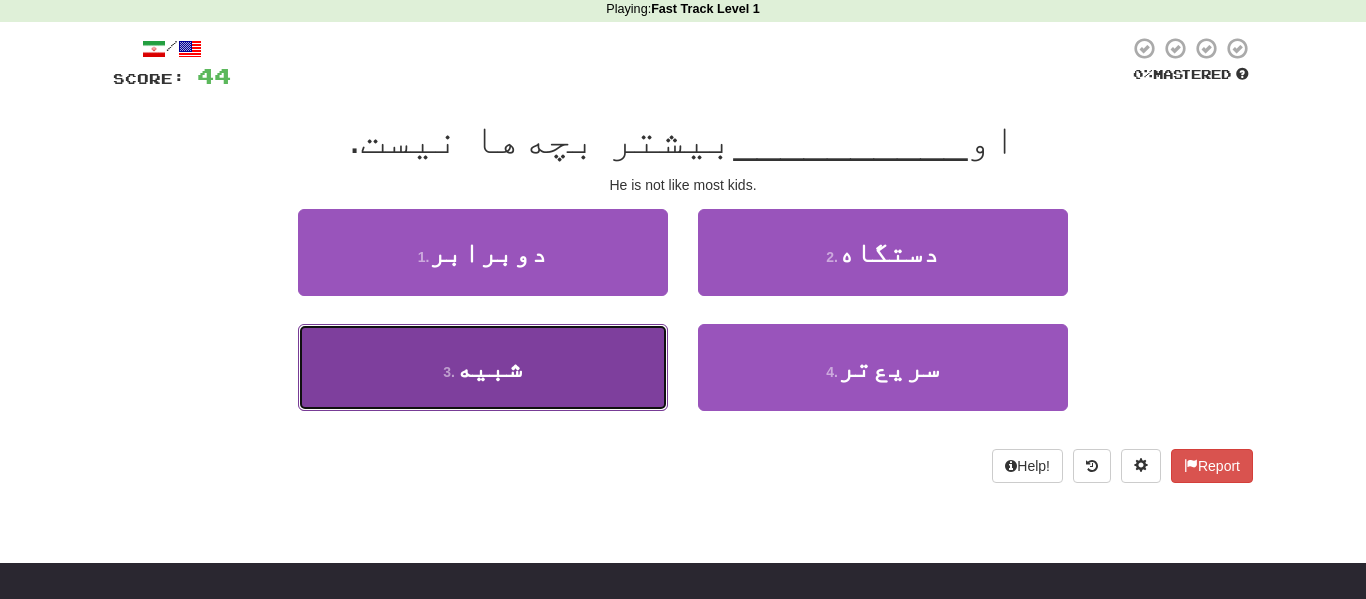 click on "3 .  شبیه" at bounding box center (483, 367) 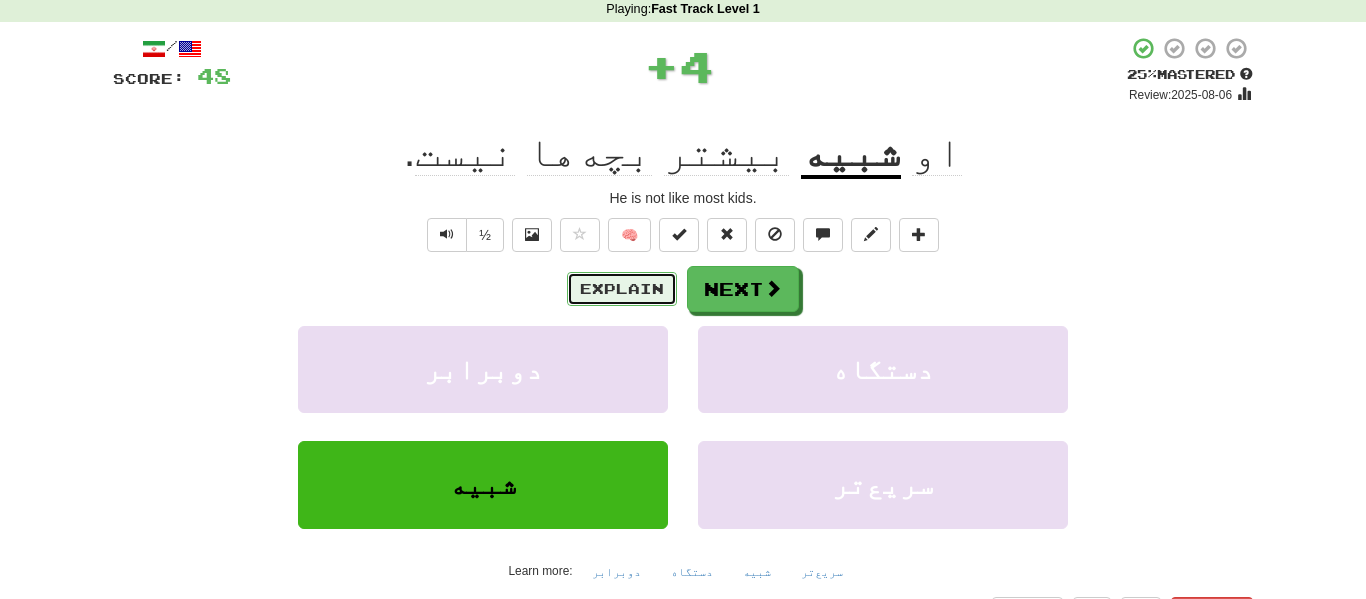 click on "Explain" at bounding box center (622, 289) 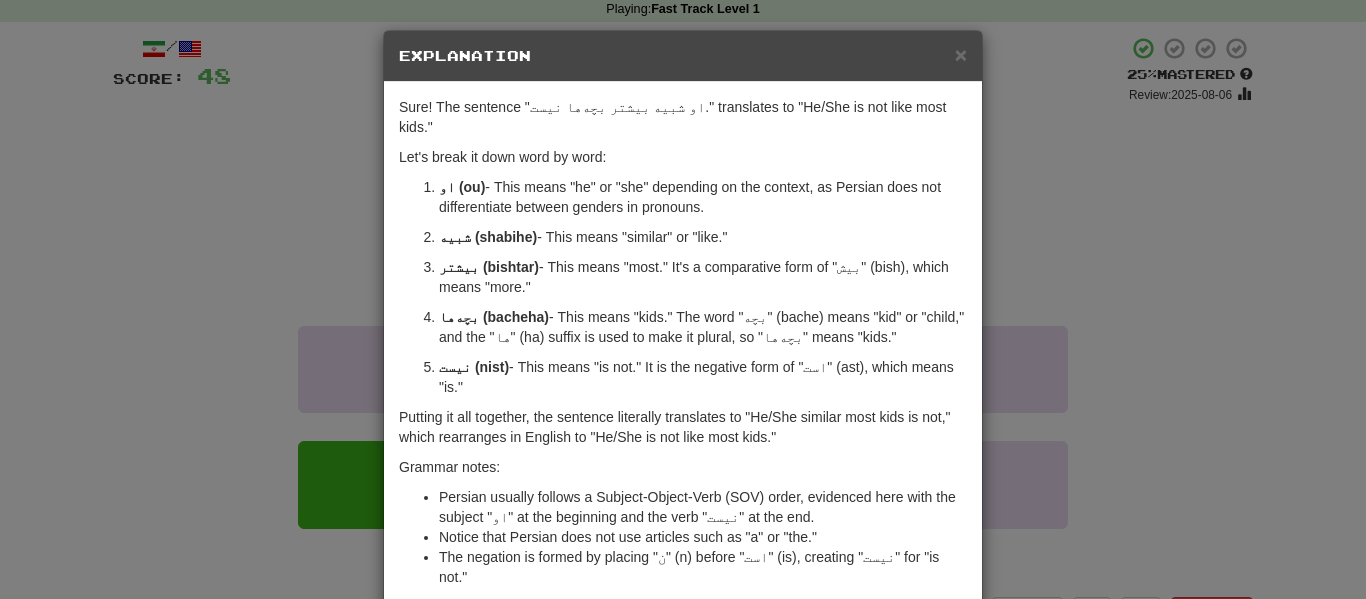 click on "× Explanation Sure! The sentence "او شبیه بیشتر بچه‌ها نیست." translates to "He/She is not like most kids."
Let's break it down word by word:
او (ou)  - This means "he" or "she" depending on the context, as Persian does not differentiate between genders in pronouns.
شبیه (shabihe)  - This means "similar" or "like."
بیشتر (bishtar)  - This means "most." It's a comparative form of "بیش" (bish), which means "more."
بچه‌ها (bacheha)  - This means "kids." The word "بچه" (bache) means "kid" or "child," and the "ها" (ha) suffix is used to make it plural, so "بچه‌ها" means "kids."
نیست (nist)  - This means "is not." It is the negative form of "است" (ast), which means "is."
Putting it all together, the sentence literally translates to "He/She similar most kids is not," which rearranges in English to "He/She is not like most kids."
Grammar notes:
Notice that Persian does not use articles such as "a" or "the."" at bounding box center (683, 299) 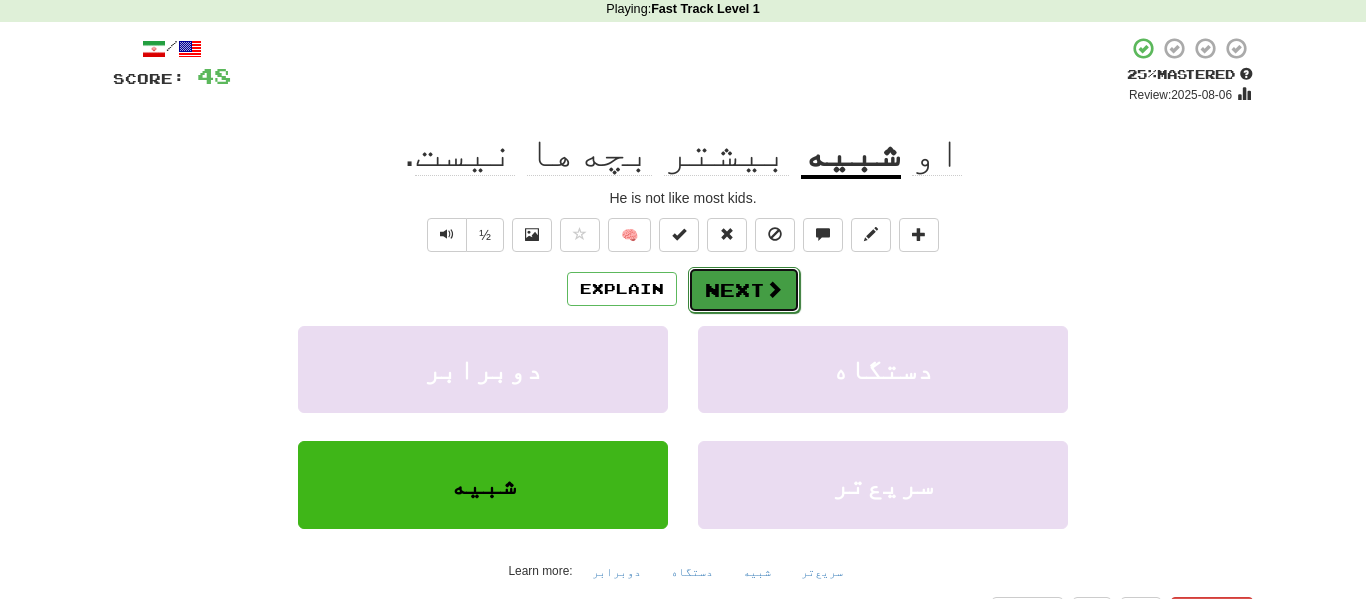 click on "Next" at bounding box center (744, 290) 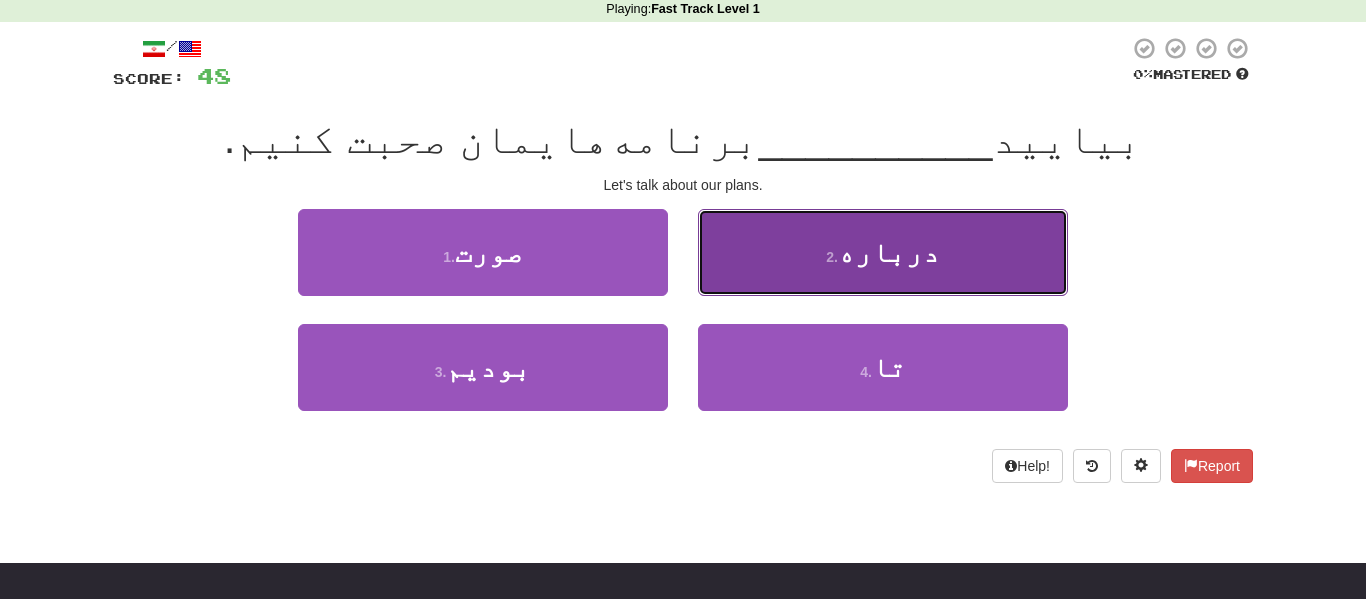 click on "2 .  درباره" at bounding box center [883, 252] 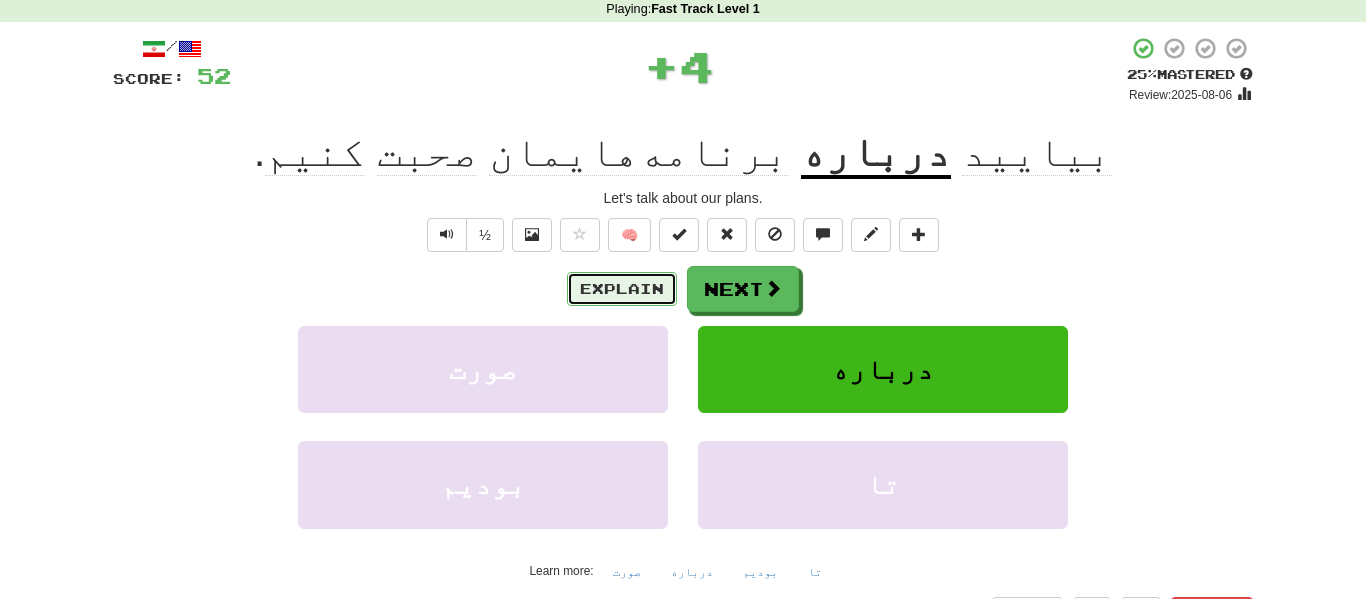 click on "Explain" at bounding box center (622, 289) 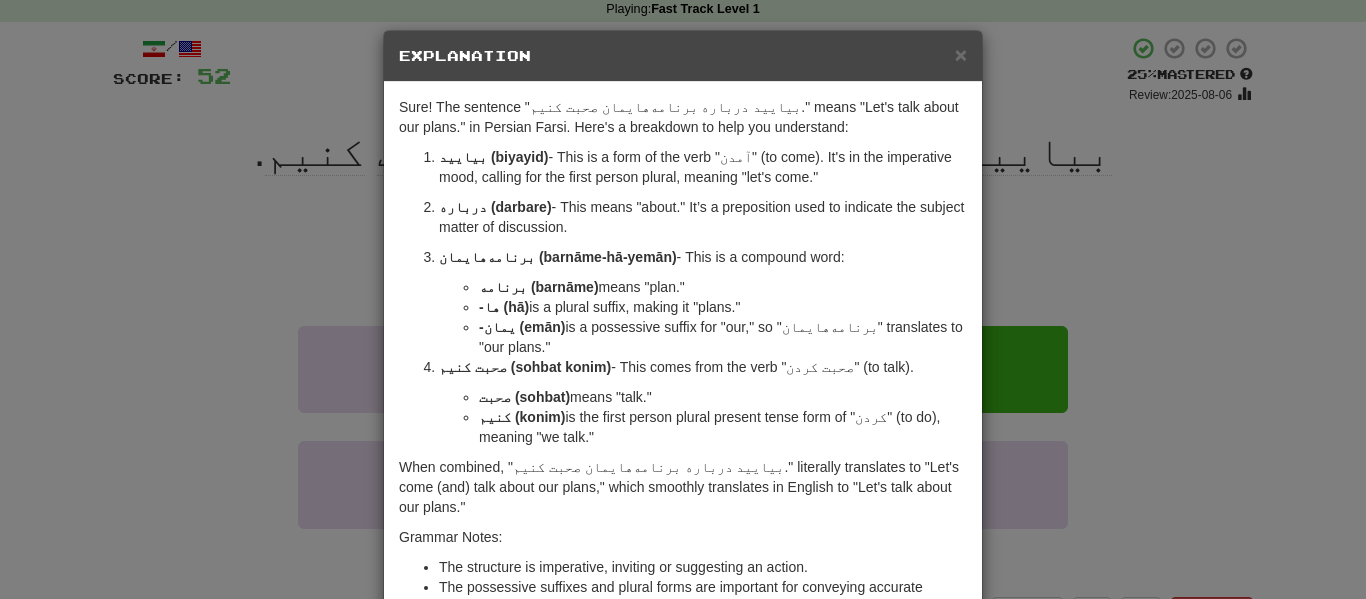 click on "× Explanation Sure! The sentence "بیایید درباره برنامه‌هایمان صحبت کنیم." means "Let's talk about our plans." in Persian Farsi. Here's a breakdown to help you understand:
بیایید (biyayid)  - This is a form of the verb "آمدن" (to come). It's in the imperative mood, calling for the first person plural, meaning "let's come."
درباره (darbare)  - This means "about." It’s a preposition used to indicate the subject matter of discussion.
برنامه‌هایمان (barnāme-hā-yemān)  - This is a compound word:
برنامه (barnāme)  means "plan."
-ها (hā)  is a plural suffix, making it "plans."
-یمان (emān)  is a possessive suffix for "our," so "برنامه‌هایمان" translates to "our plans."
صحبت کنیم (sohbat konim)  - This comes from the verb "صحبت کردن" (to talk).
صحبت (sohbat)  means "talk."
کنیم (konim)
Grammar Notes:
Let us know ! Close" at bounding box center [683, 299] 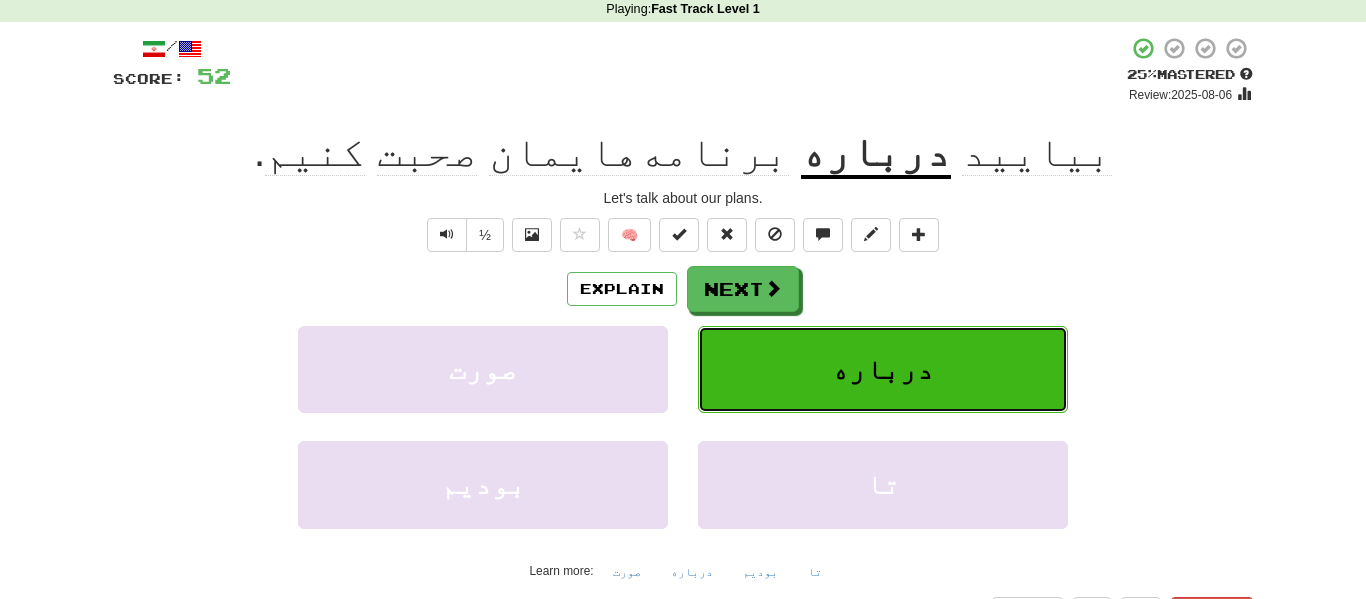 click on "درباره" at bounding box center [883, 369] 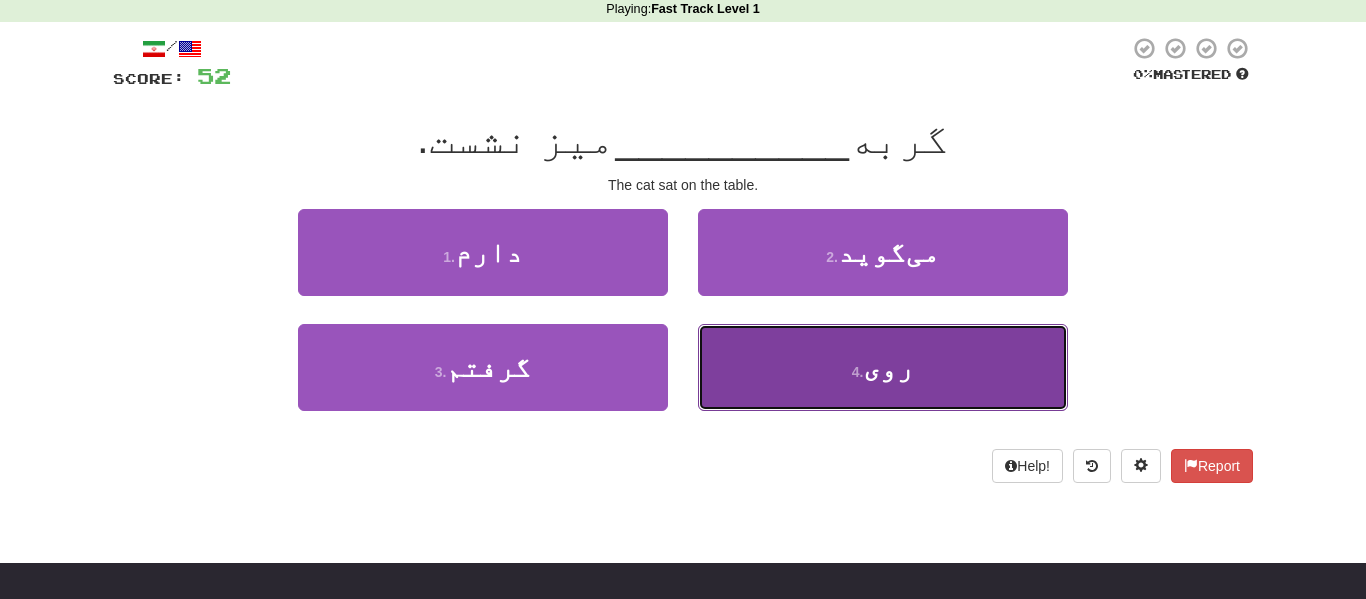 click on "4 .  روی" at bounding box center [883, 367] 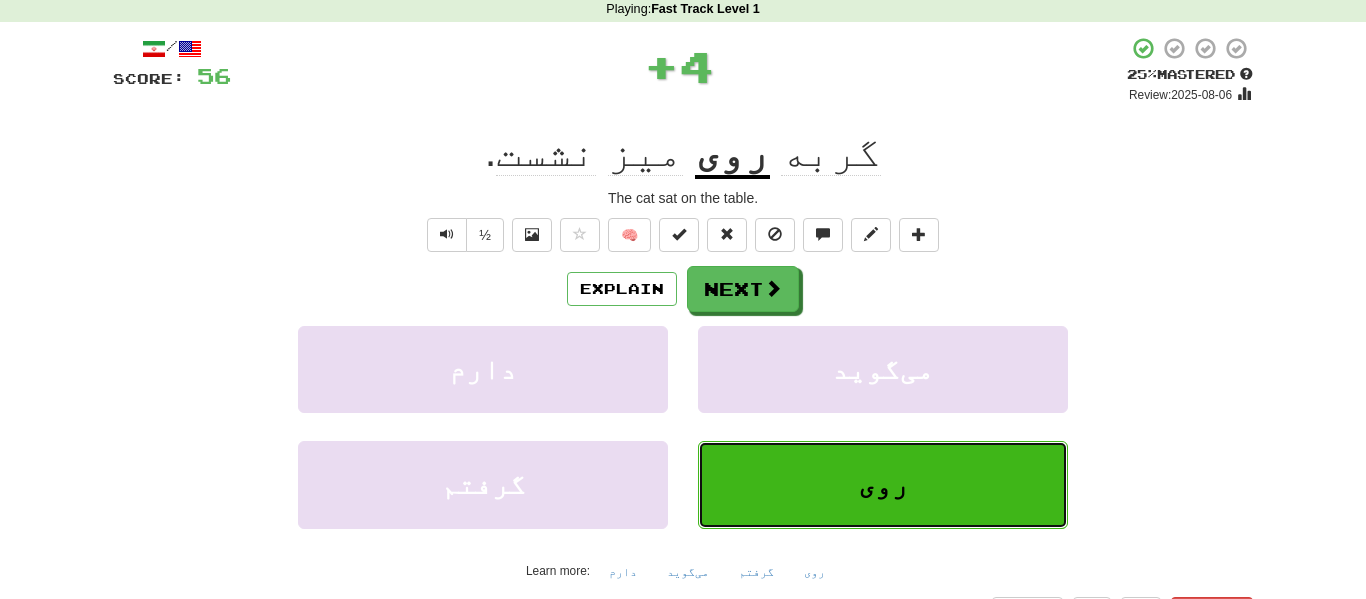 click on "روی" at bounding box center (883, 484) 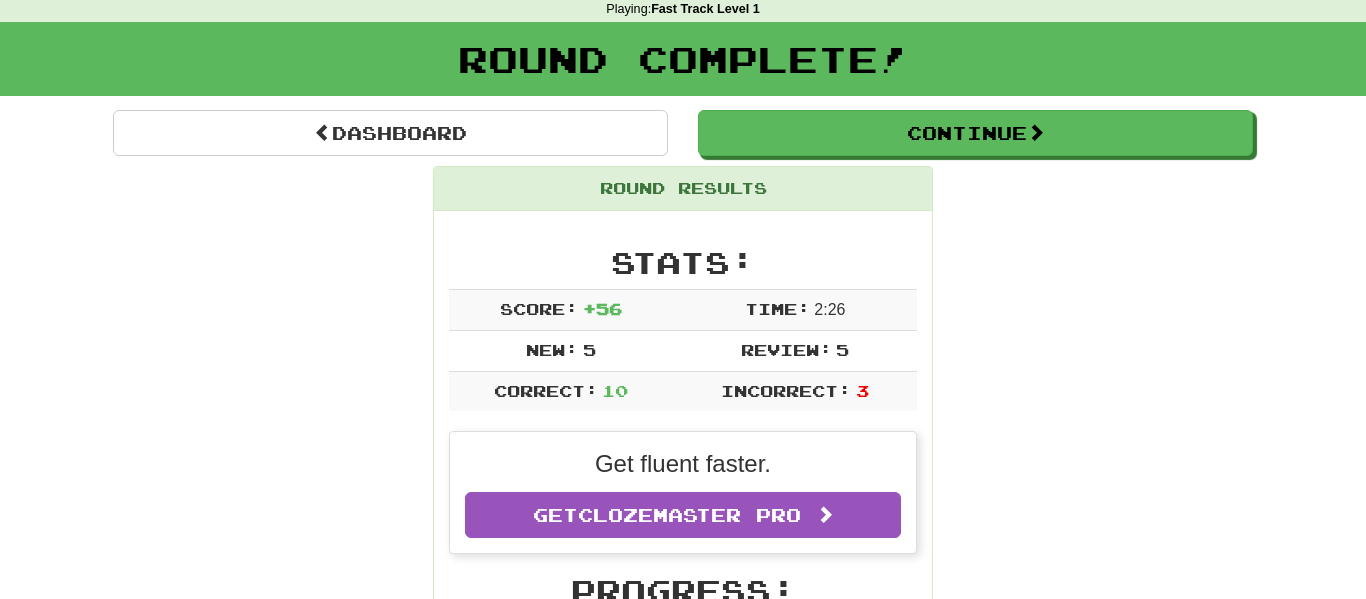 click on "Round Results Stats: Score:   + 56 Time:   2 : 26 New:   5 Review:   5 Correct:   10 Incorrect:   3 Get fluent faster. Get  Clozemaster Pro   Progress: Fast Track Level 1 Playing:  30  /  1,000 + 5 2.5% 3% Mastered:  0  /  1,000 0% Ready for Review:  1  /  Level:  1 ⬆🎉🙌 43  points to level  2  - keep going! Ranked:  22 nd  this week ( 2  points to  21 st ) Sentences:  Report او  شبیه  بیشتر بچه‌ها نیست. He is not like most kids.  Report بیایید  درباره  برنامه‌هایمان صحبت کنیم. Let's talk about our plans.  Report گربه  روی  میز نشست. The cat sat on the table.  Report شما  می‌توانید  به پارک بروید. You can go to the park.  Report ما  به پارک می‌رویم. We are going to the park.  Report آیا  آن  مداد شماست؟ Is that your pencil?  Report سگ  شما  کجا است؟ Where is your dog?  Report او به سمت  راست  نگاه کرد. He looked to the right.  Report ام  Report" at bounding box center [683, 1114] 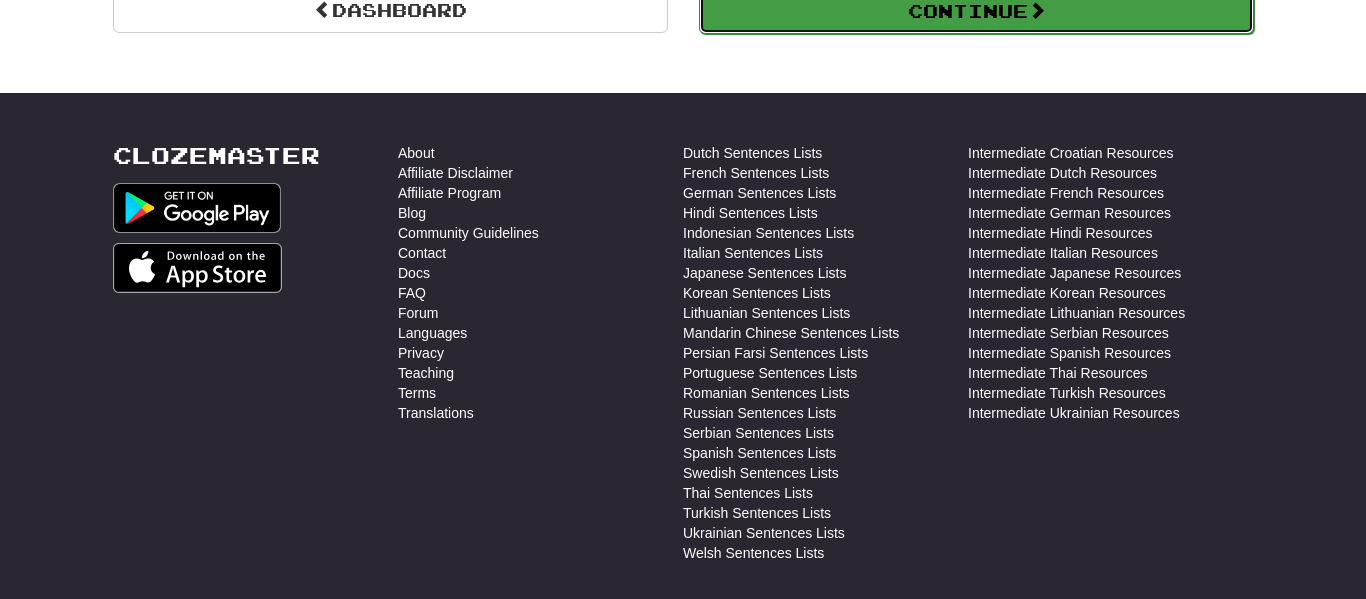 click on "Continue" at bounding box center [976, 11] 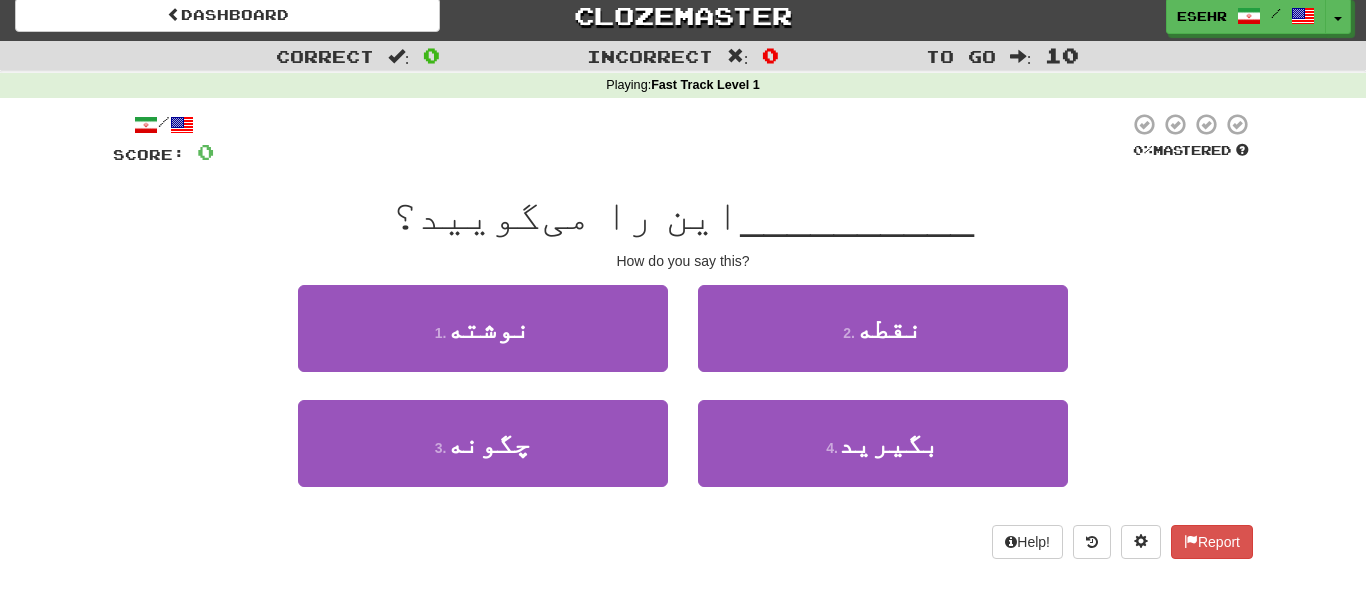 scroll, scrollTop: 0, scrollLeft: 0, axis: both 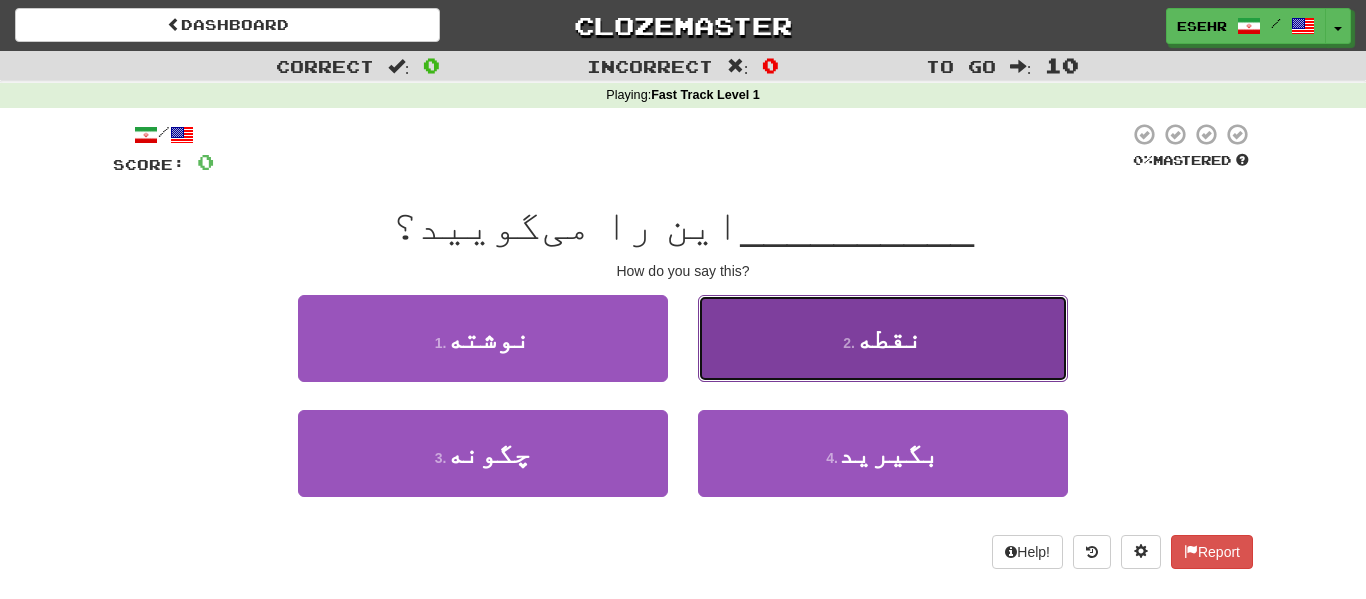 click on "2 .  نقطه" at bounding box center (883, 338) 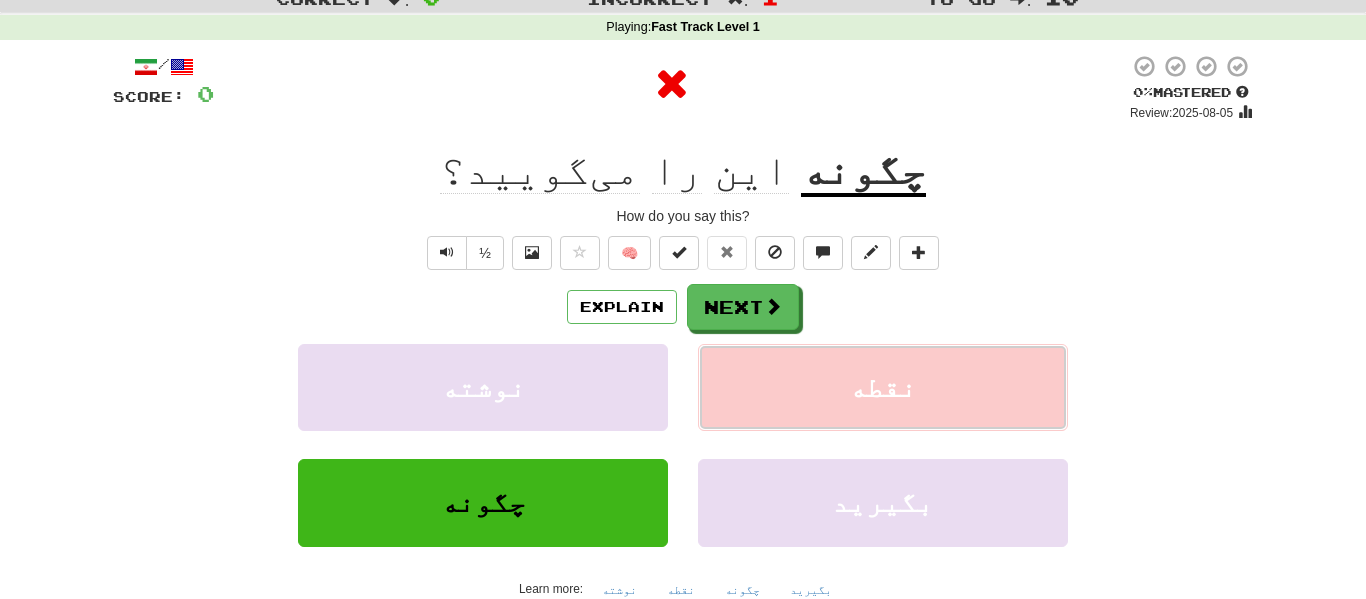 scroll, scrollTop: 67, scrollLeft: 0, axis: vertical 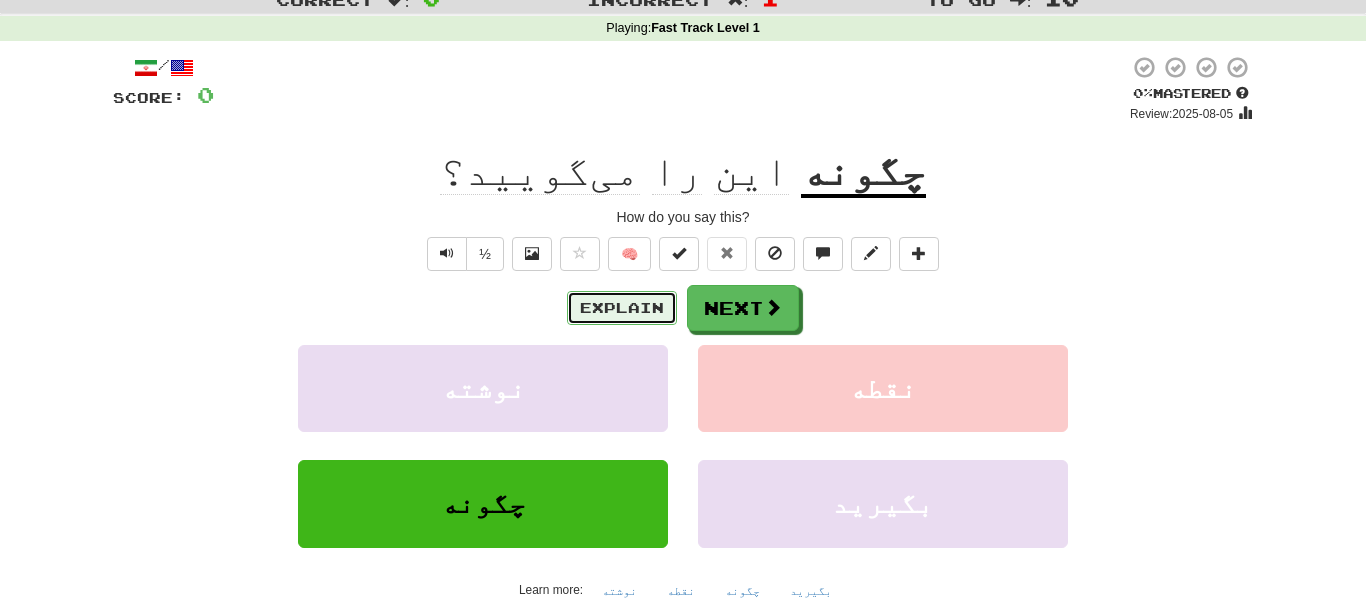click on "Explain" at bounding box center (622, 308) 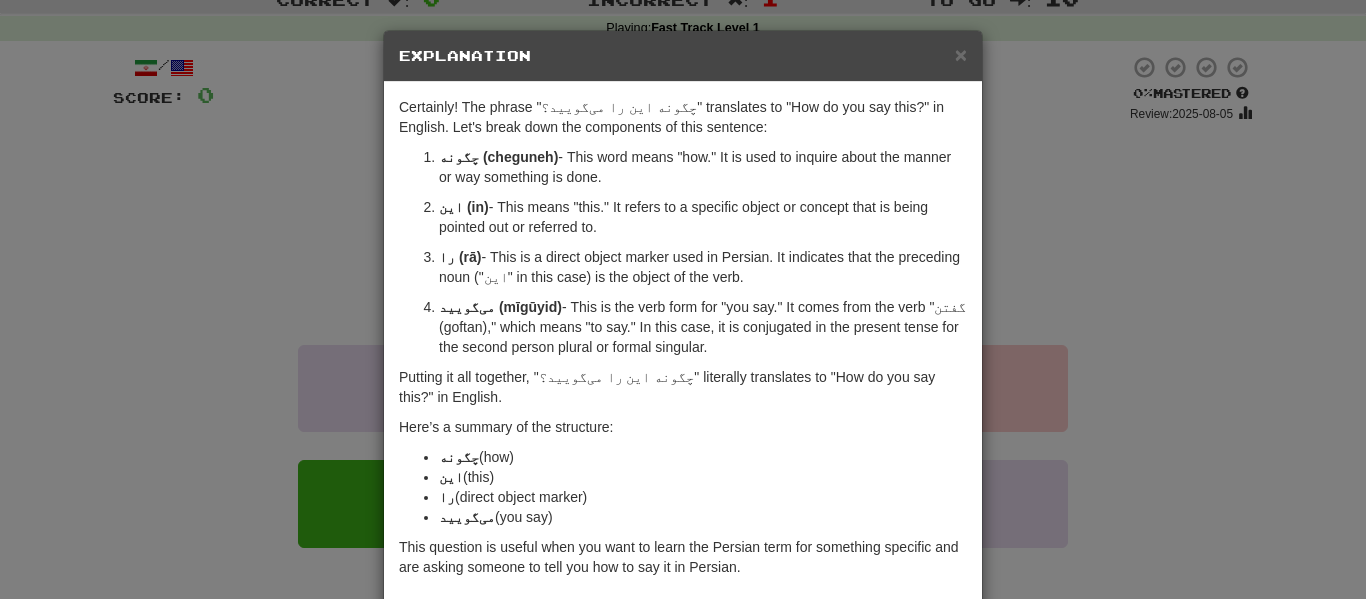 click on "× Explanation Certainly! The phrase "چگونه این را می‌گویید؟" translates to "How do you say this?" in English. Let's break down the components of this sentence:
چگونه (cheguneh)  - This word means "how." It is used to inquire about the manner or way something is done.
این (in)  - This means "this." It refers to a specific object or concept that is being pointed out or referred to.
را (rā)  - This is a direct object marker used in Persian. It indicates that the preceding noun ("این" in this case) is the object of the verb.
می‌گویید (mīgūyid)  - This is the verb form for "you say." It comes from the verb "گفتن (goftan)," which means "to say." In this case, it is conjugated in the present tense for the second person plural or formal singular.
Putting it all together, "چگونه این را می‌گویید؟" literally translates to "How do you say this?" in English.
Here’s a summary of the structure:
چگونه  (how)" at bounding box center [683, 299] 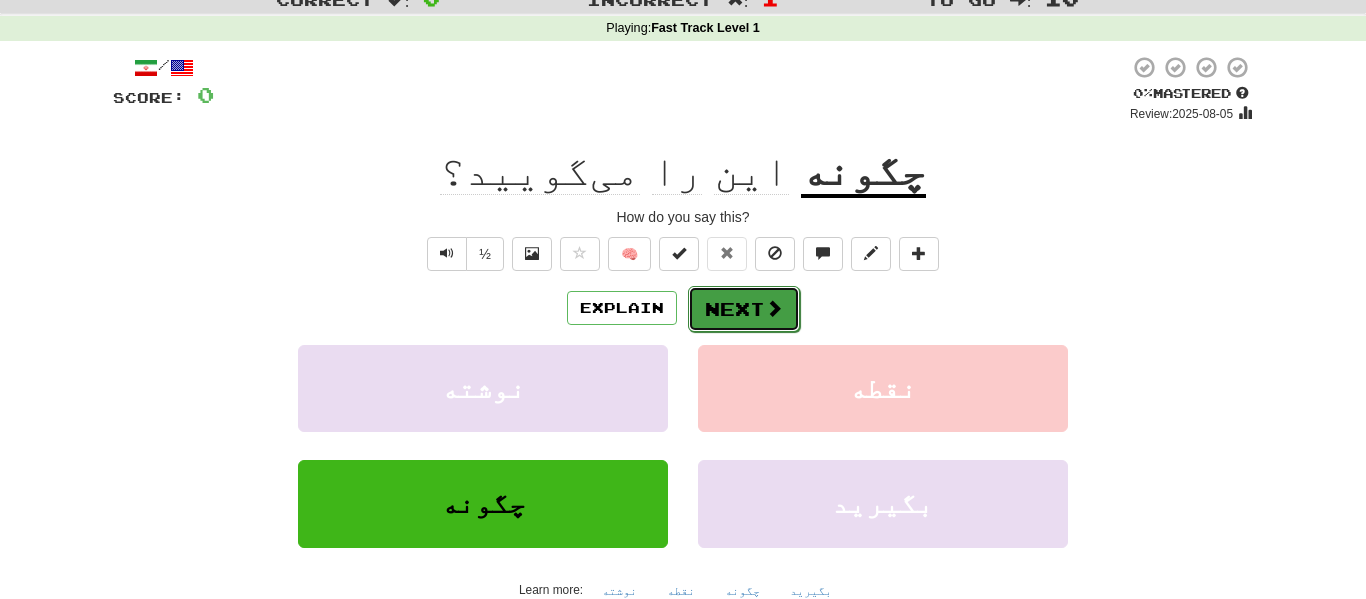 click on "Next" at bounding box center [744, 309] 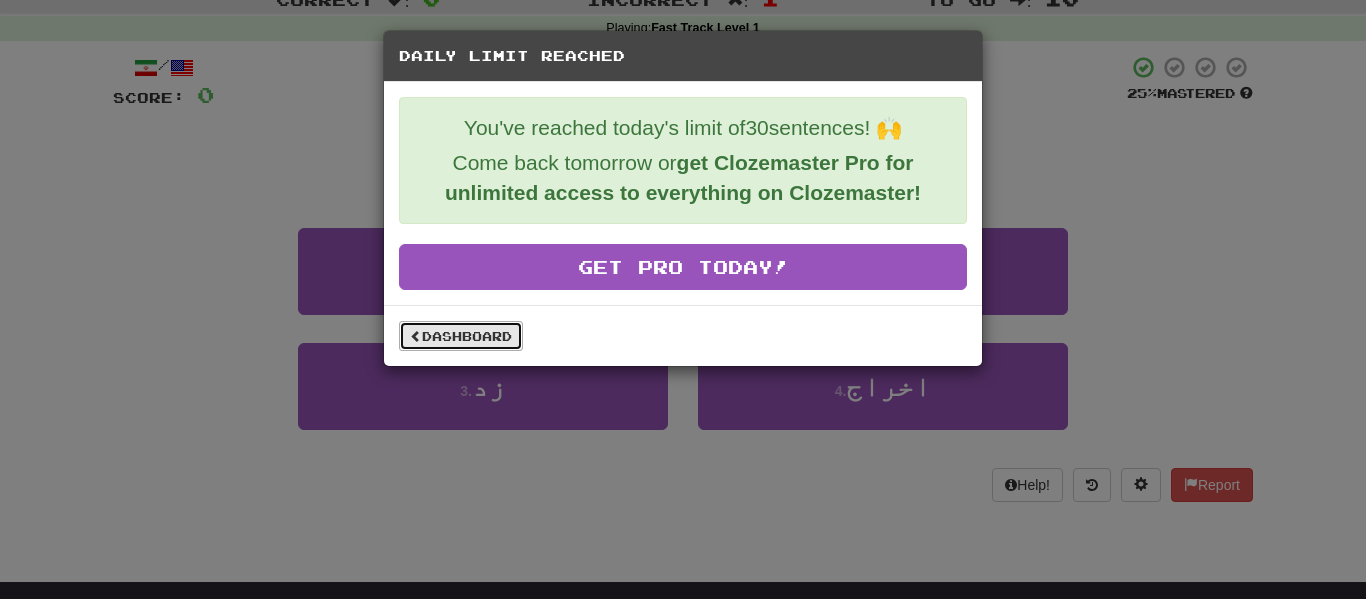 click on "Dashboard" at bounding box center [461, 336] 